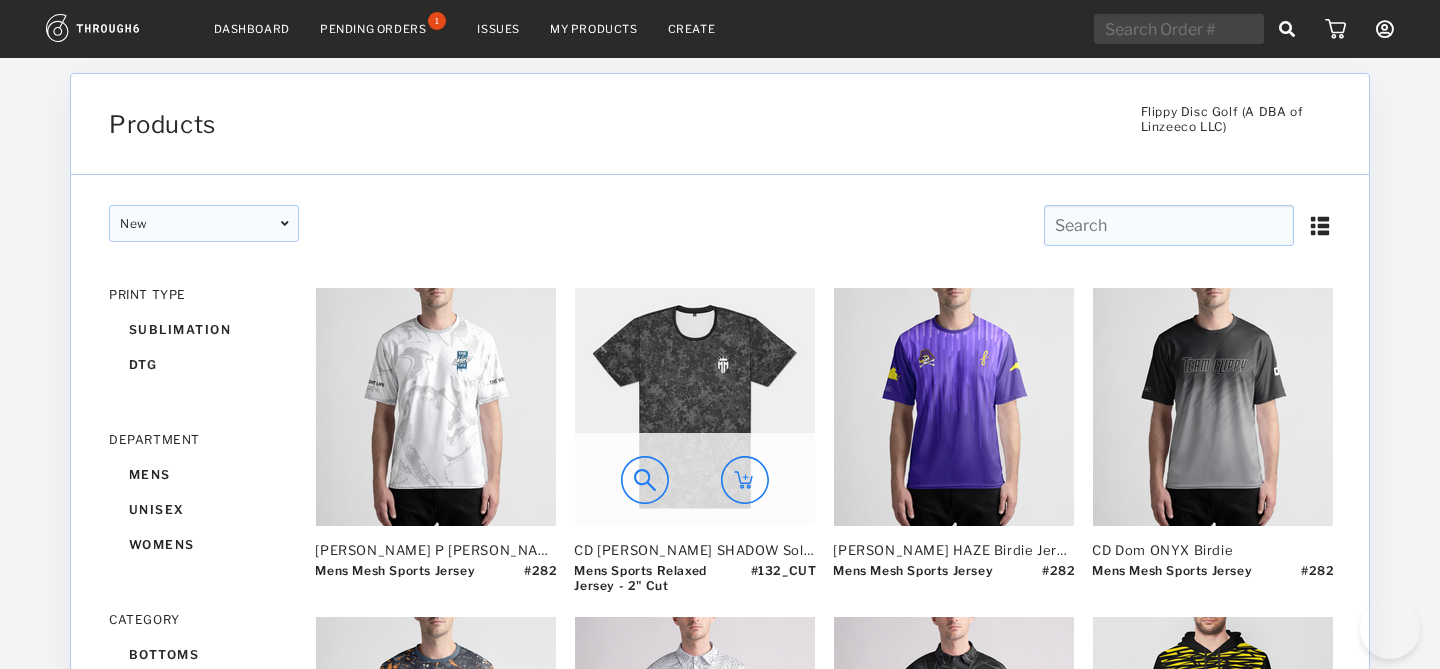 scroll, scrollTop: 0, scrollLeft: 0, axis: both 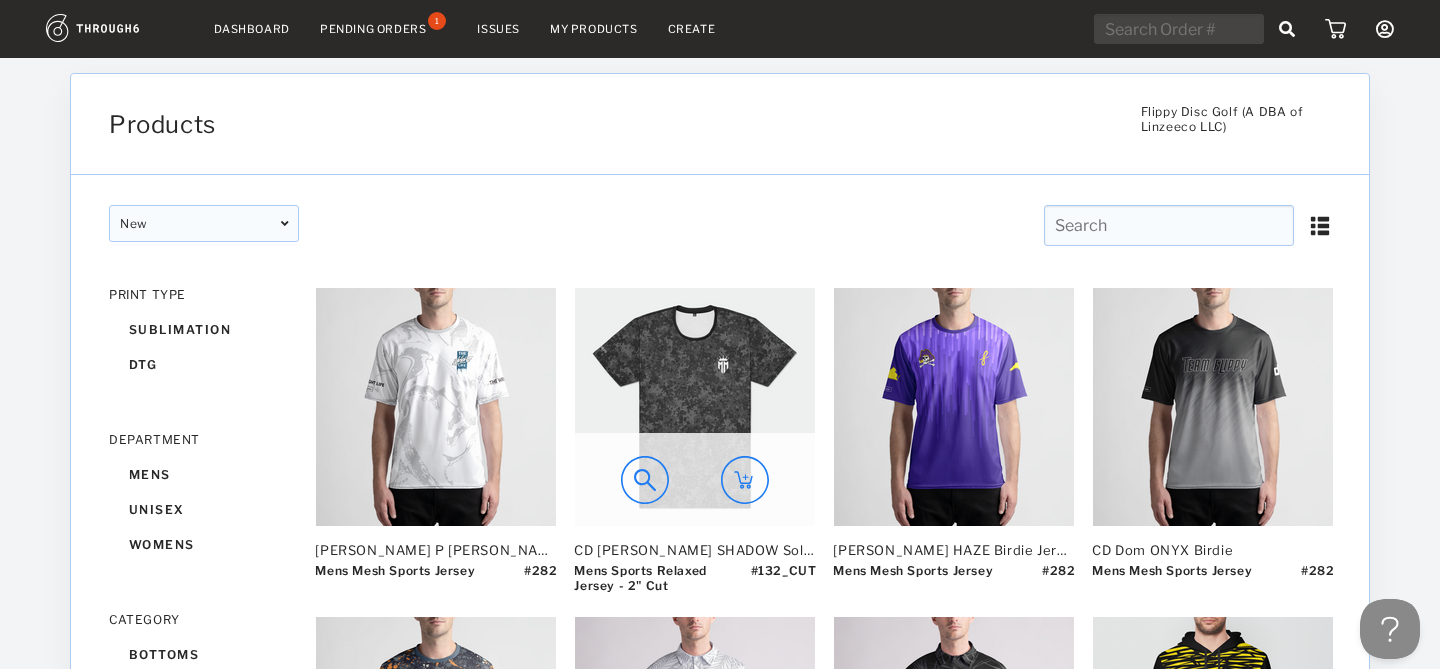 click on "New New Popular New Popular PRINT TYPE sublimation dtg DEPARTMENT mens unisex womens CATEGORY bottoms outerwear swim tops PRODUCT TYPE hoodies jackets jerseys shorts sweatshirts tees trunks ACTIVITY active gaming MATERIAL fleece french [PERSON_NAME] jersey mesh rayon blend spandex COLLECTIONS upf cool weather gifting upf warm weather [PERSON_NAME] Marble P Birdie Mens Mesh Sports Jersey # 282 CD MATT Pixel SHADOW SolPro Mens Sports Relaxed Jersey - 2" Cut # 132_CUT [PERSON_NAME] HAZE Birdie Jersey  Mens Mesh Sports Jersey # 282 CD Dom ONYX Birdie   Mens Mesh Sports Jersey # 282 CD [PERSON_NAME] 2 XL Pwasteland Birdie Mens Mesh Sports Jersey # 282 CD [PERSON_NAME] SolPro Polo Mens Polo Shirt # 358 [PERSON_NAME] Palmetto SolPro Polo Mens Polo Shirt # 358 Hunter Hoodie Unisex Pullover Hoodie # 11A [PERSON_NAME] Marble Teal Polo Mens Polo Shirt # 358 [PERSON_NAME] P Wasteland Birdie Mens Mesh Sports Jersey # 282 [PERSON_NAME] Modern Camo 2 Birdie Mens Mesh Sports Jersey # 282 [PERSON_NAME] Modern Camo Birdie Mens Mesh Sports Jersey # 282 # 282 # 282 # 282 # #" at bounding box center (720, 1223) 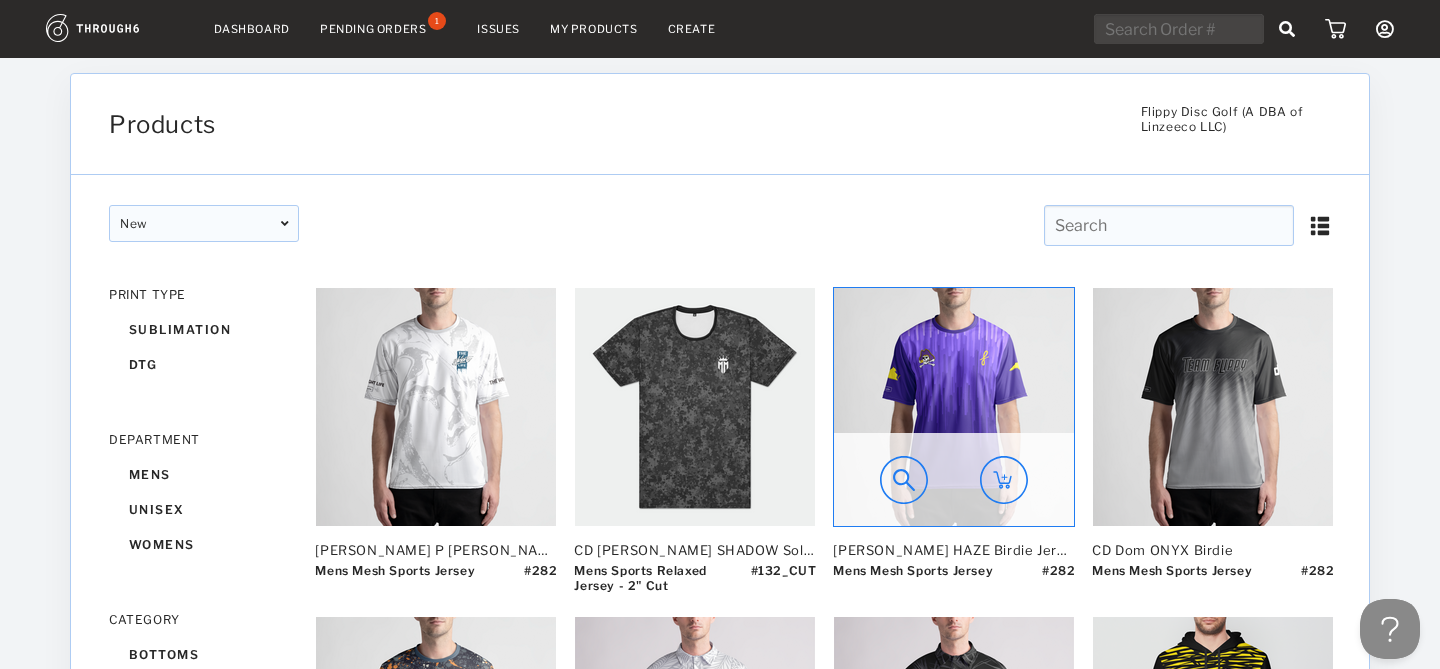 click at bounding box center [954, 407] 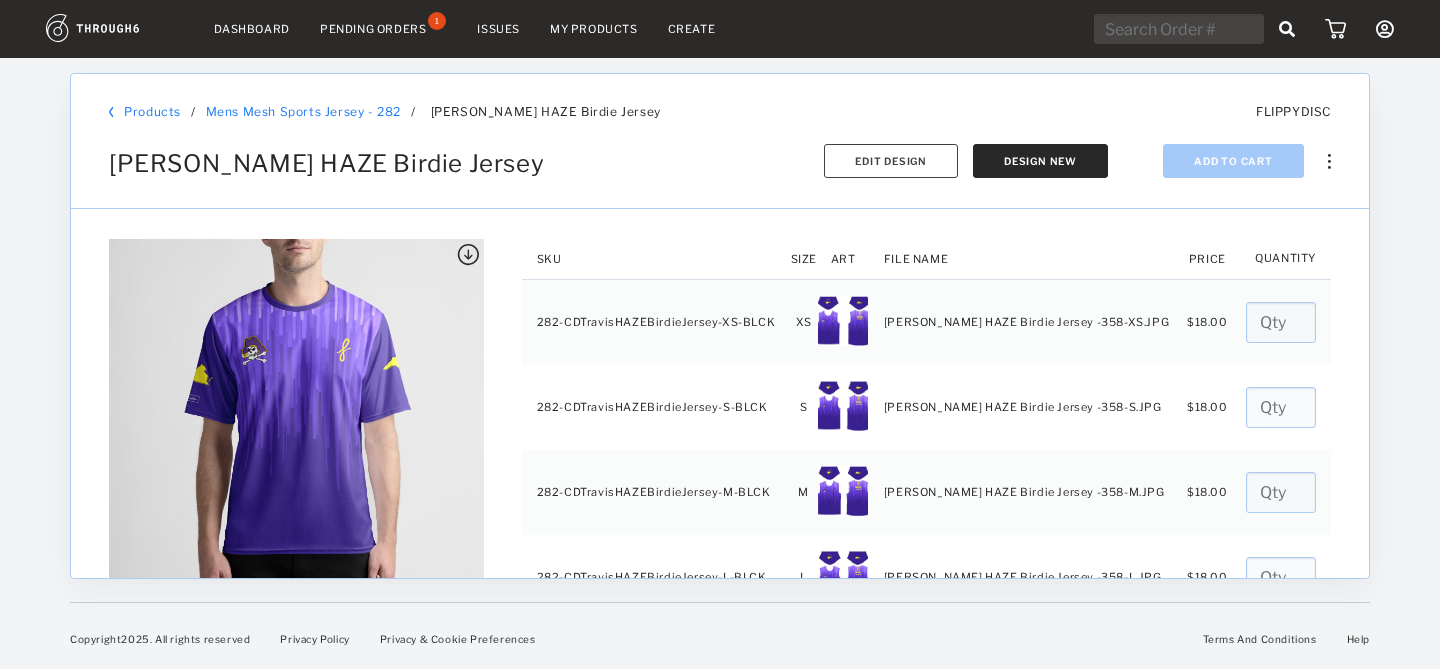 scroll, scrollTop: 0, scrollLeft: 0, axis: both 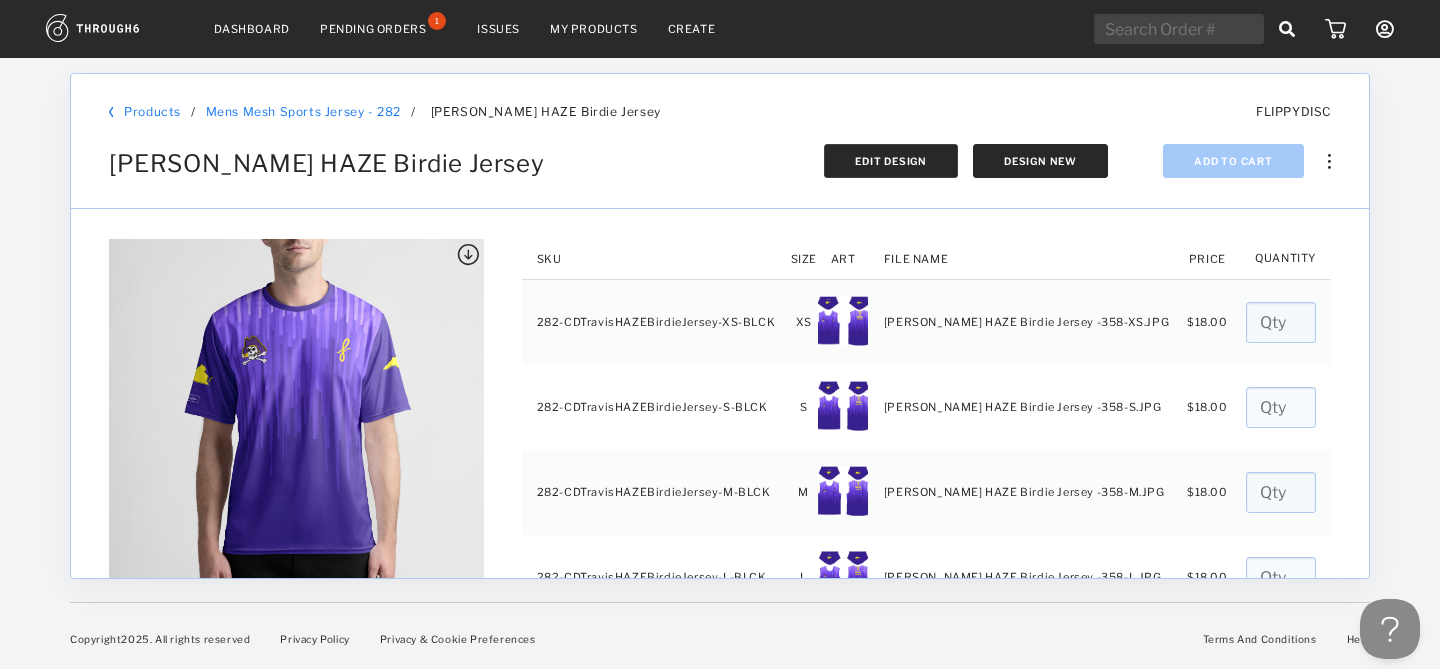 click on "Edit Design" at bounding box center [891, 161] 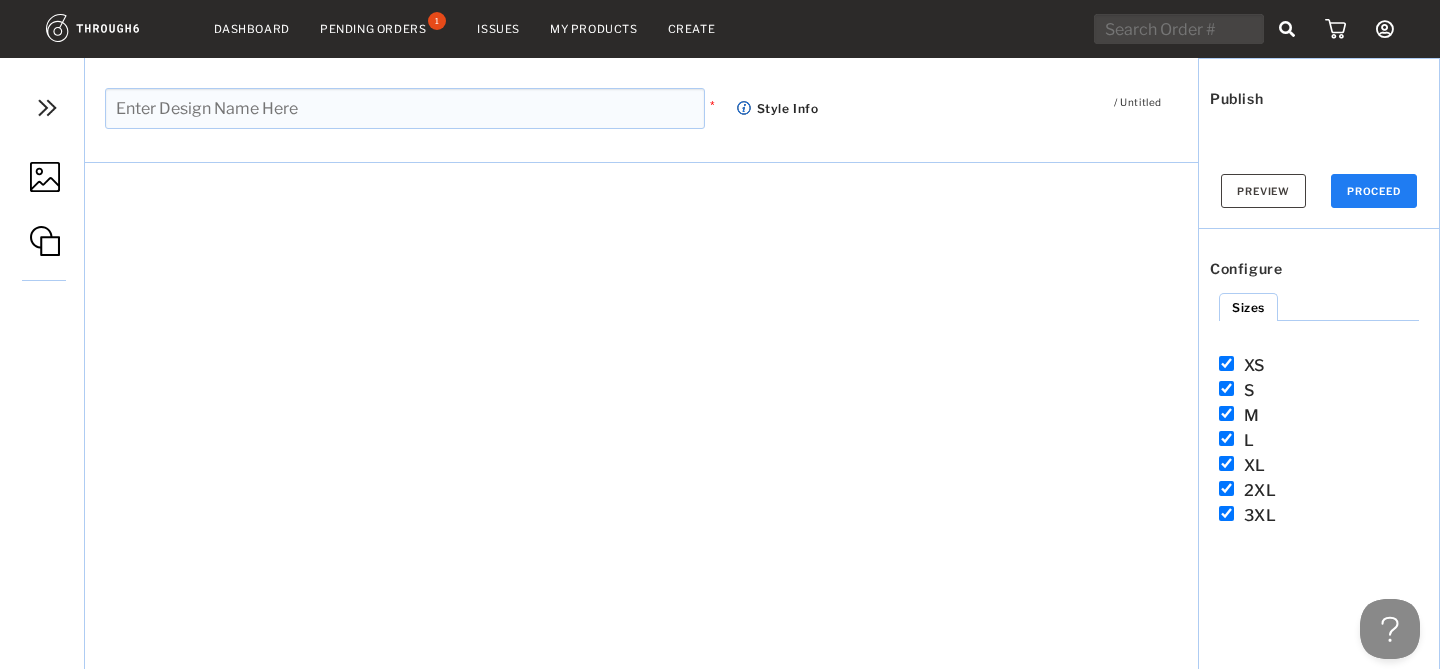 scroll, scrollTop: 0, scrollLeft: 0, axis: both 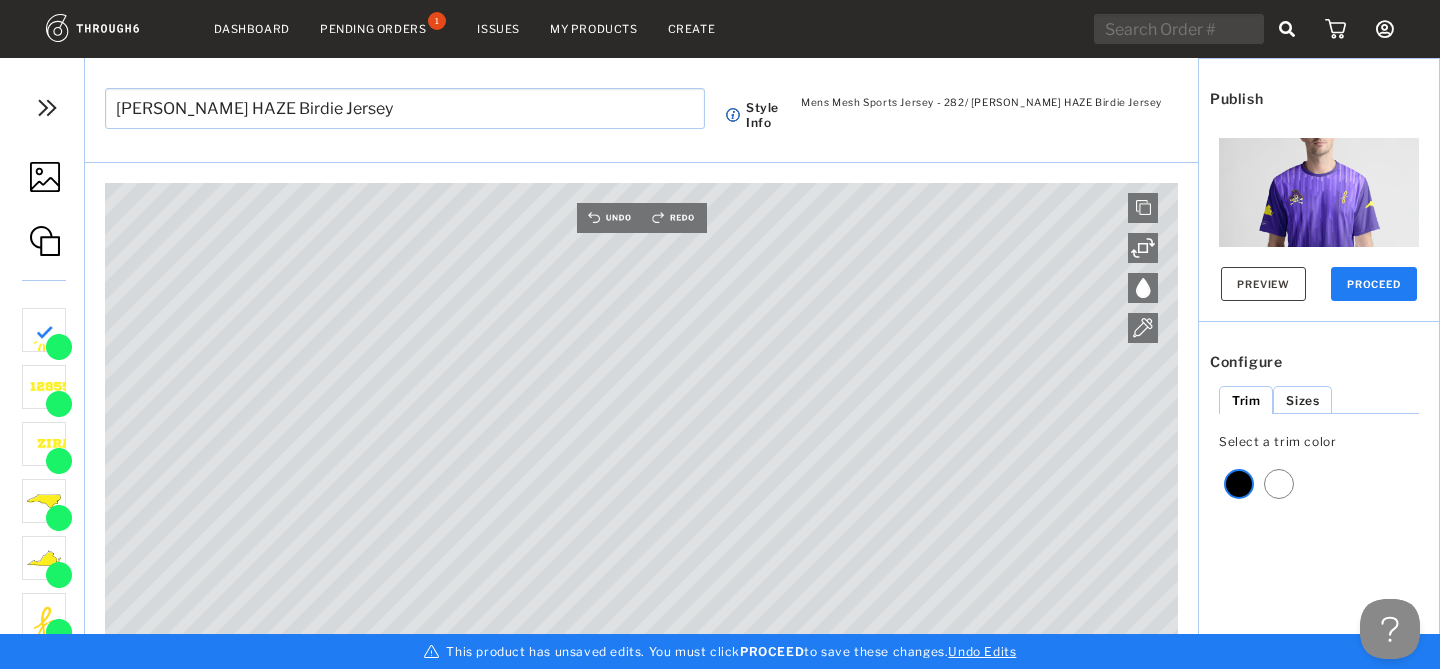 click at bounding box center [47, 108] 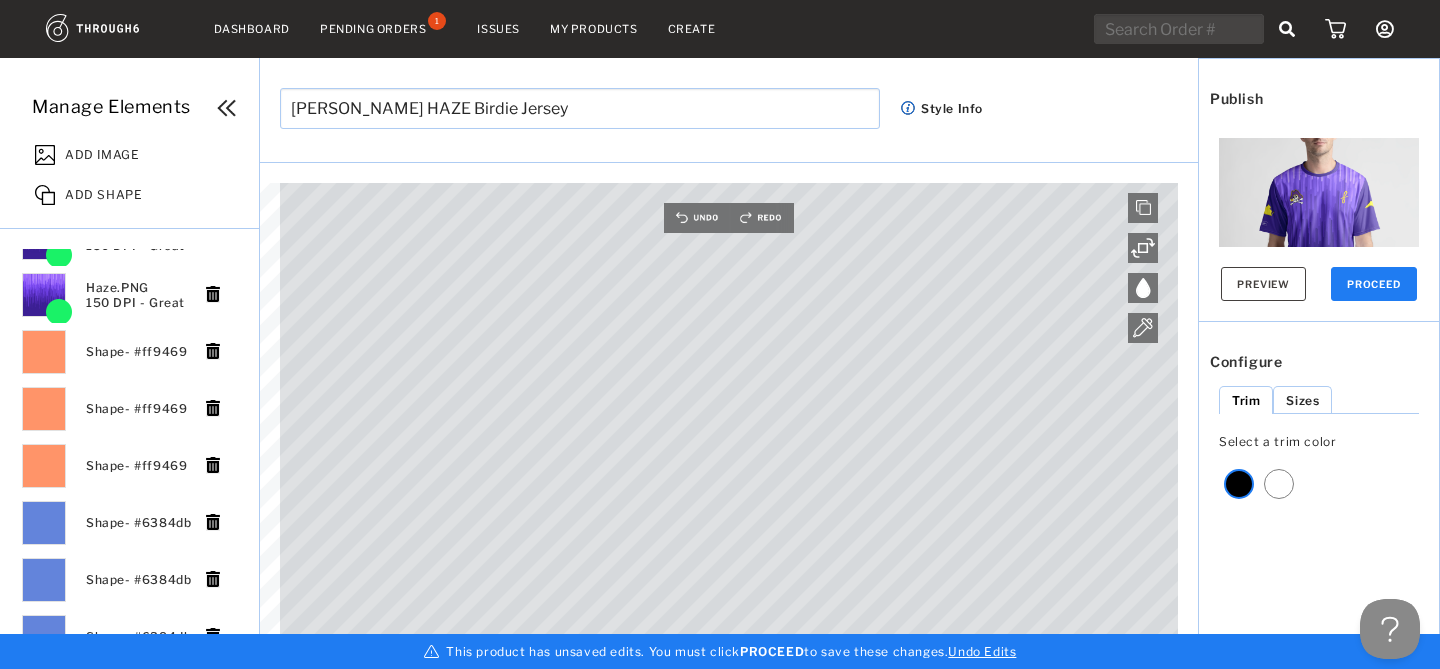 scroll, scrollTop: 788, scrollLeft: 0, axis: vertical 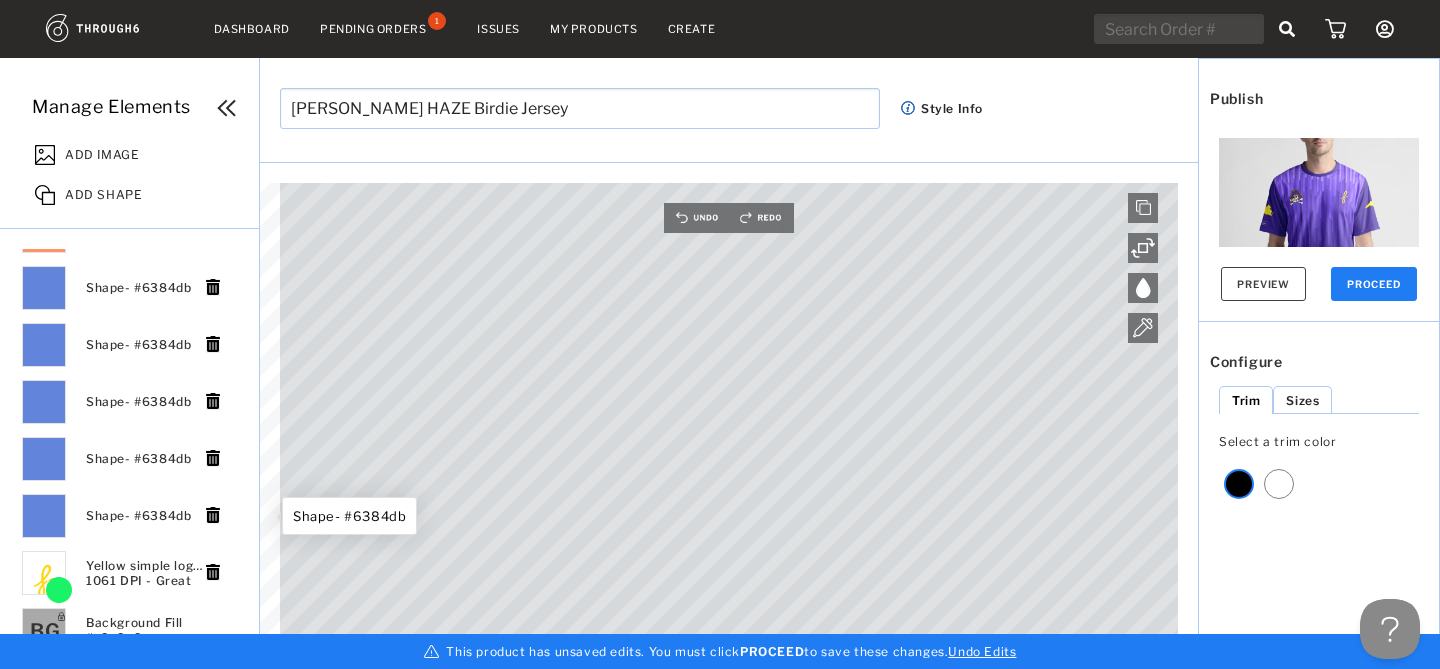 click at bounding box center [213, 515] 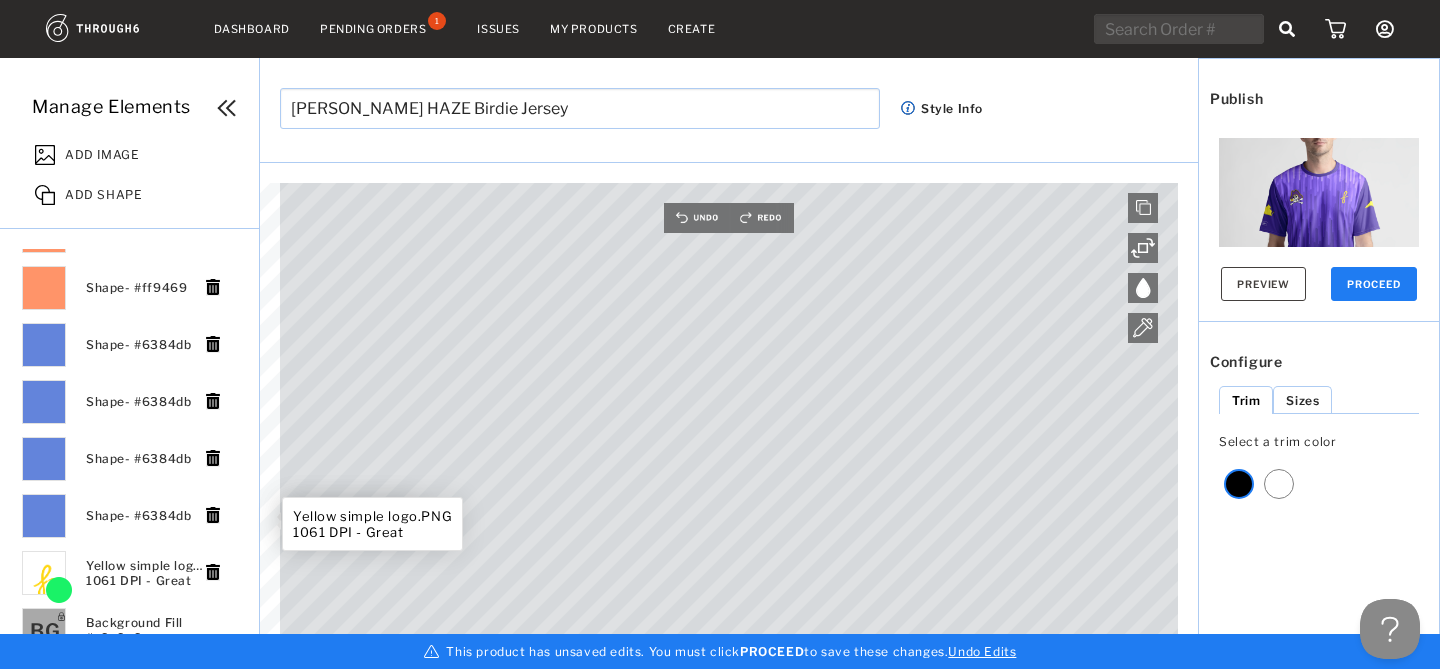 click at bounding box center [213, 515] 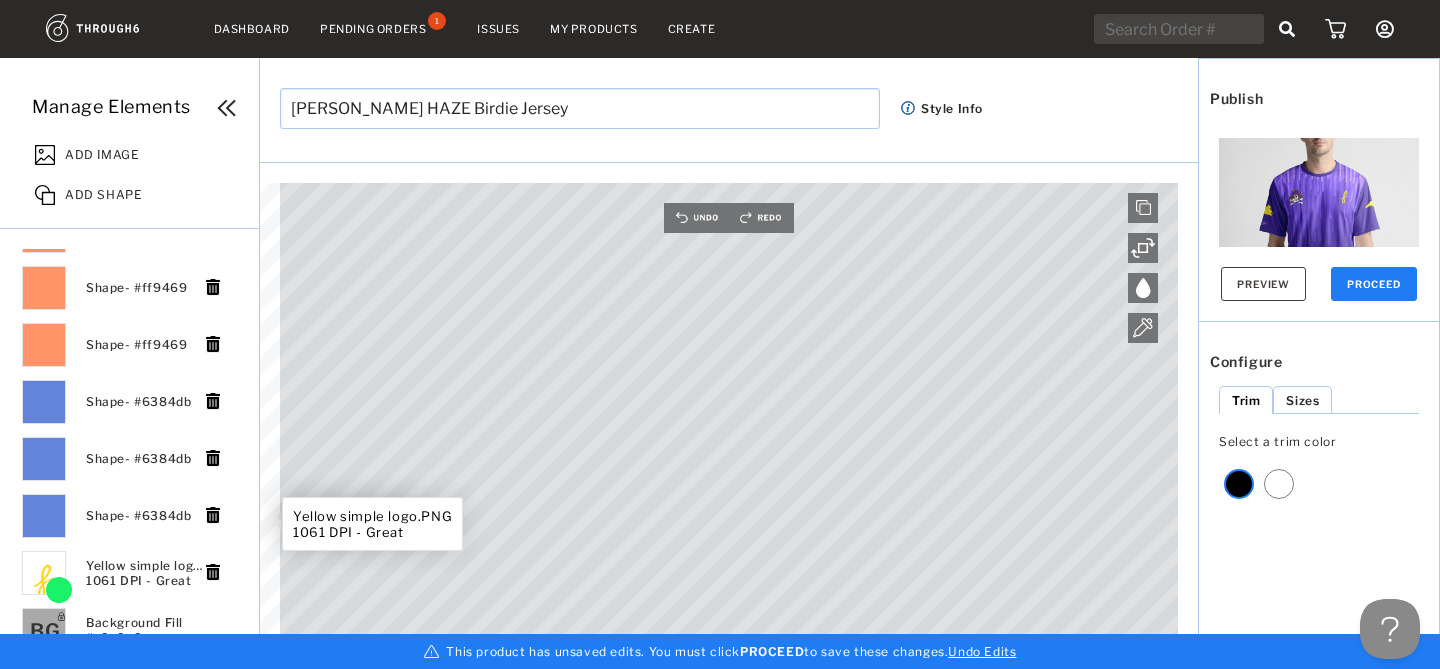 click at bounding box center (213, 515) 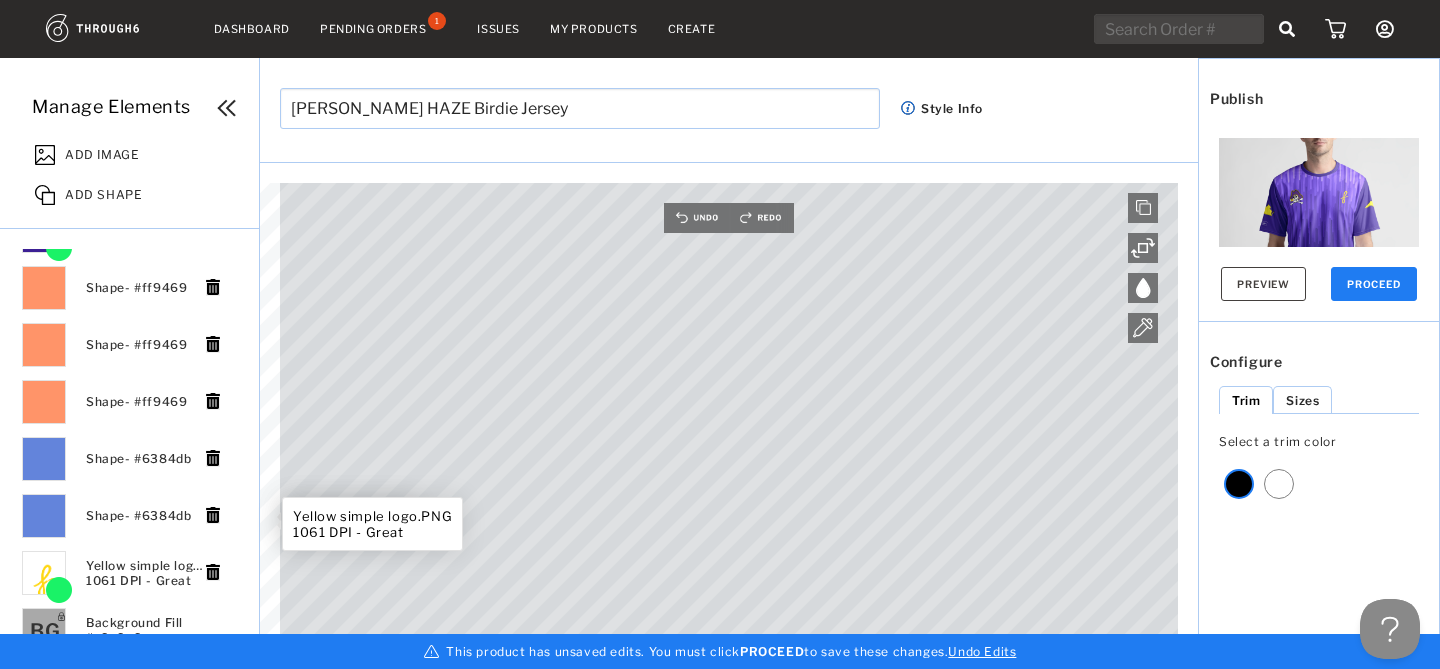 click at bounding box center (213, 515) 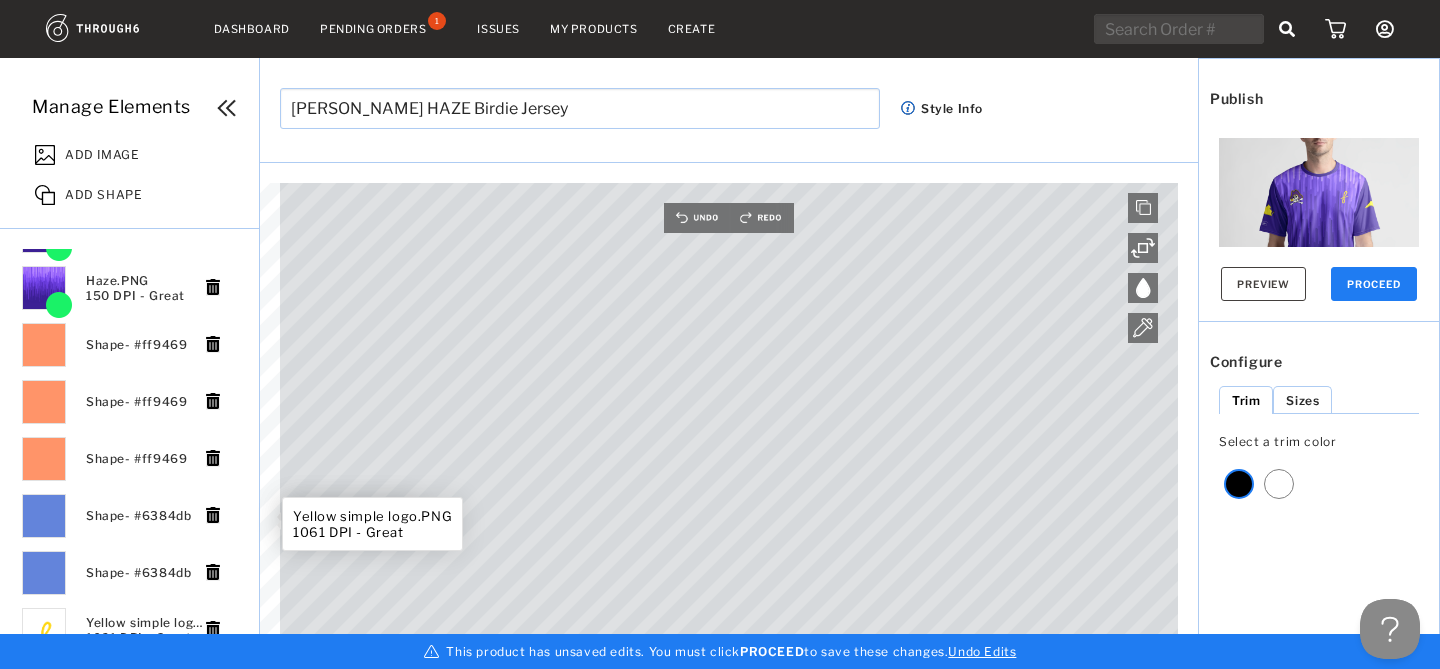 click at bounding box center [213, 515] 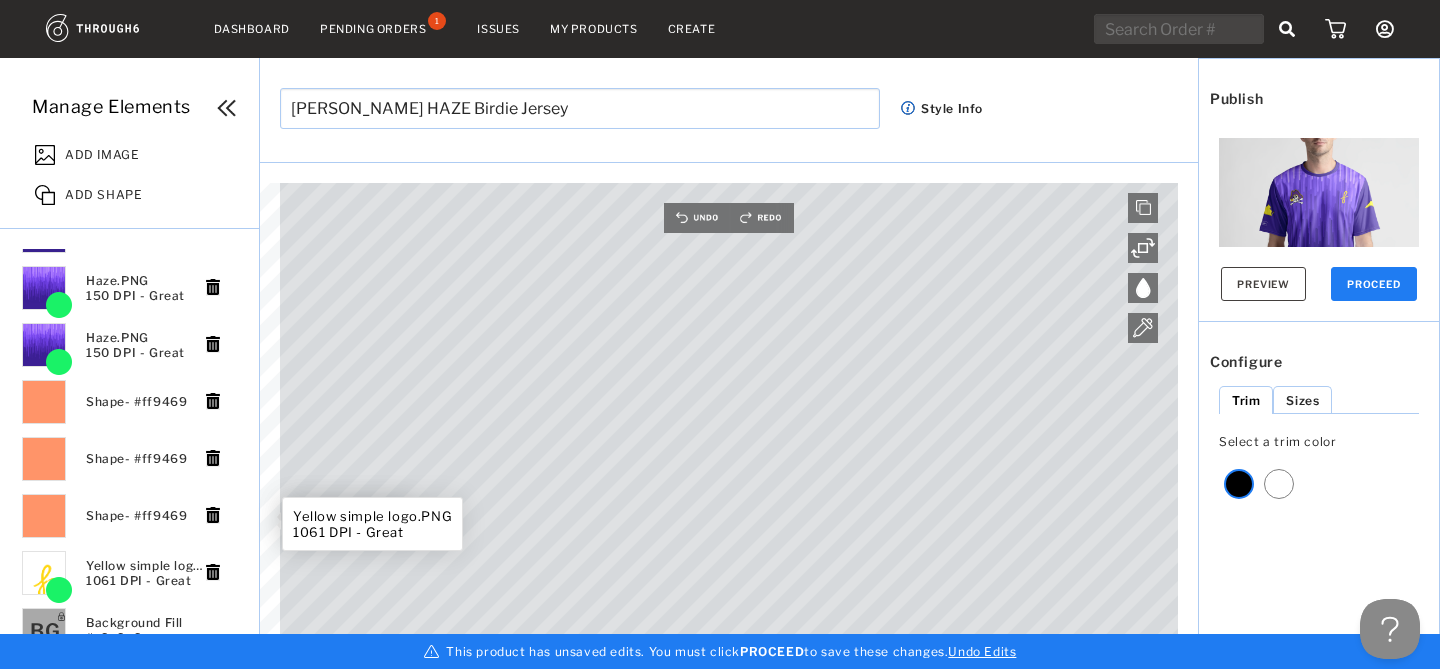 click at bounding box center [213, 515] 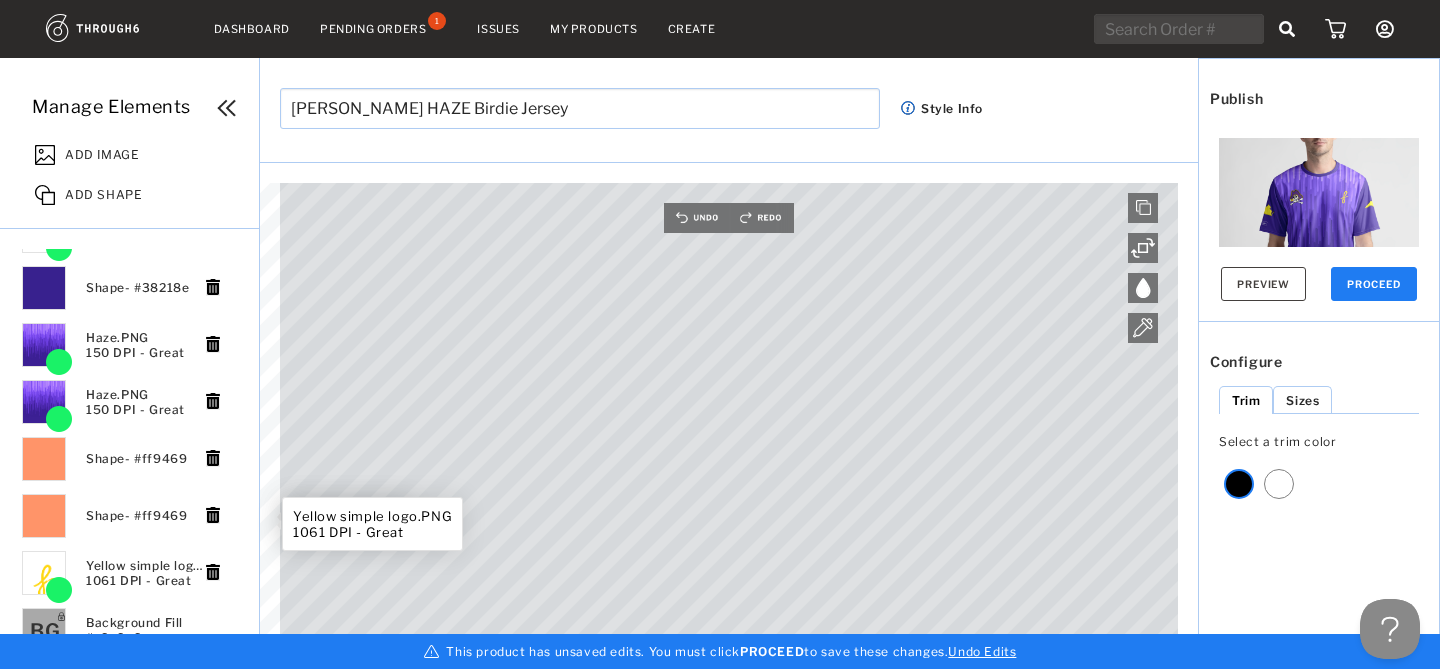 click at bounding box center [213, 515] 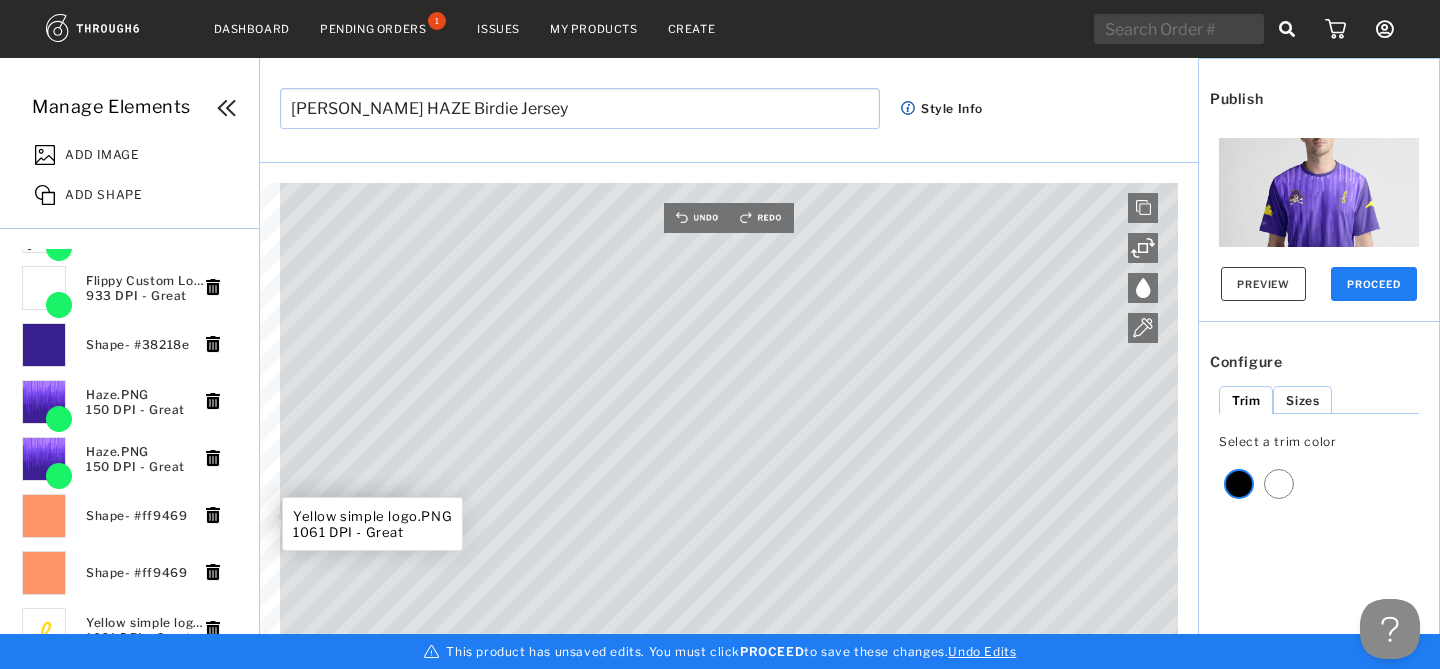 click at bounding box center (213, 515) 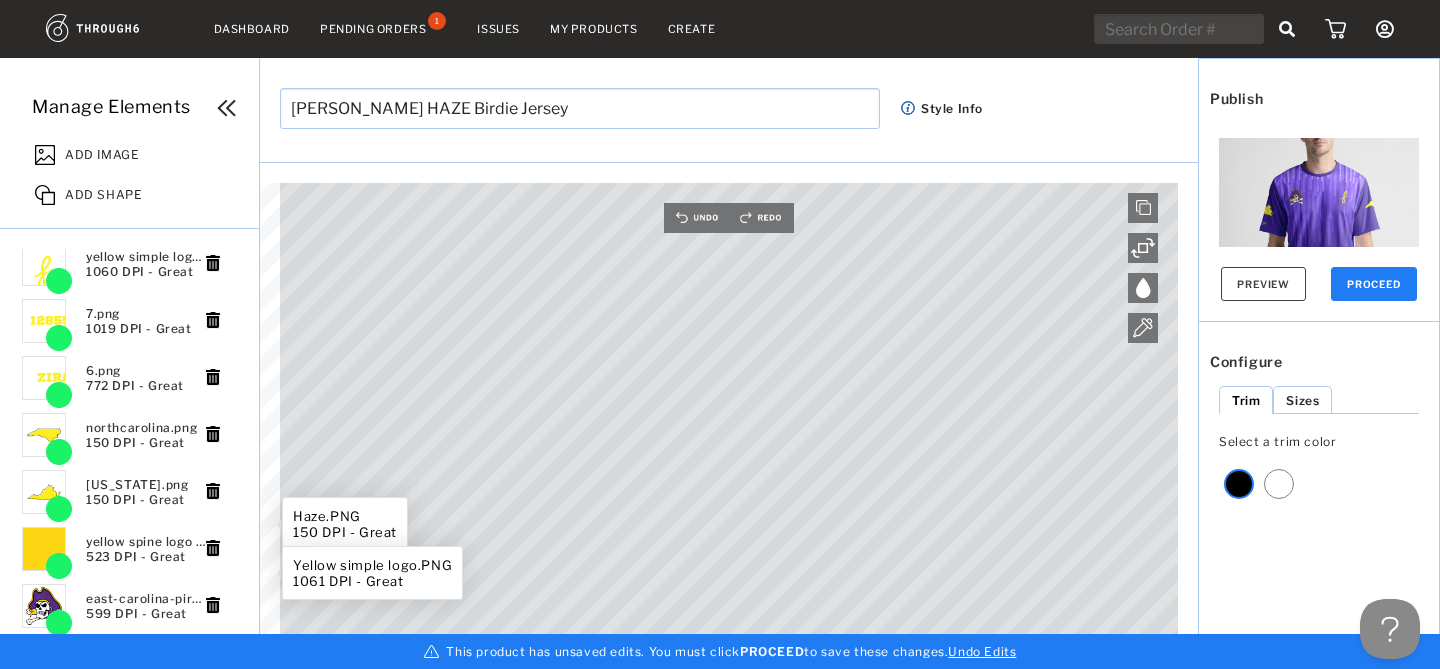 scroll, scrollTop: 11, scrollLeft: 0, axis: vertical 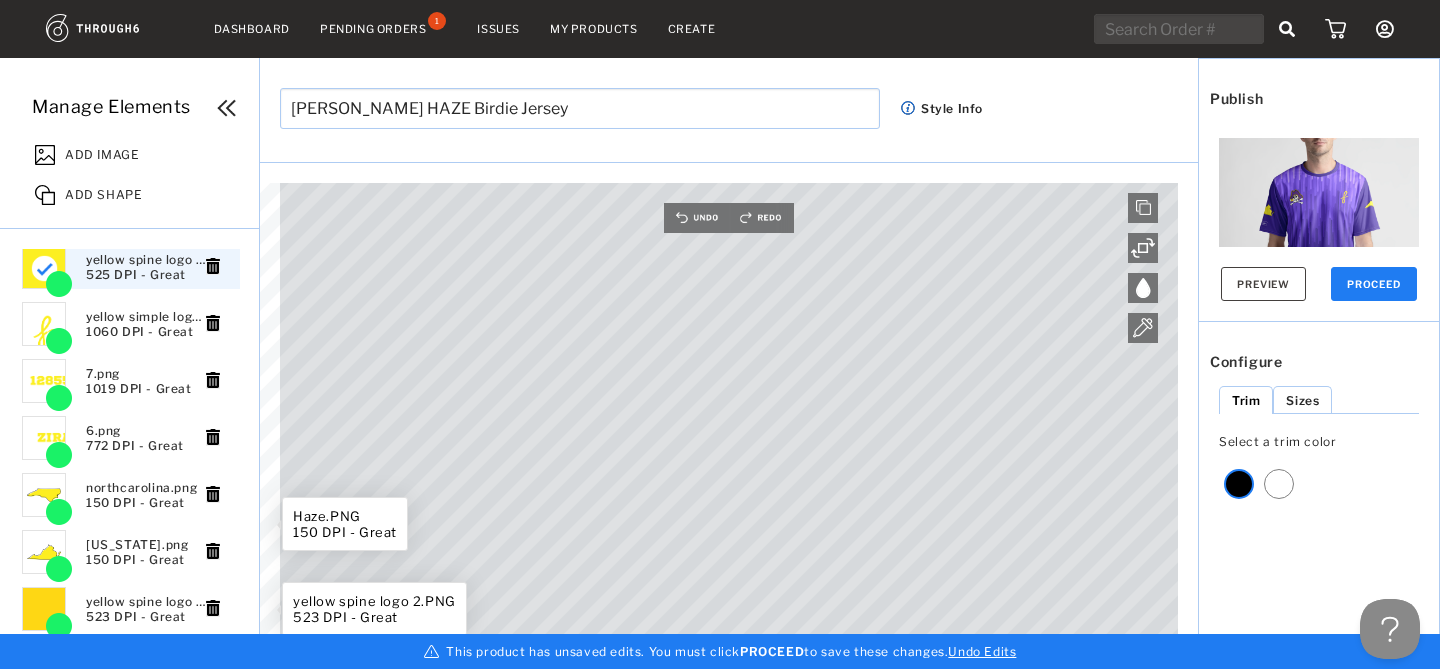click at bounding box center [59, 625] 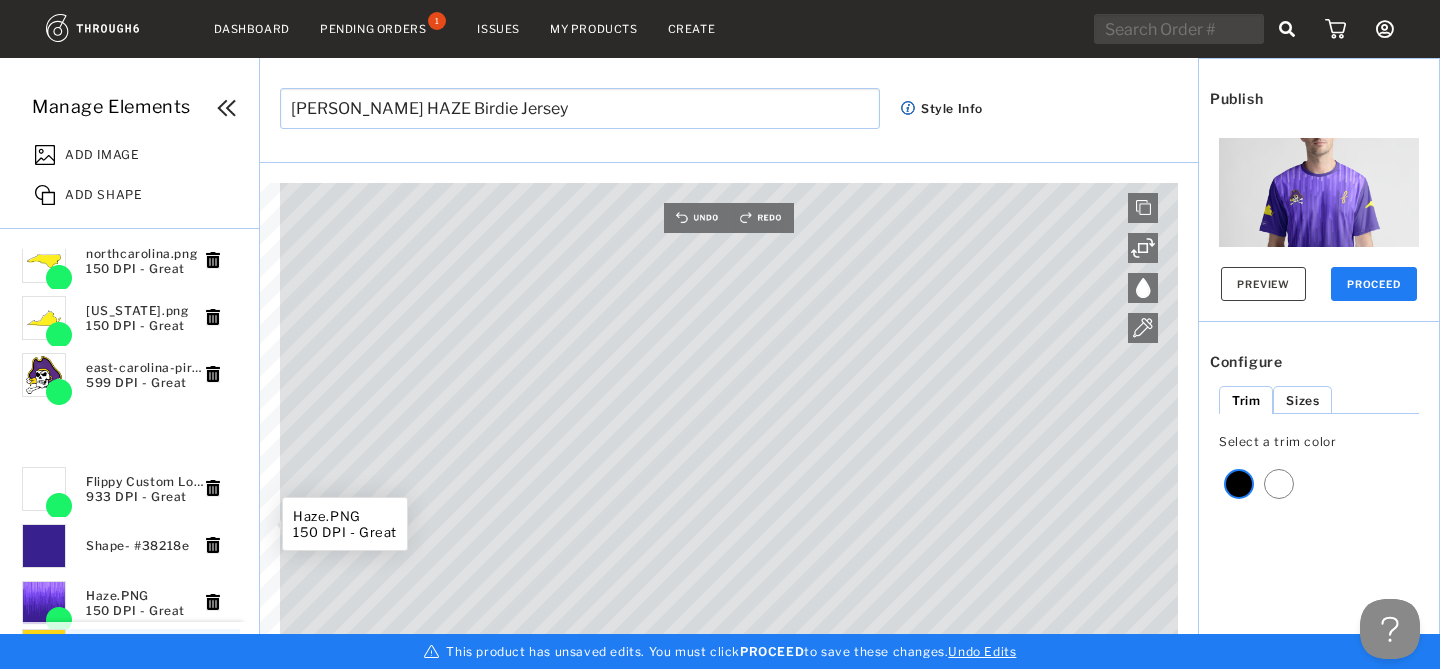 scroll, scrollTop: 389, scrollLeft: 0, axis: vertical 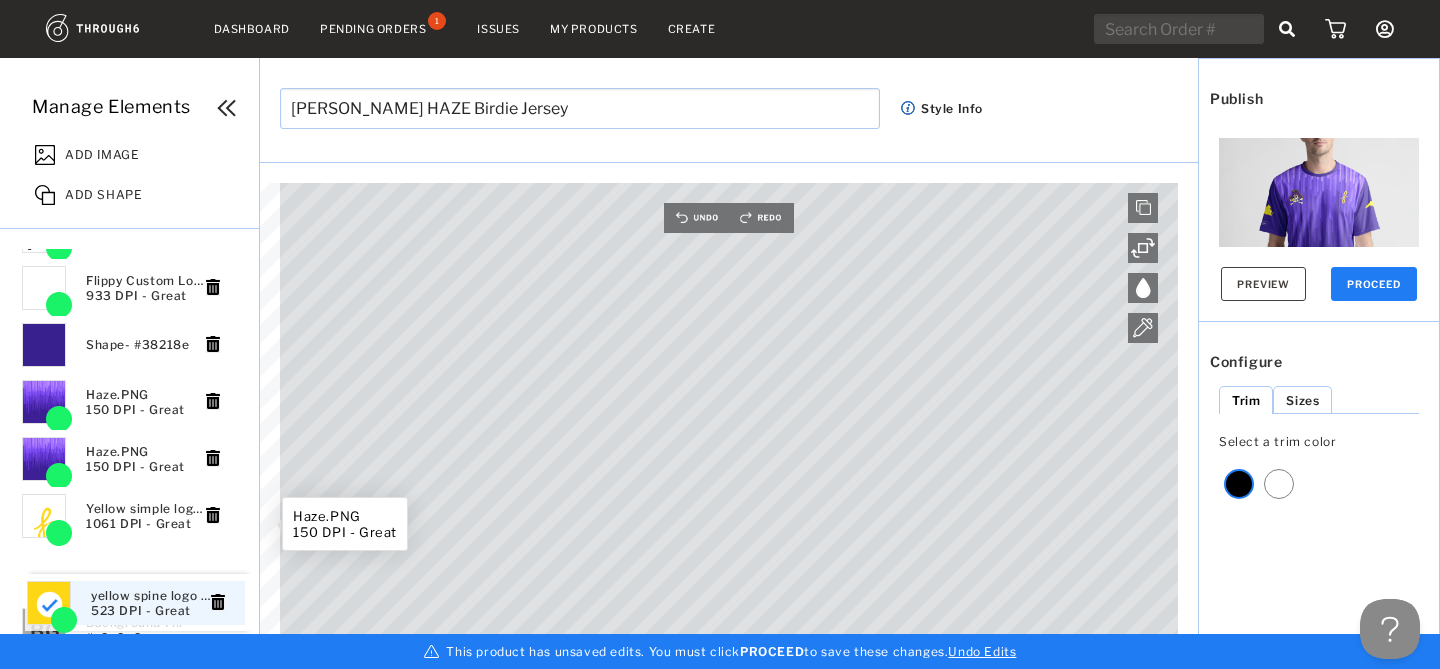 drag, startPoint x: 41, startPoint y: 613, endPoint x: 49, endPoint y: 585, distance: 29.12044 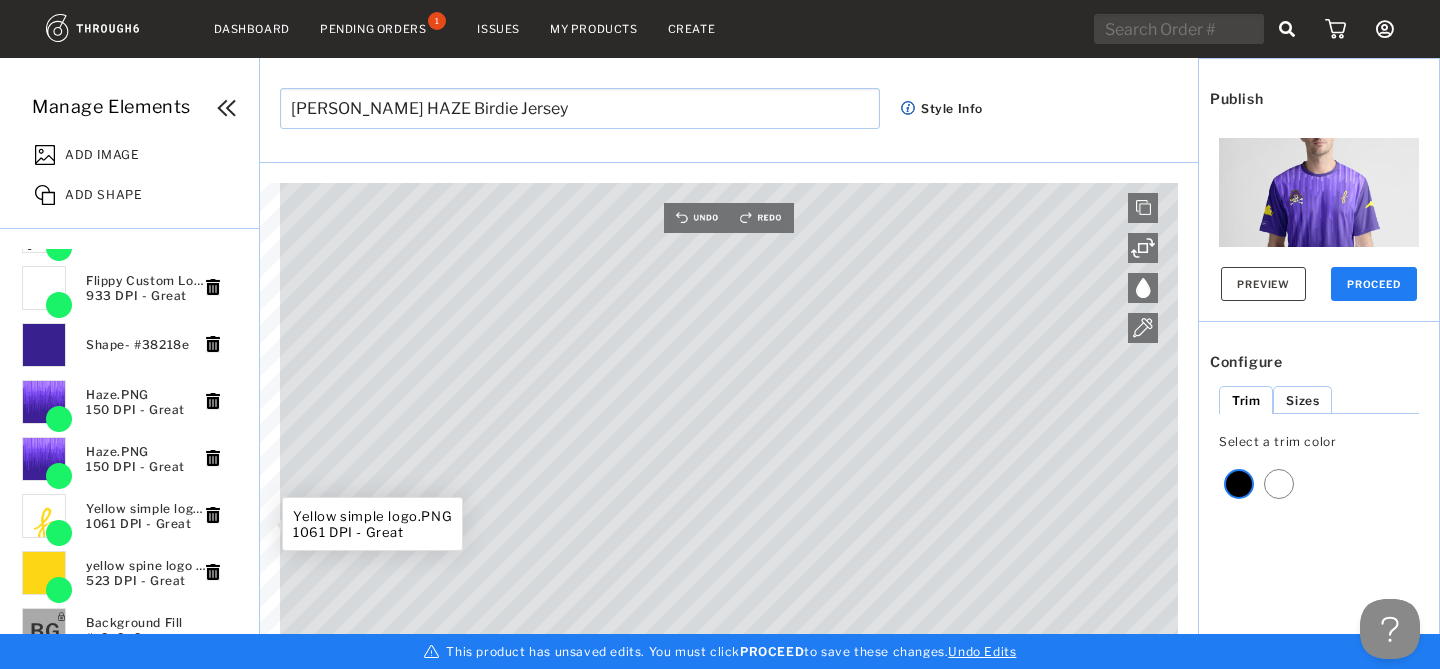 click on "PROCEED" at bounding box center (1374, 284) 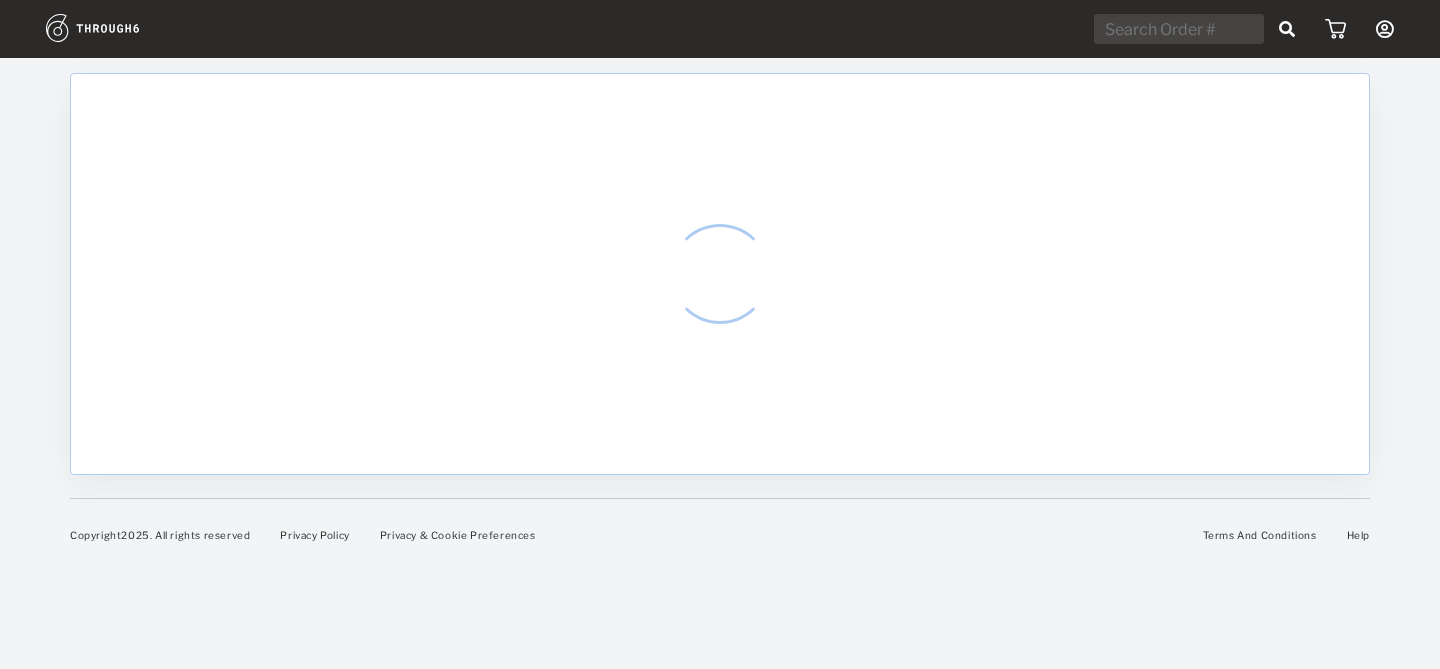 scroll, scrollTop: 0, scrollLeft: 0, axis: both 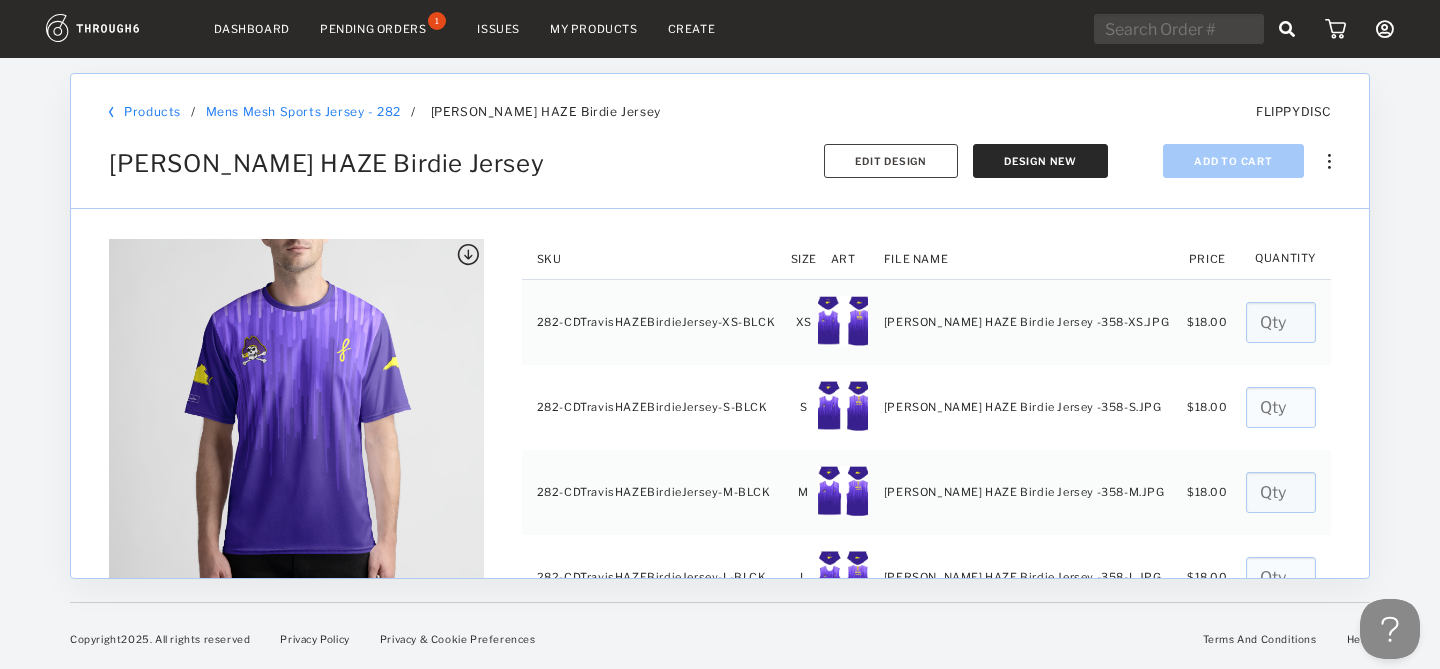 click on "My Products" at bounding box center (594, 29) 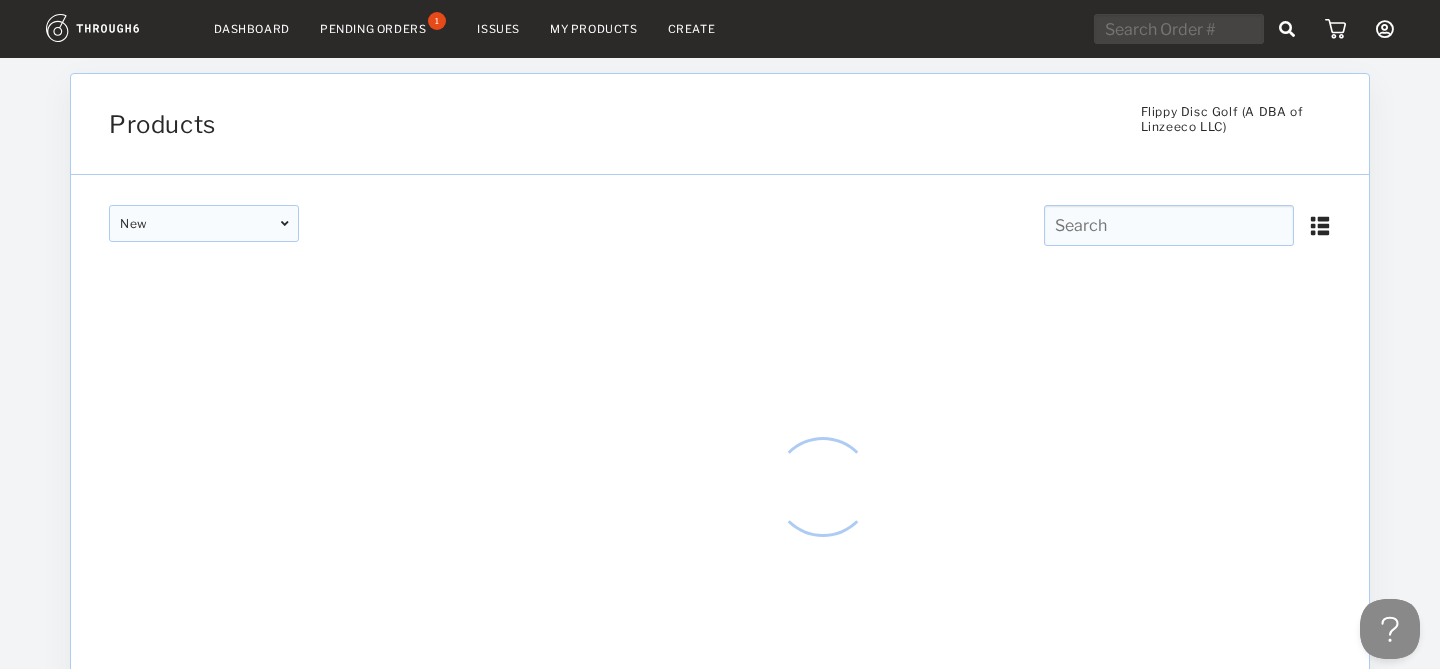 scroll, scrollTop: 0, scrollLeft: 0, axis: both 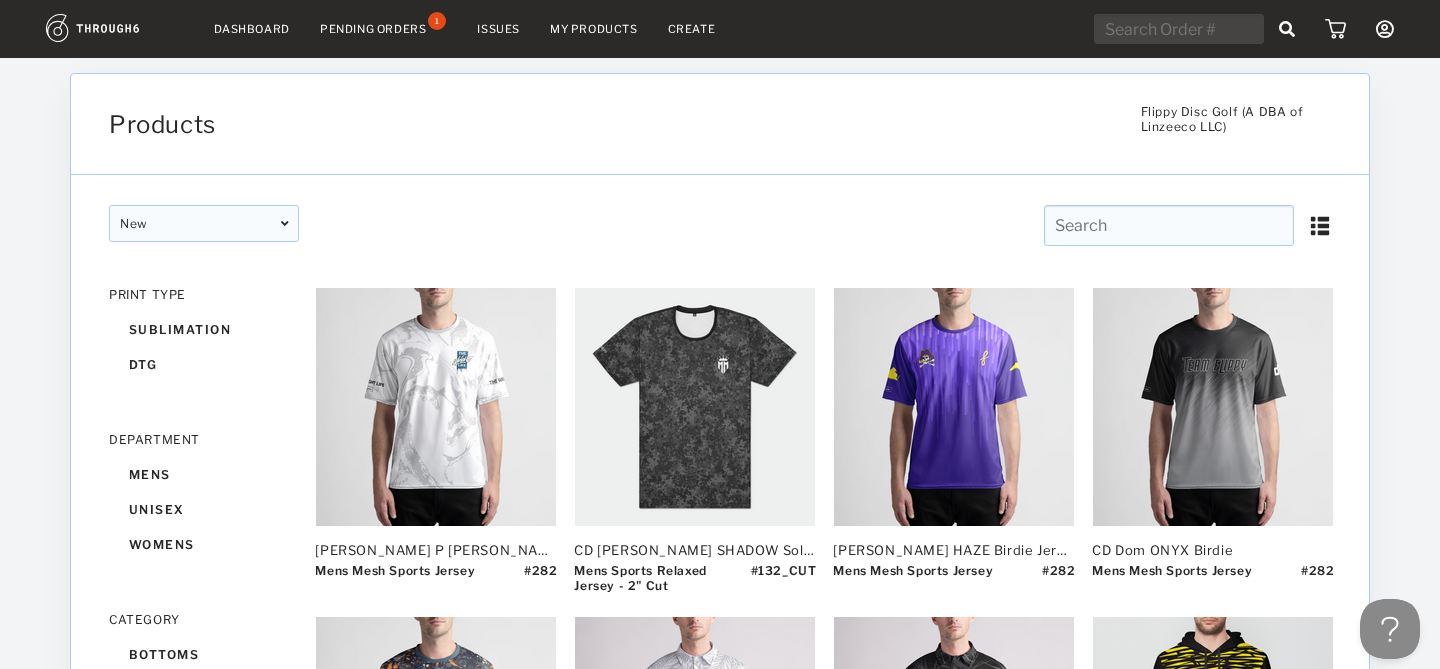 click on "Dashboard   Pending Orders 1 Issues My Products Create  My Account  Create New Brand  Users  Brand Settings Payment History  Sign Out" at bounding box center [720, 29] 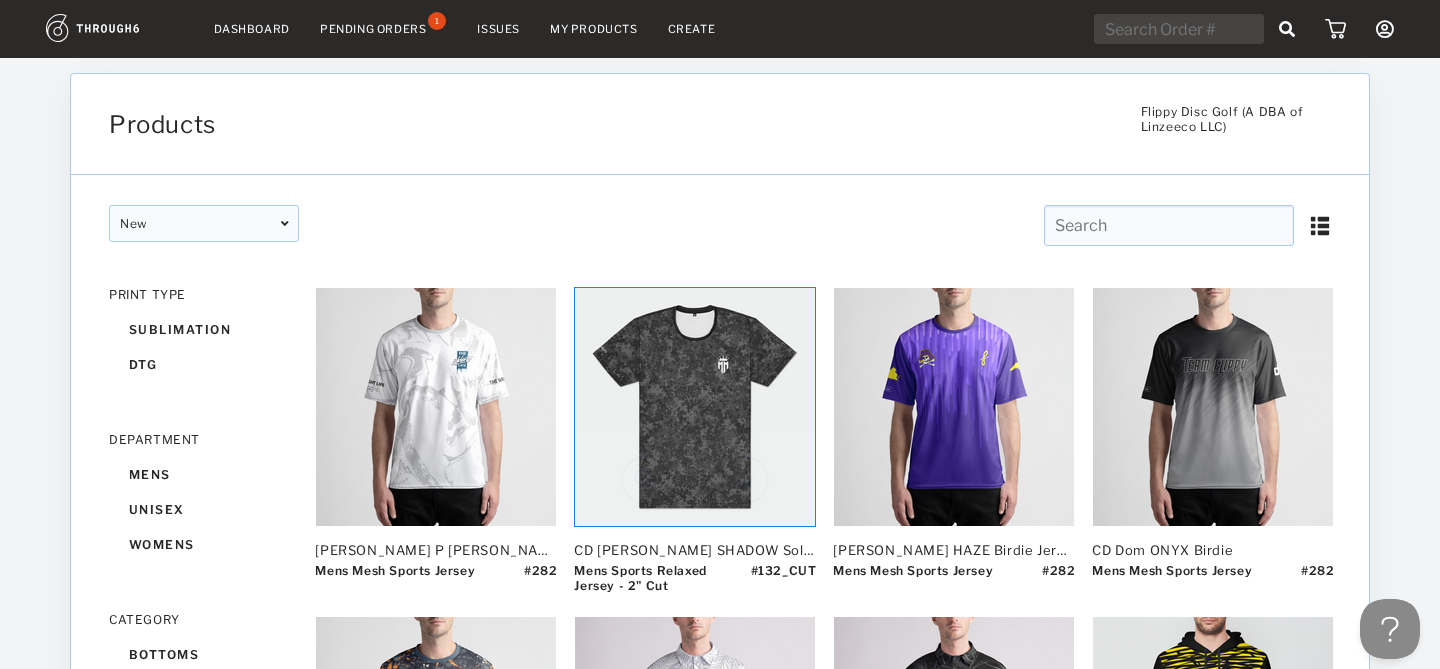 click at bounding box center (745, 480) 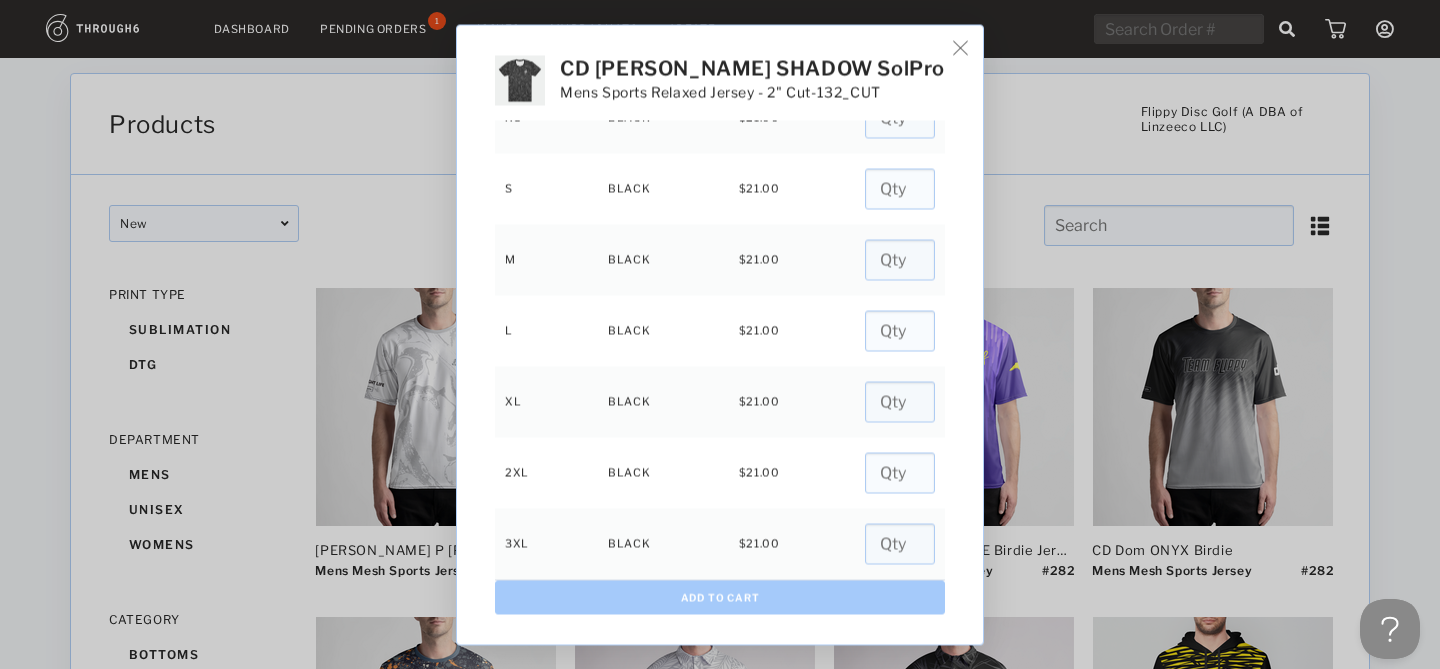 scroll, scrollTop: 81, scrollLeft: 0, axis: vertical 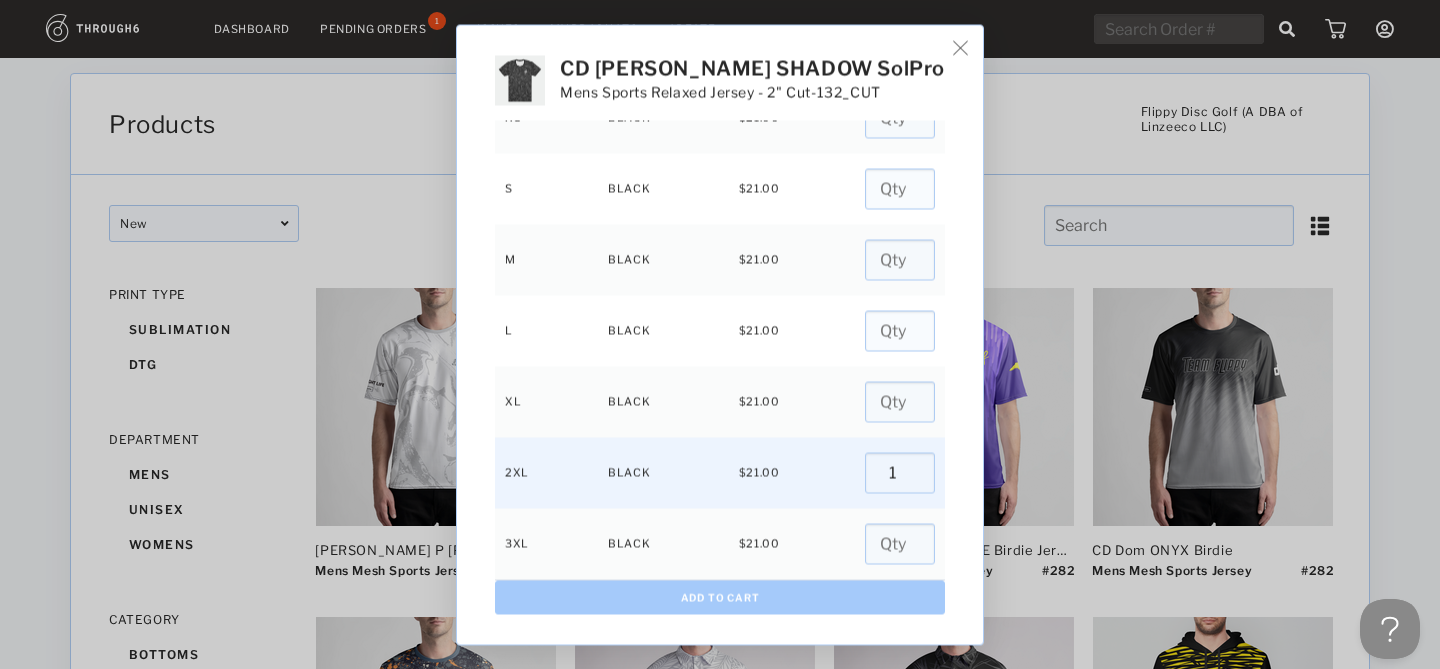 type on "1" 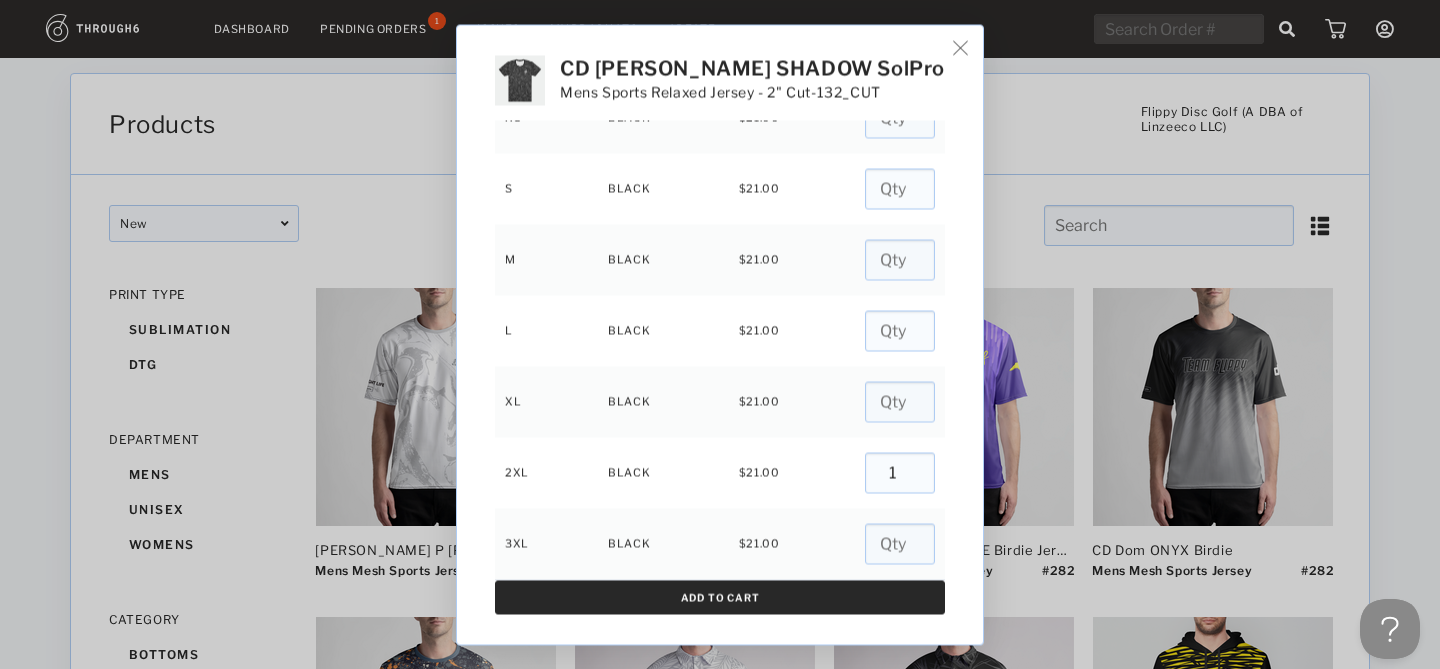 click on "Add To Cart" at bounding box center (720, 597) 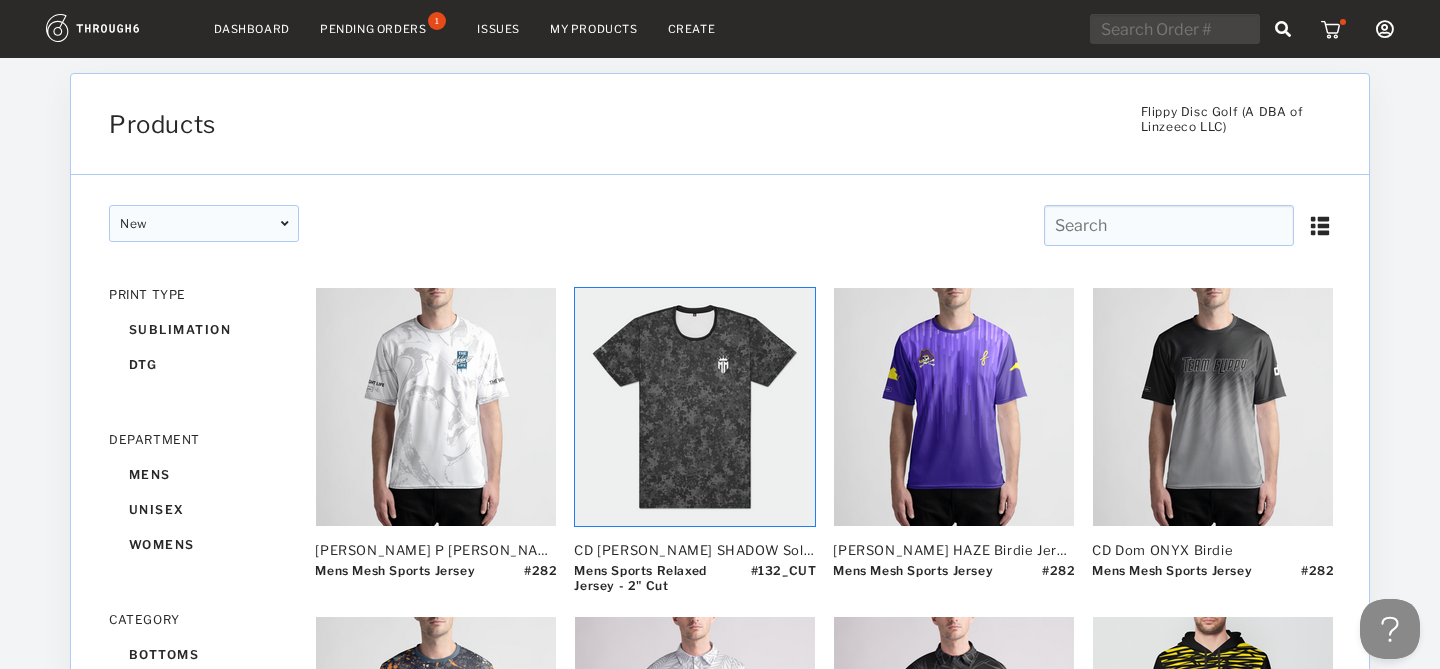 click at bounding box center [1333, 29] 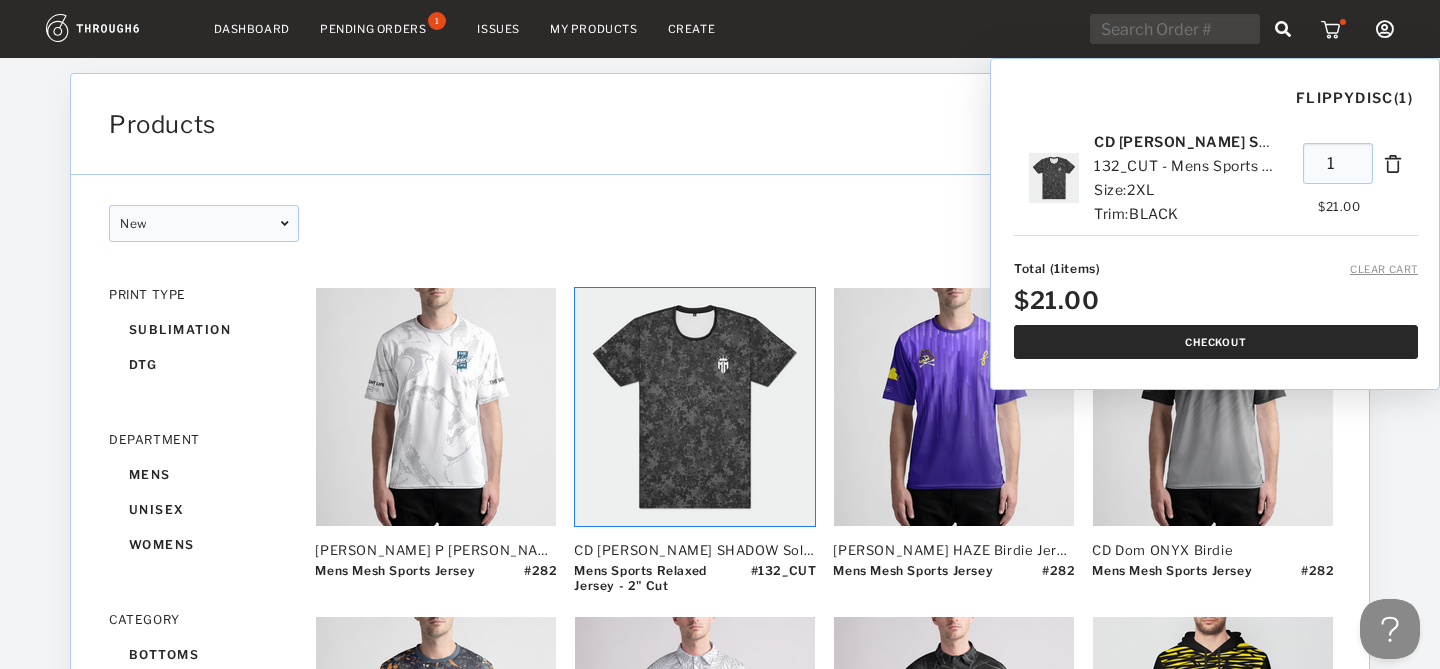 click on "Checkout" at bounding box center (1216, 342) 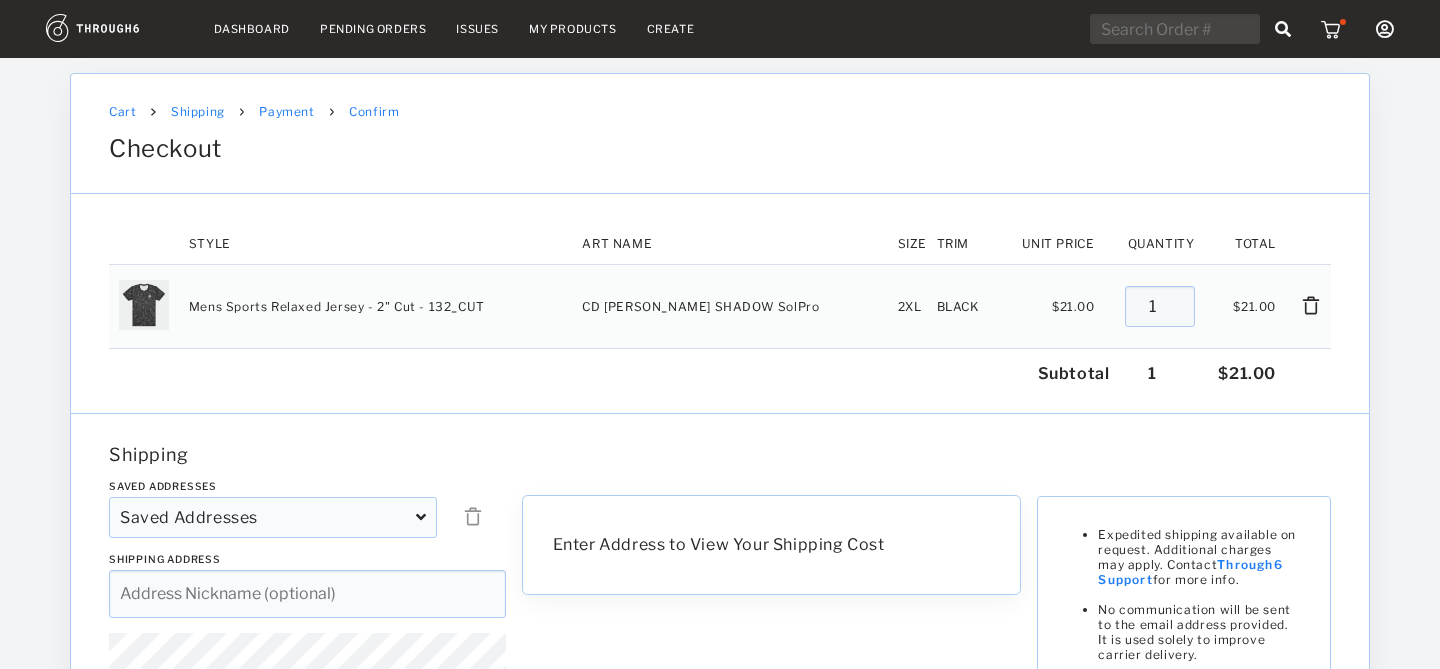scroll, scrollTop: 0, scrollLeft: 0, axis: both 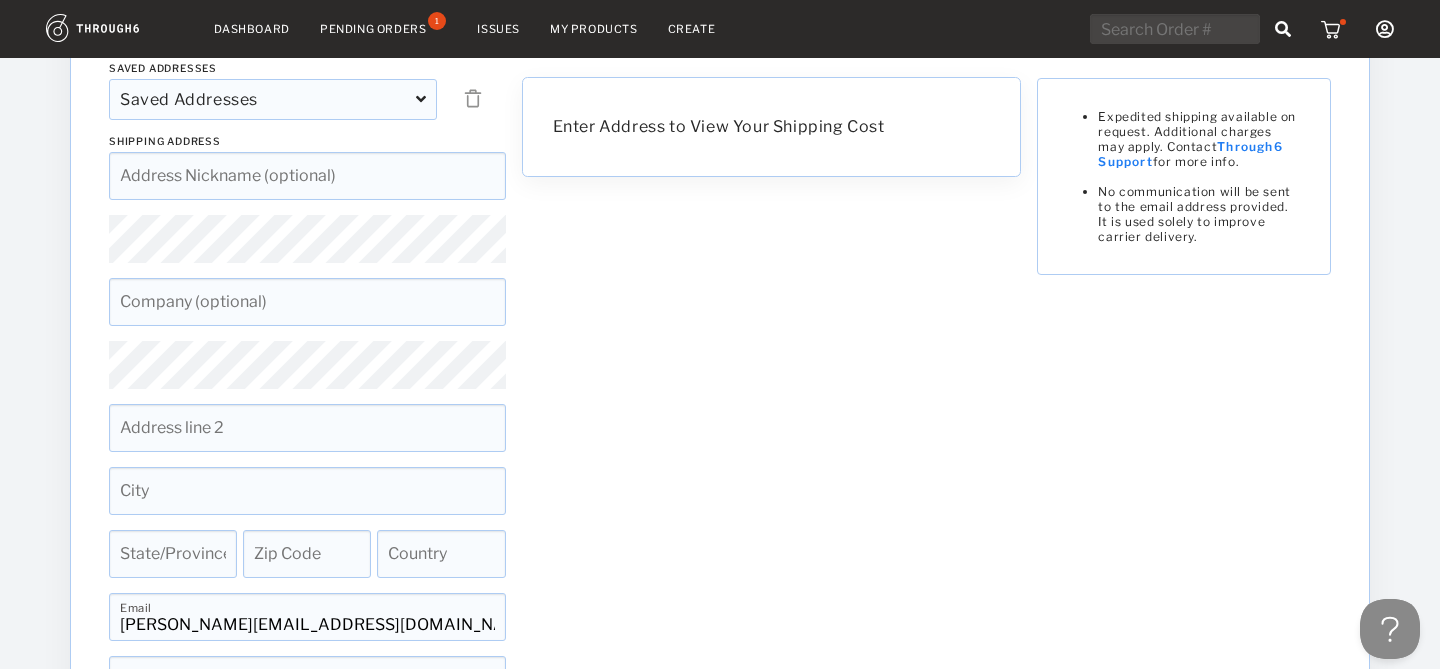 click on "Shipping Address Address Nickname (optional) Company (optional) Address line 2 City State/Province Zip Code Country [PERSON_NAME][EMAIL_ADDRESS][DOMAIN_NAME] Email Phone Number" at bounding box center (307, 419) 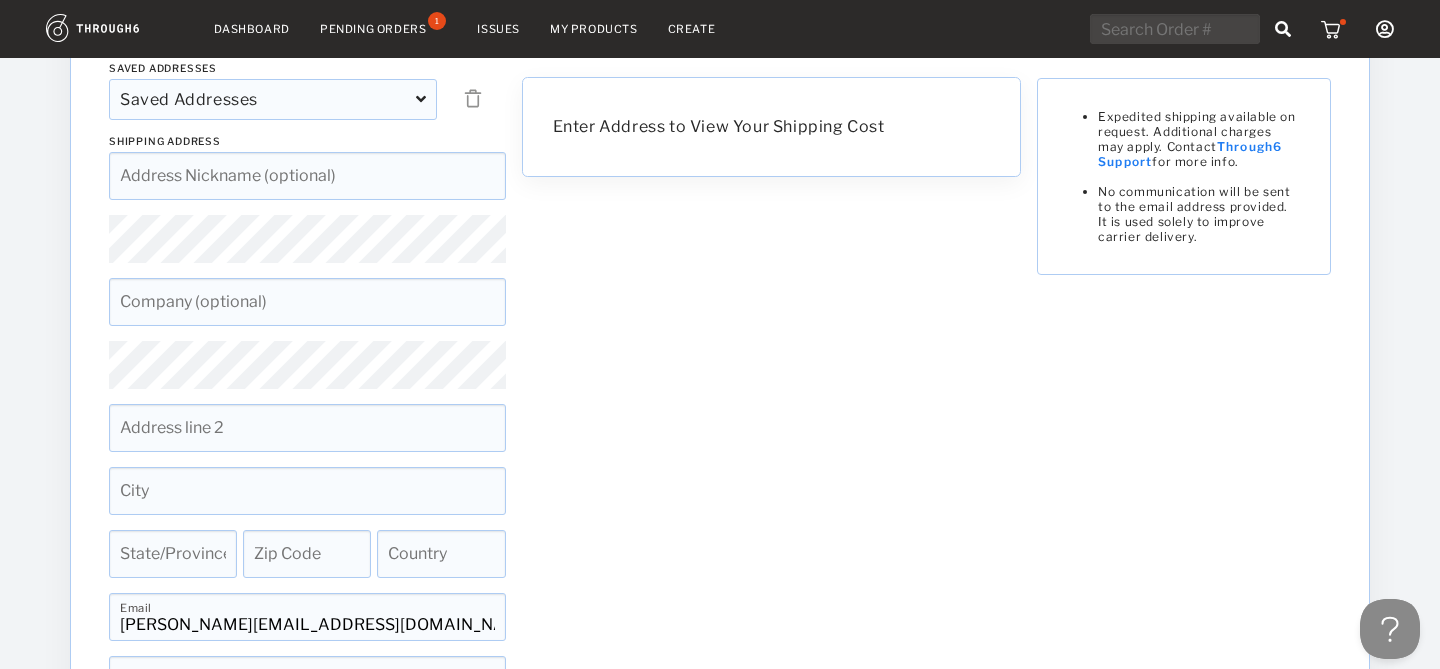 click on "Dashboard   Pending Orders 1 Issues My Products Create  My Account  Create New Brand  Users  Brand Settings Payment History  Sign Out Dashboard   Pending Orders 1 Issues My Products Create My Account Brands Create New Brand Users Log Out Sales tax may be required for certain purchases based on the nexus laws of the destination city/state for this order. Read More Credit Card processing imposes an automatic 3.5% merchant fee levied and passed through to the payment processor. Read More Cart Cart Shipping Shipping Payment Payment Confirm Confirm Checkout Style Art Name Size Trim Unit Price Quantity Total Mens Sports Relaxed Jersey - 2" Cut - 132_CUT CD MATT Pixel SHADOW SolPro 2XL BLACK $ 21.00 1 $ 21.00   Subtotal 1 $21.00 Quantity Total CD MATT Pixel SHADOW SolPro Mens Sports Relaxed Jersey - 2" Cut # 132_CUT Size:  2XL BLACK $ 21.00 1 $ 21.00 Subtotal 1 $21.00 Shipping Saved Addresses Saved Addresses Aaron Richter, 5110 E Glen Arran Ln  Orange, CA 92869, US Jon Day, Po Box 111  Ranchester, WY 82839, US City" at bounding box center [720, 602] 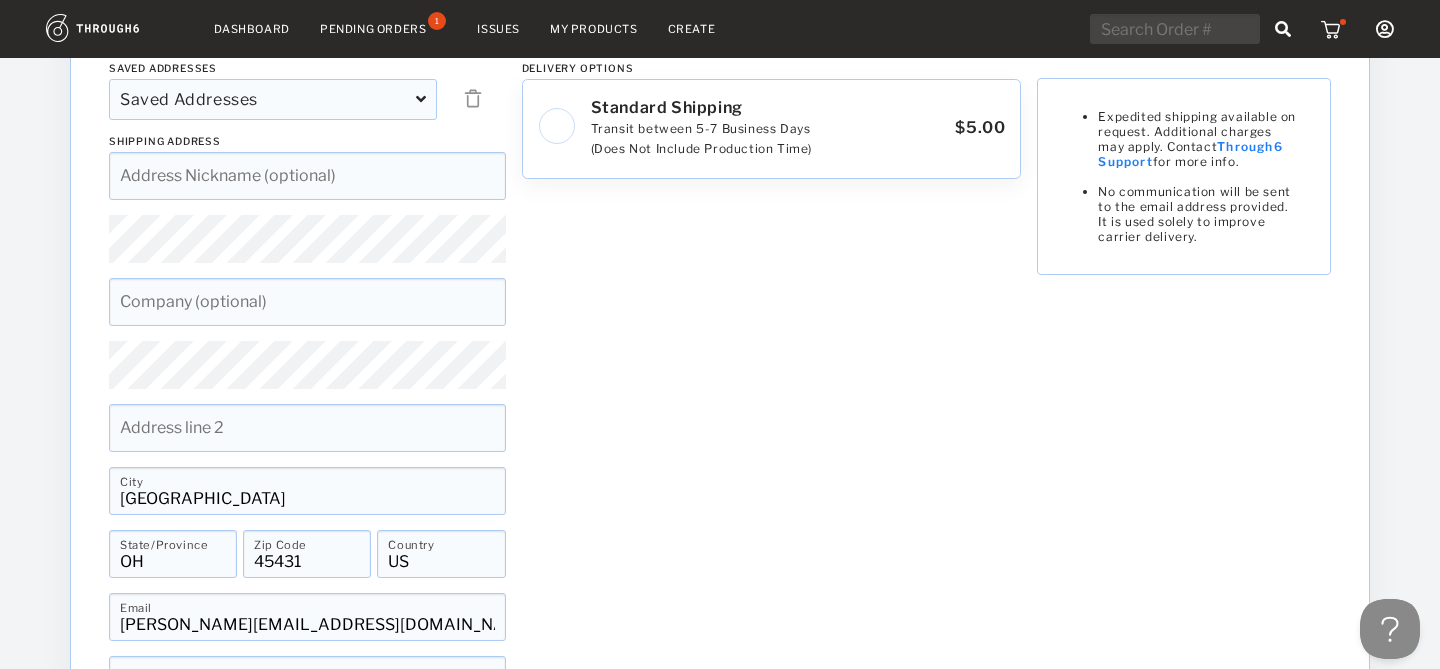 click at bounding box center [307, 428] 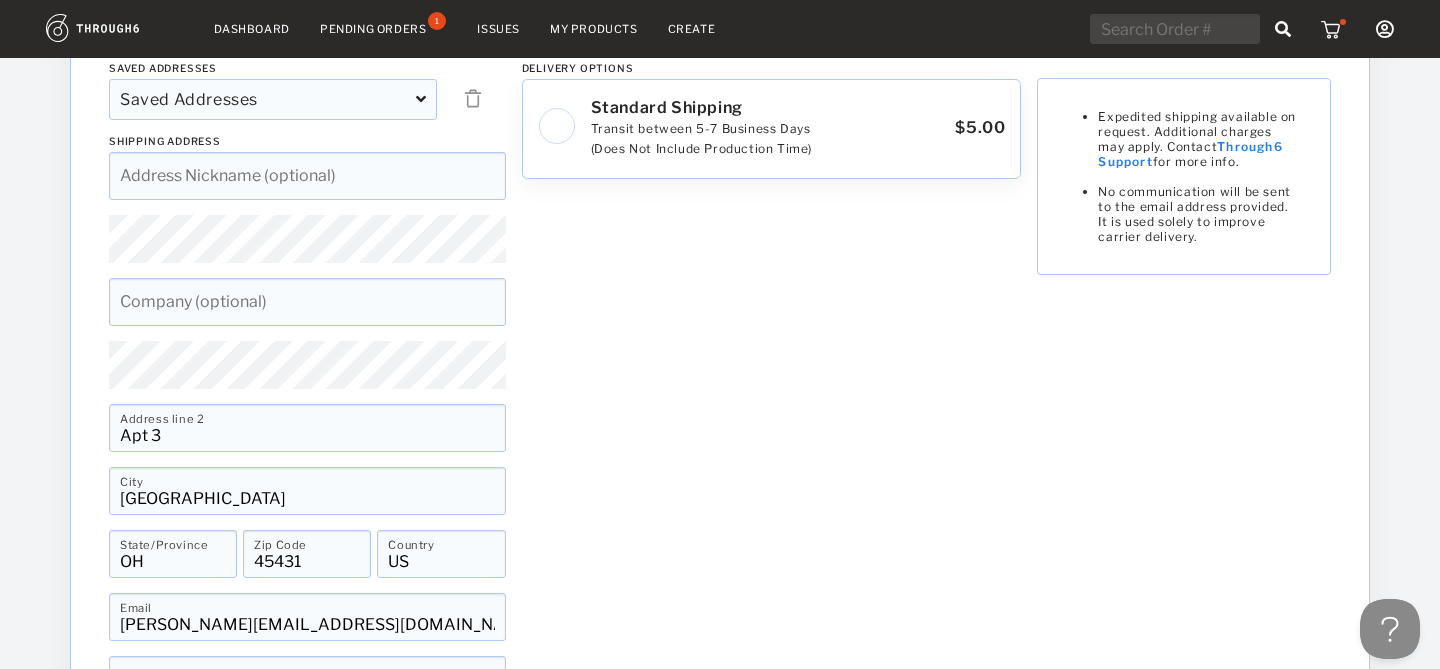 type on "Apt 33" 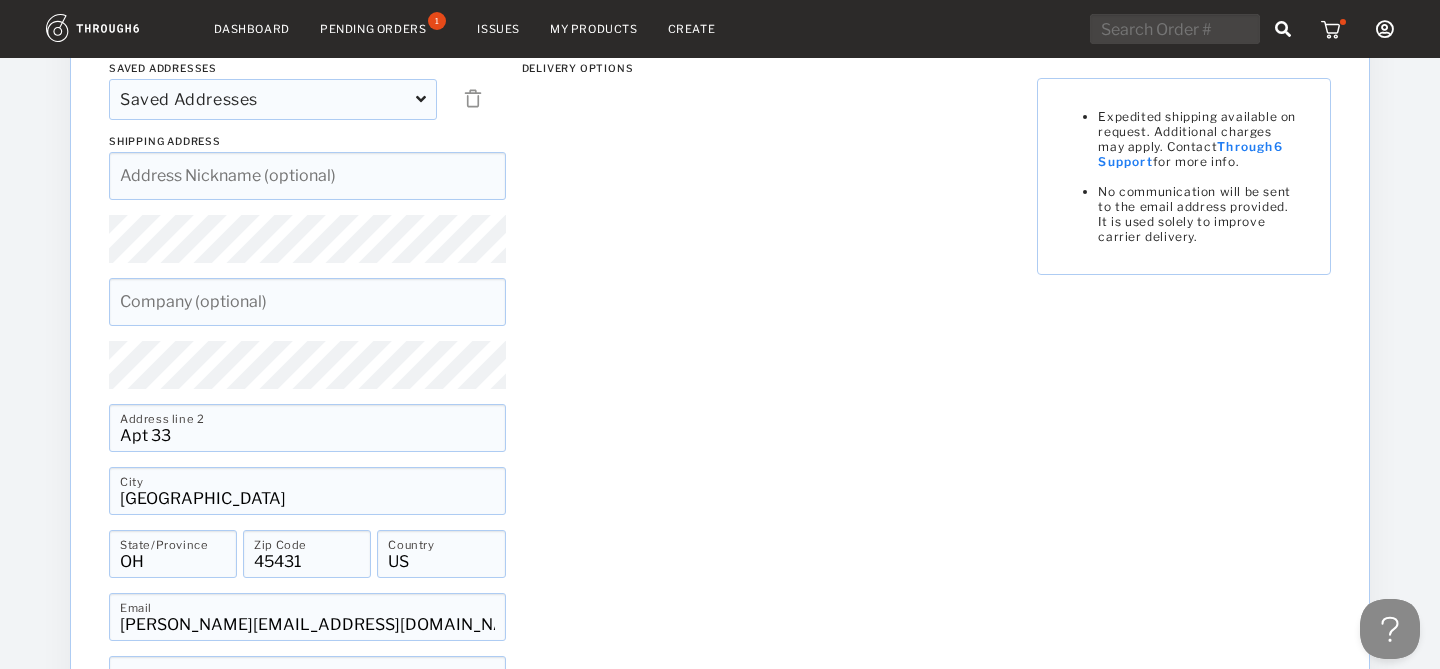 click on "Delivery Options Standard Shipping Transit between 5-7 Business Days (Does Not Include Production Time) $5.00 Expedited shipping available on request. Additional charges may apply. Contact  Through6 Support  for more info. No communication will be sent to the email address provided. It is used solely to improve carrier delivery." at bounding box center [772, 407] 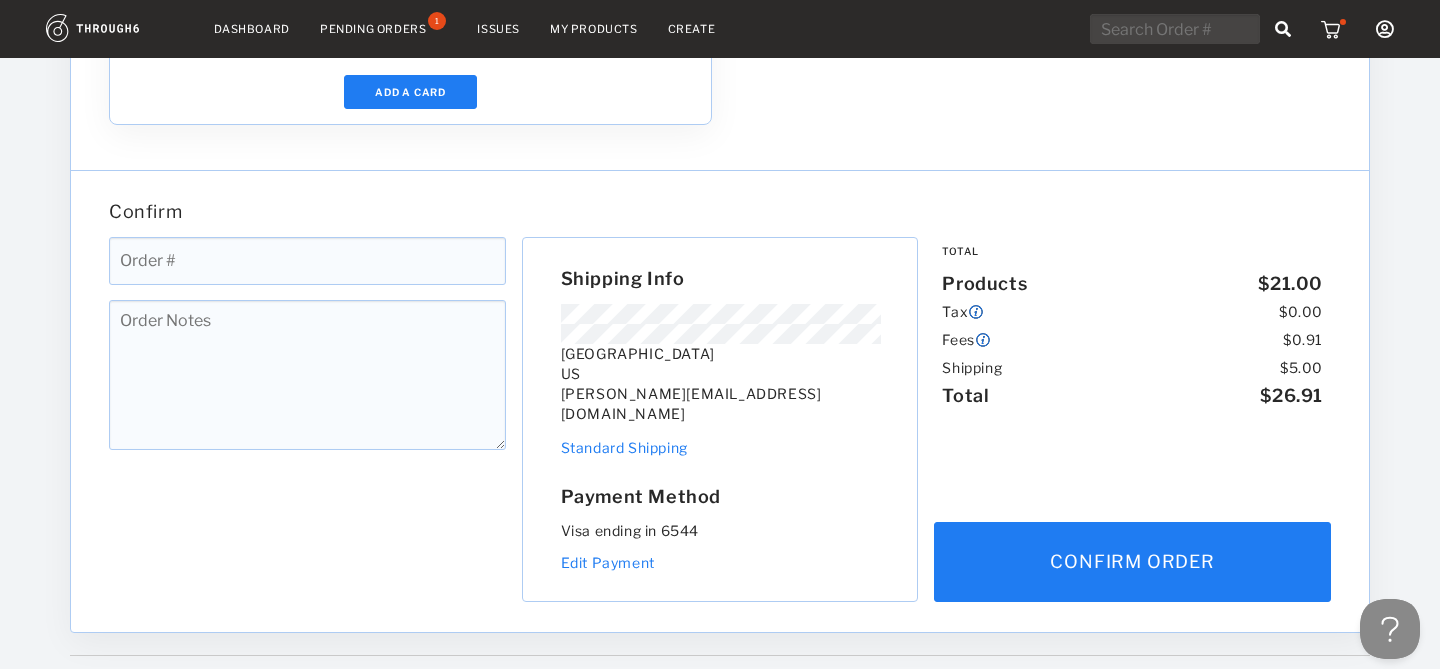 scroll, scrollTop: 1456, scrollLeft: 0, axis: vertical 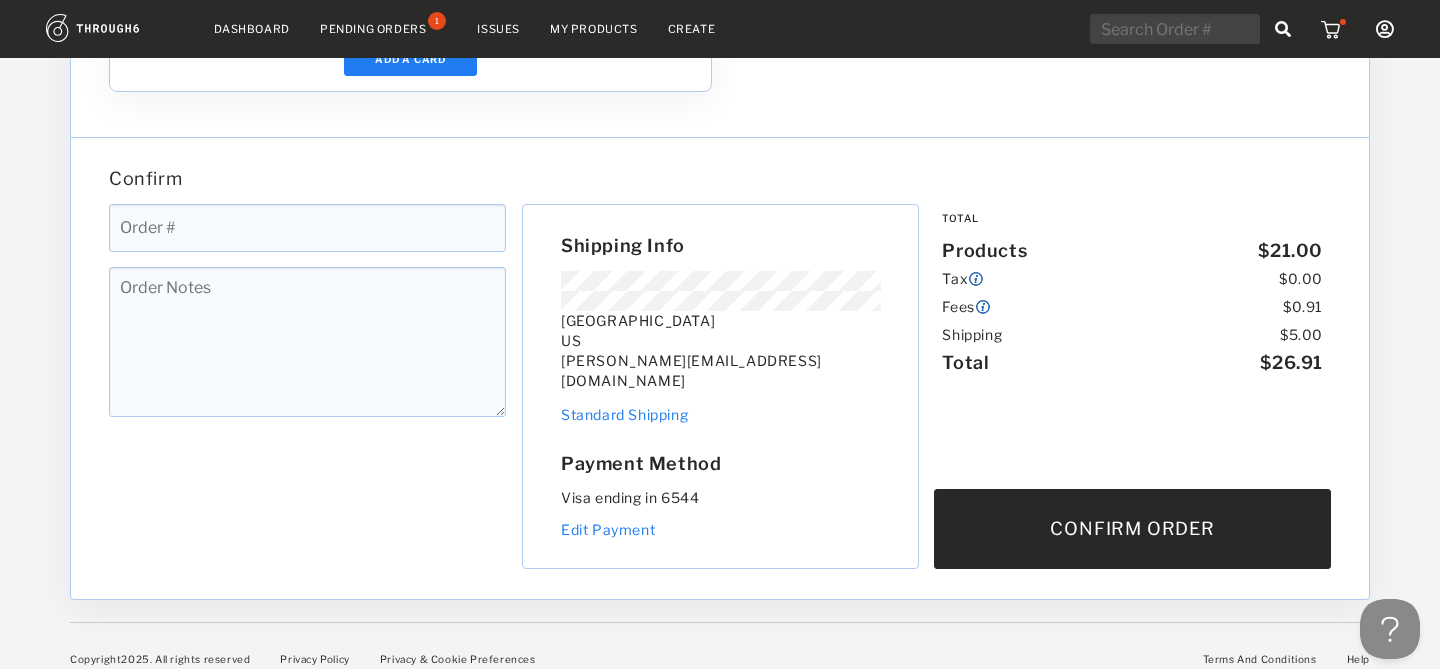 click on "Confirm Order" at bounding box center [1132, 529] 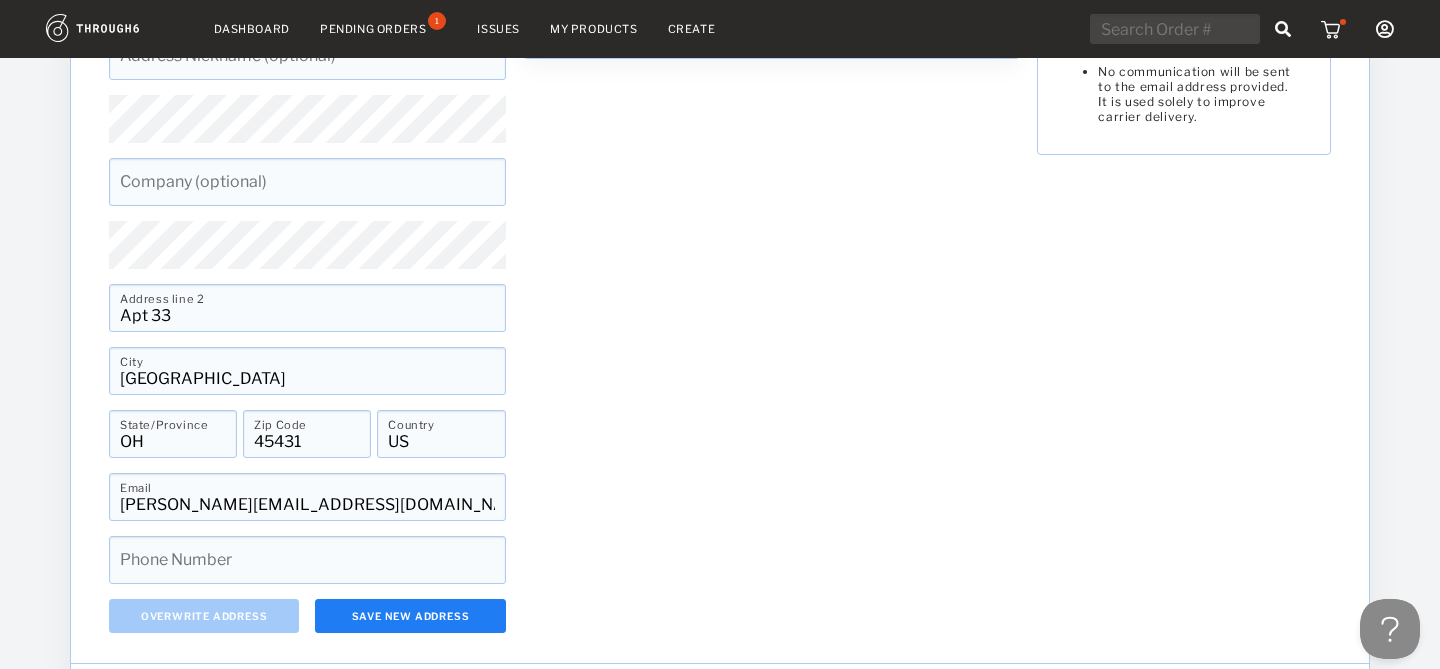 scroll, scrollTop: 0, scrollLeft: 0, axis: both 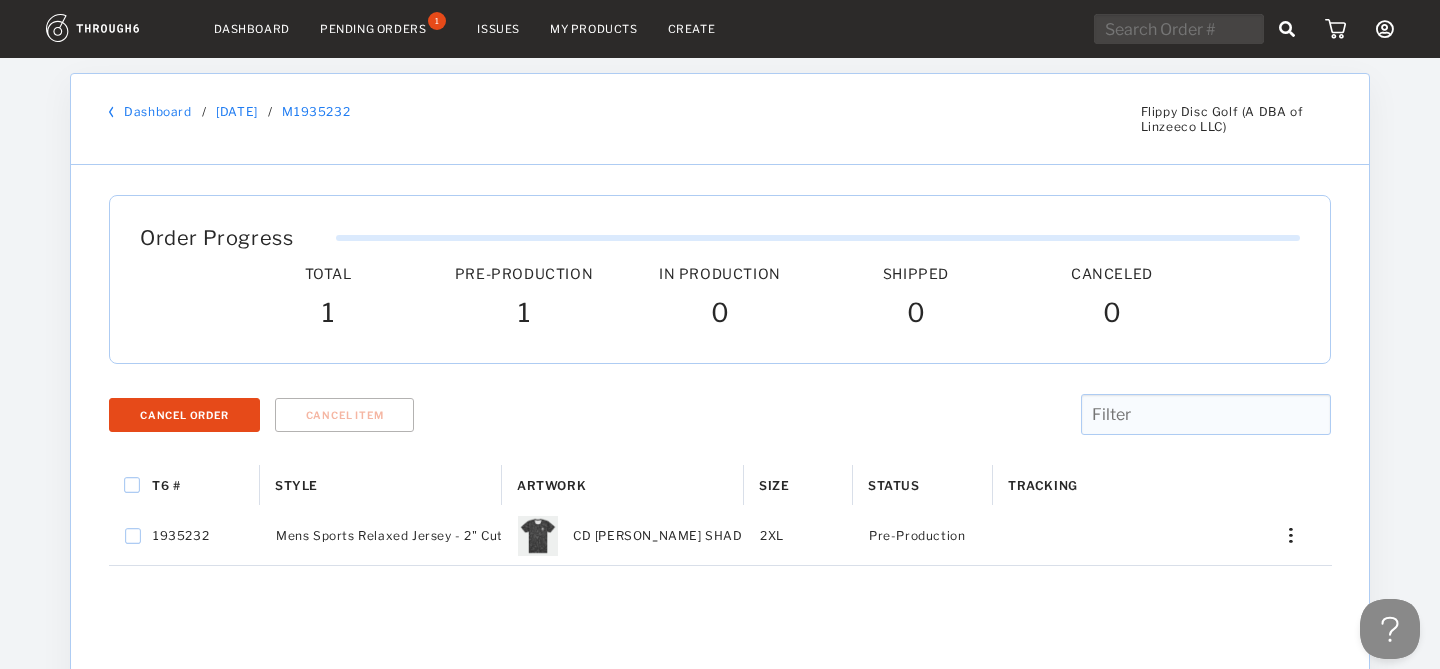 click on "My Products" at bounding box center [594, 29] 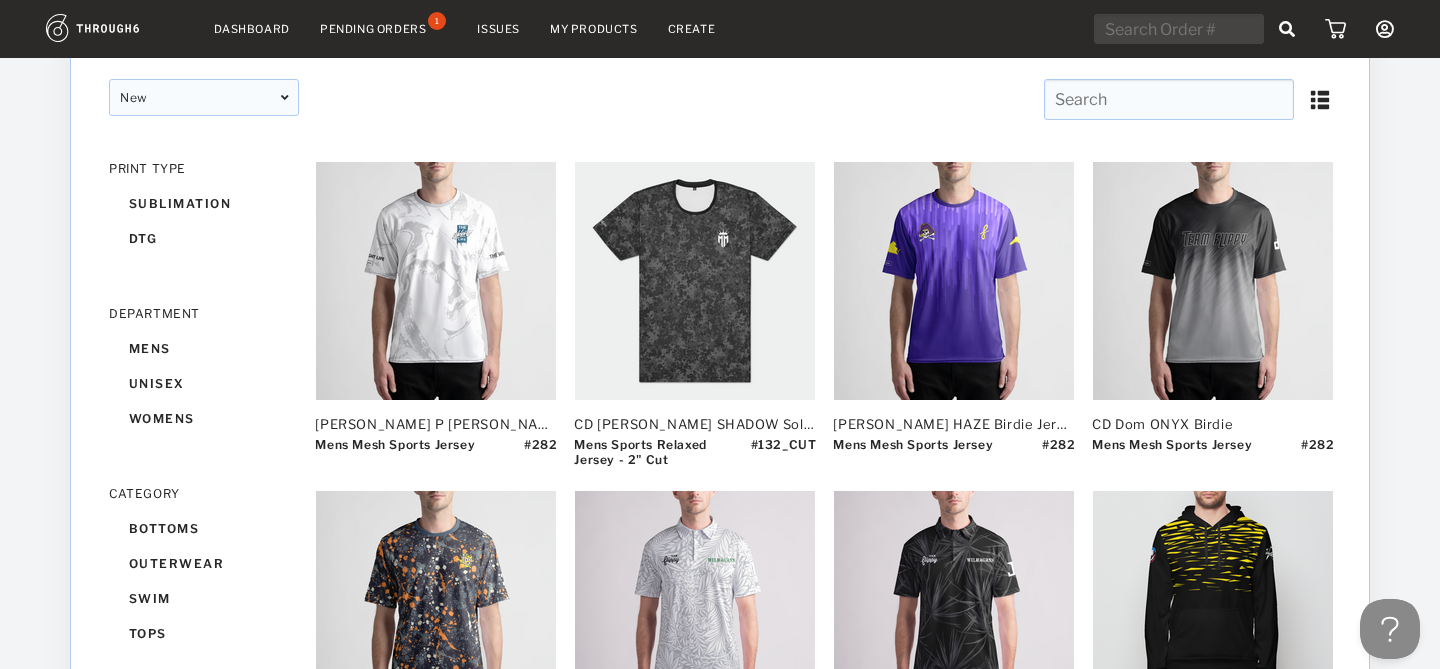 scroll, scrollTop: 156, scrollLeft: 0, axis: vertical 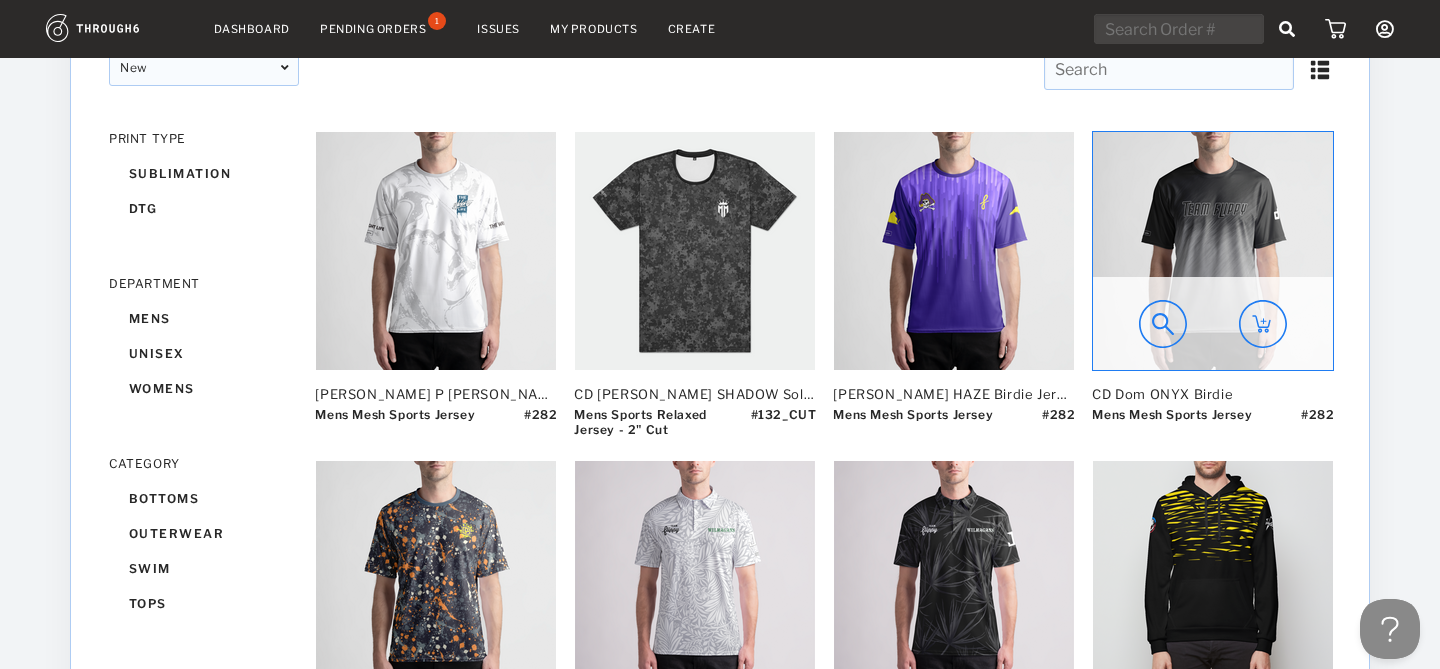 click at bounding box center (1263, 324) 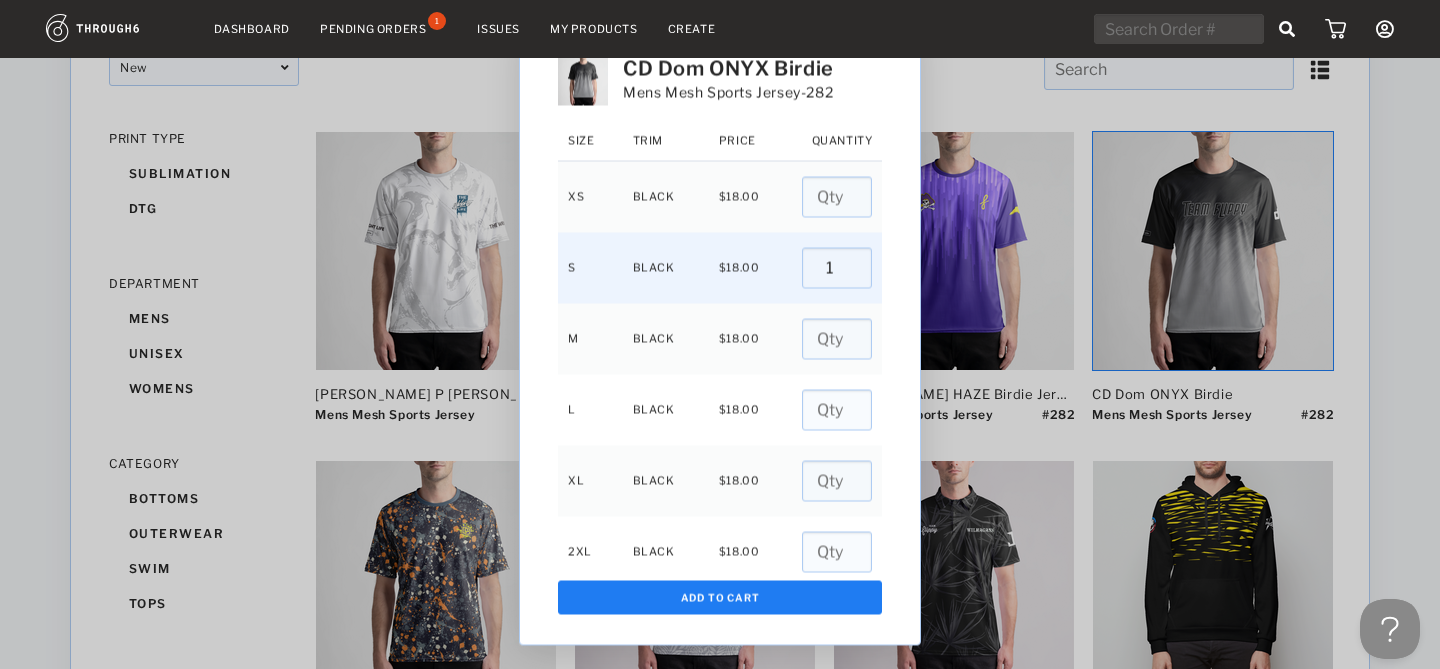 type on "1" 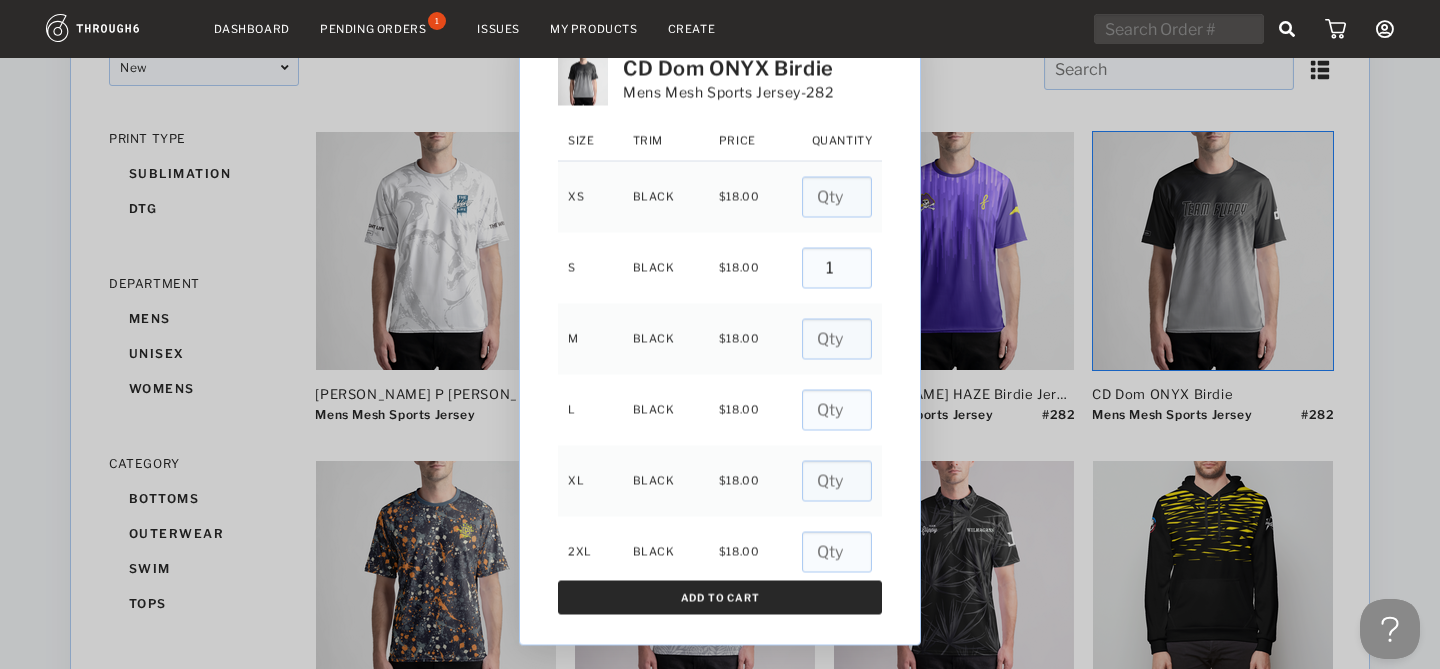 click on "Add To Cart" at bounding box center (720, 597) 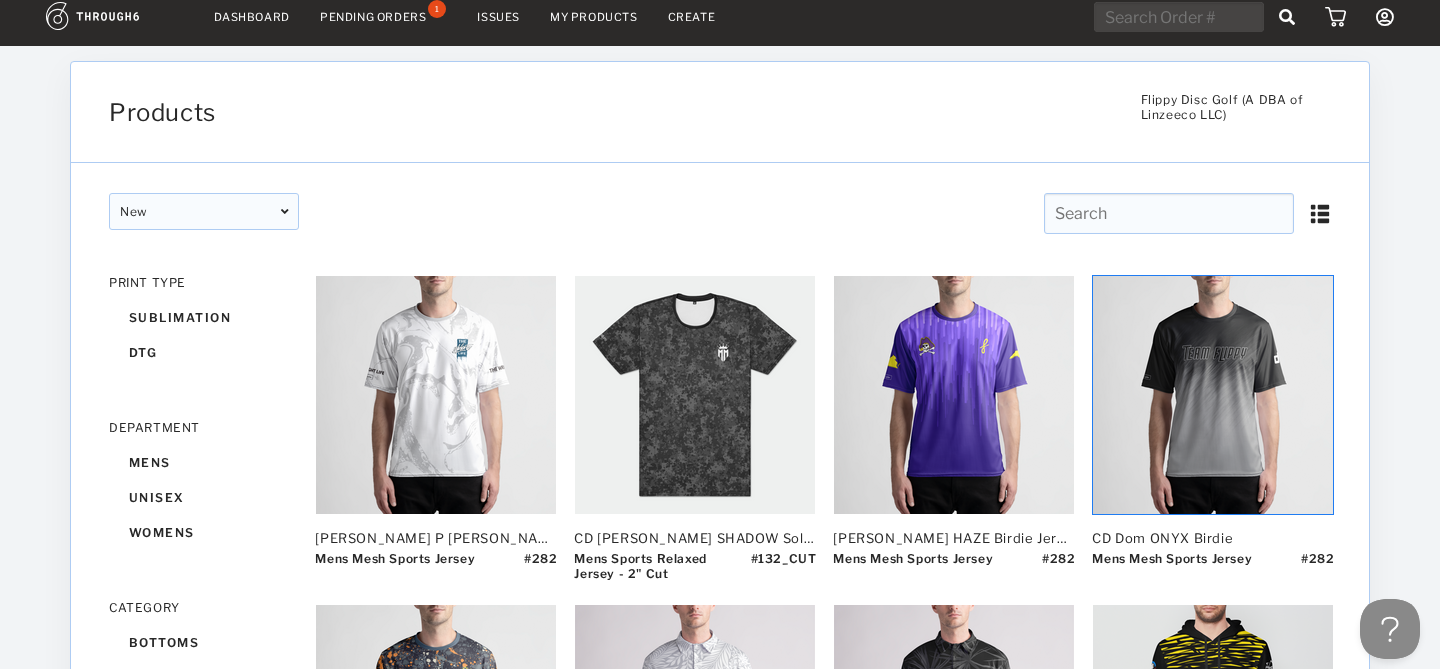 scroll, scrollTop: 0, scrollLeft: 0, axis: both 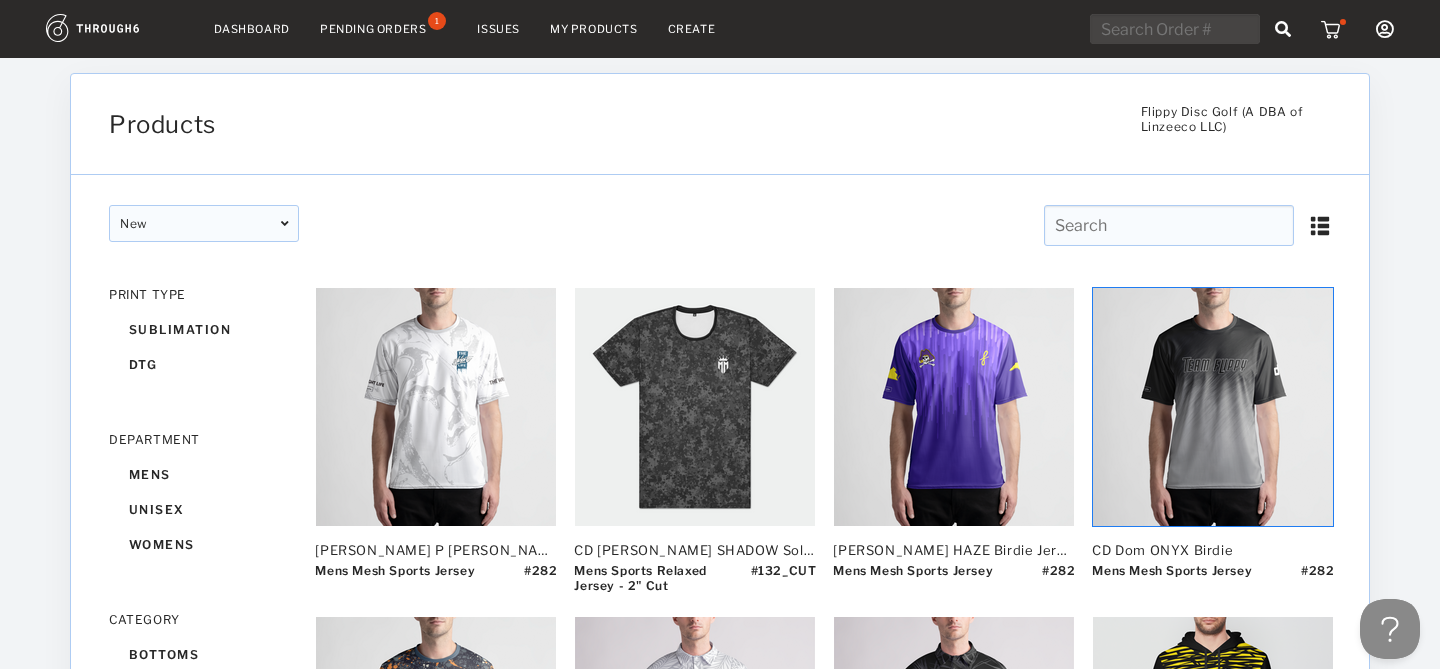 click at bounding box center [1333, 29] 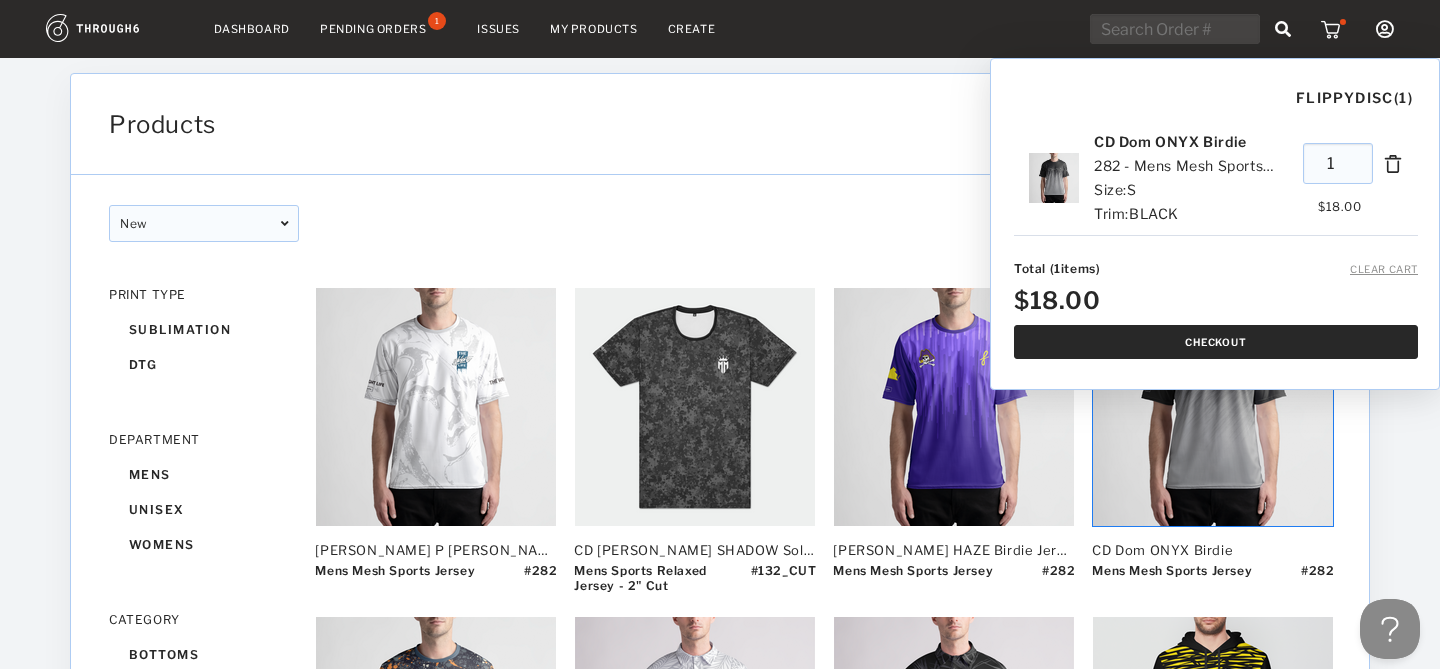 click on "Checkout" at bounding box center (1216, 342) 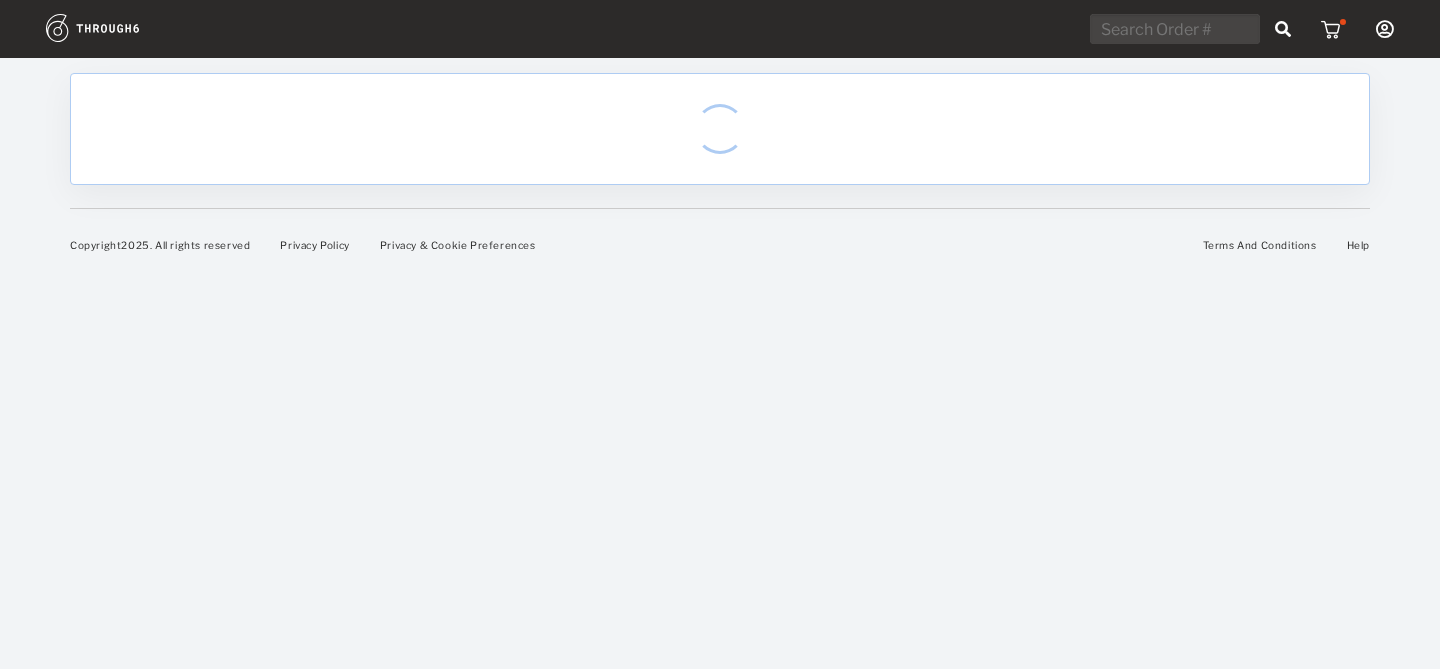 scroll, scrollTop: 0, scrollLeft: 0, axis: both 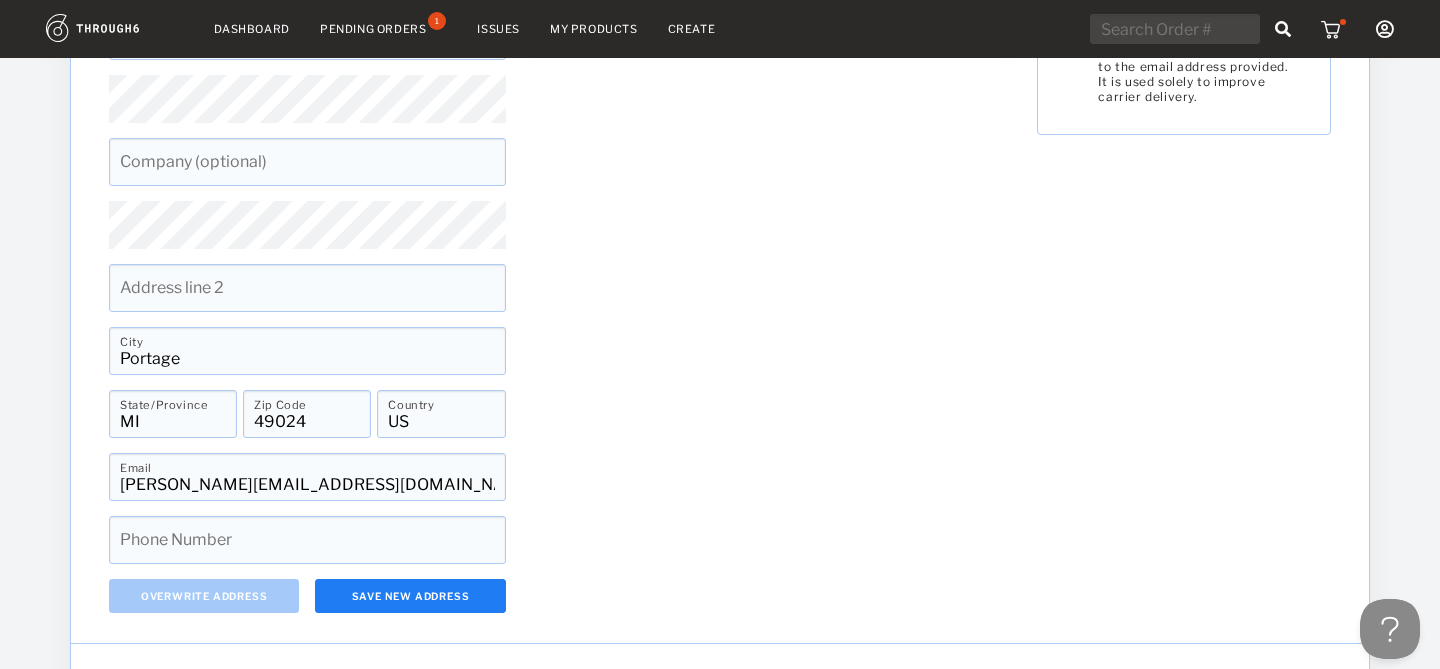 click at bounding box center (307, 288) 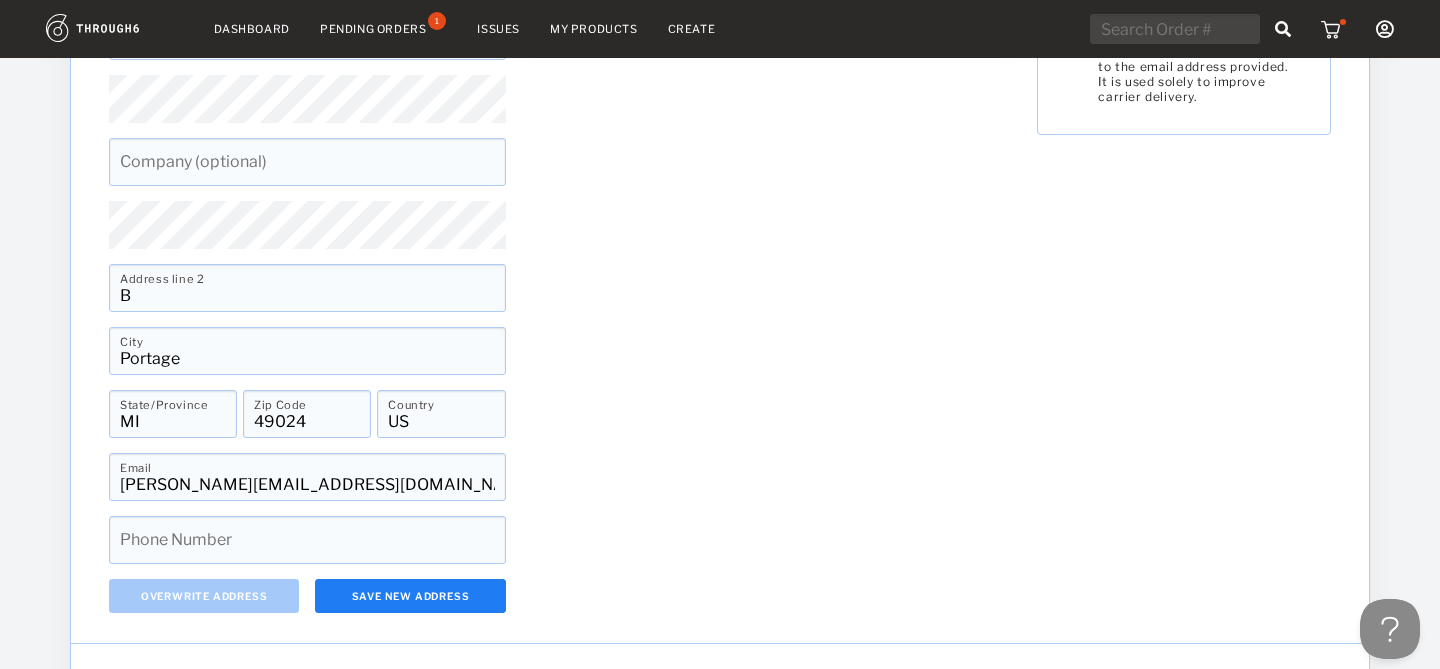 type on "B6" 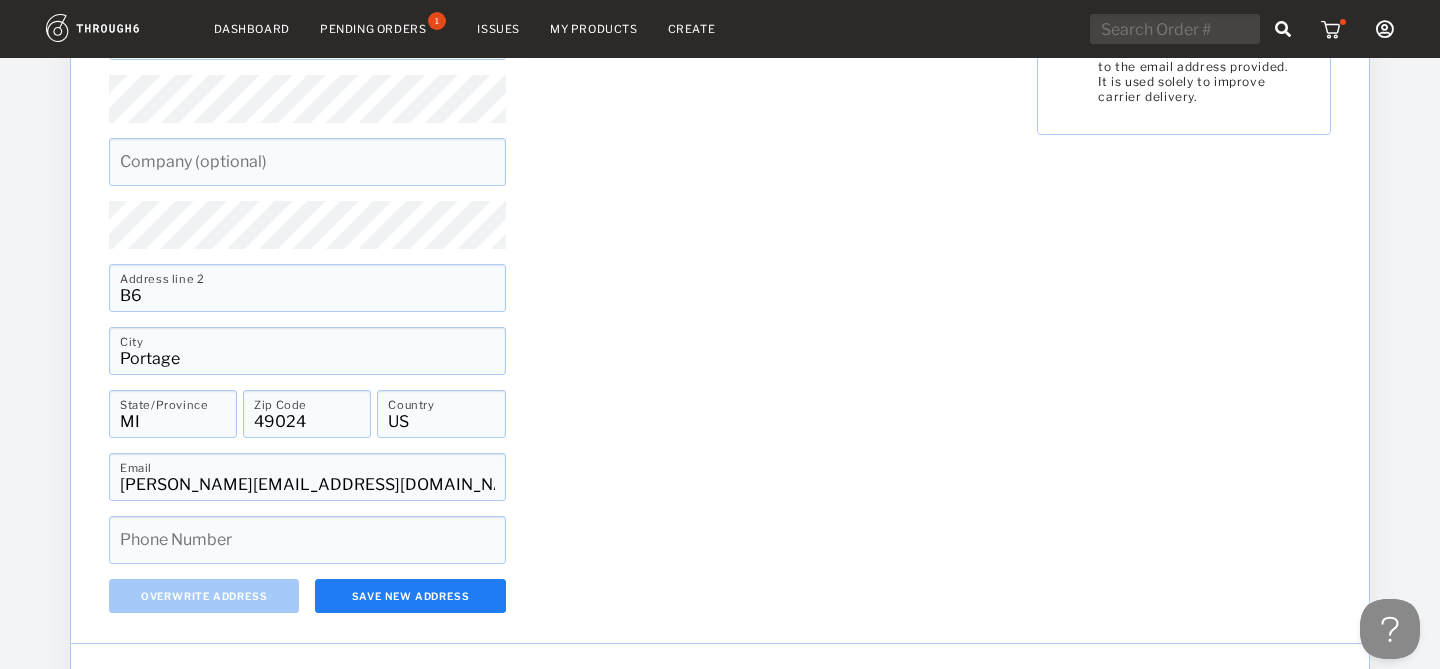 click on "B6" at bounding box center [307, 288] 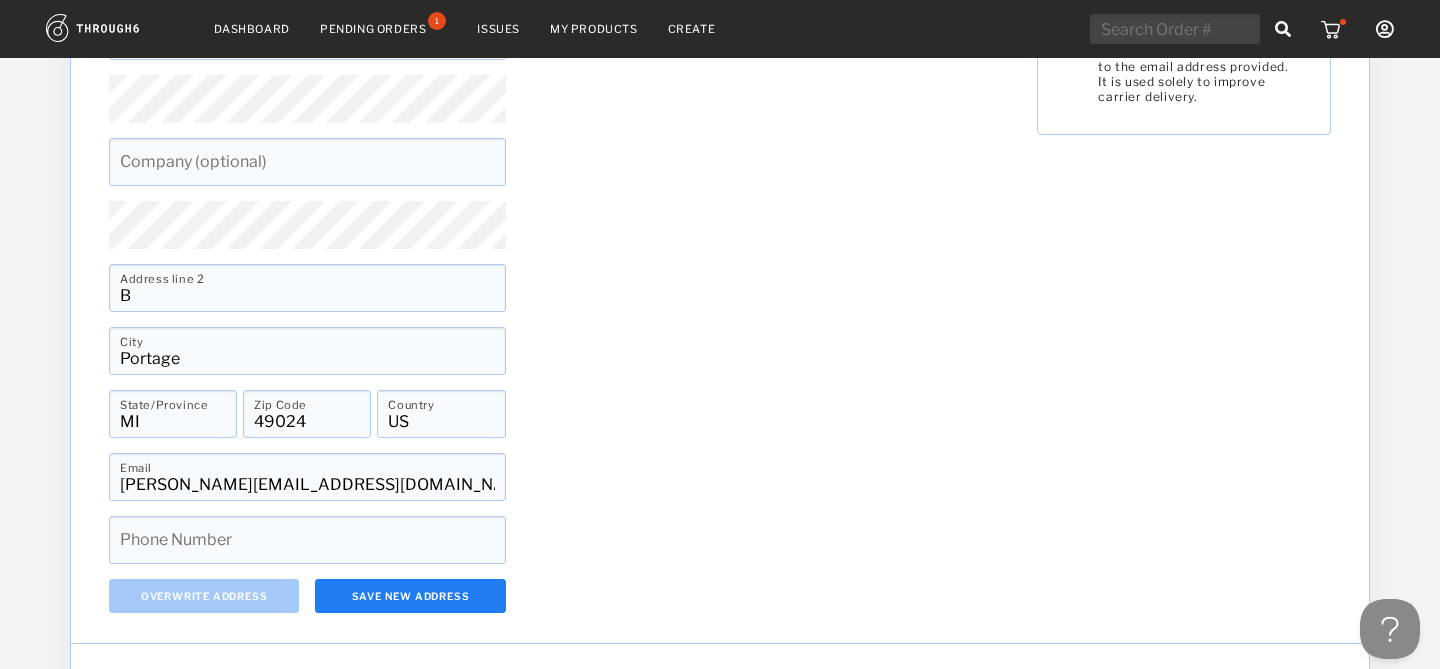 type on "B9" 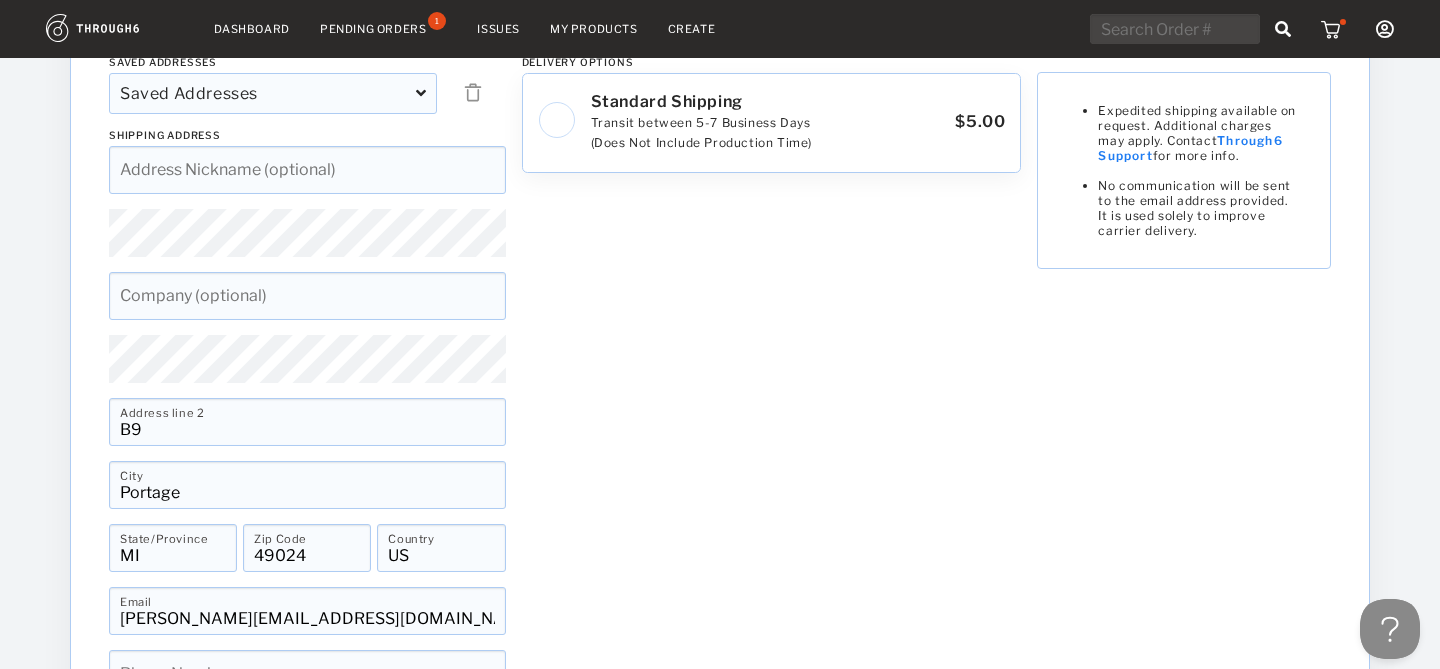 scroll, scrollTop: 266, scrollLeft: 0, axis: vertical 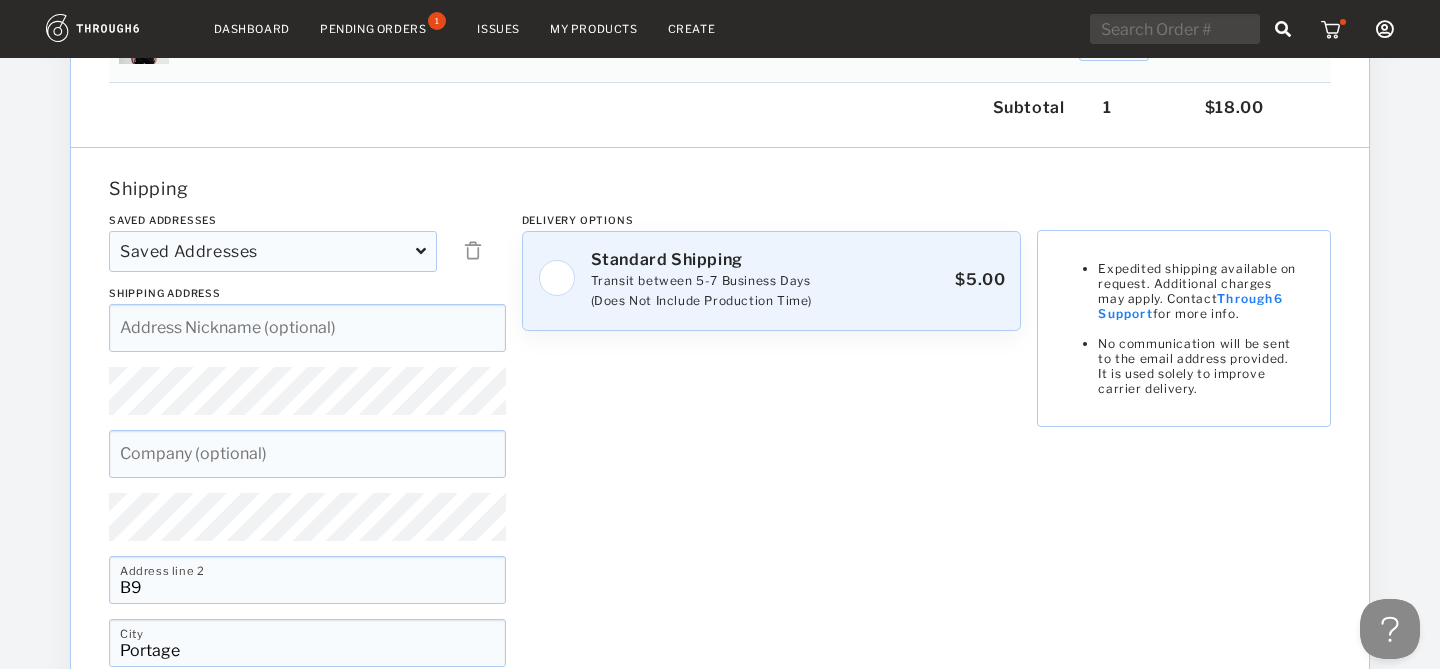 click at bounding box center (564, 281) 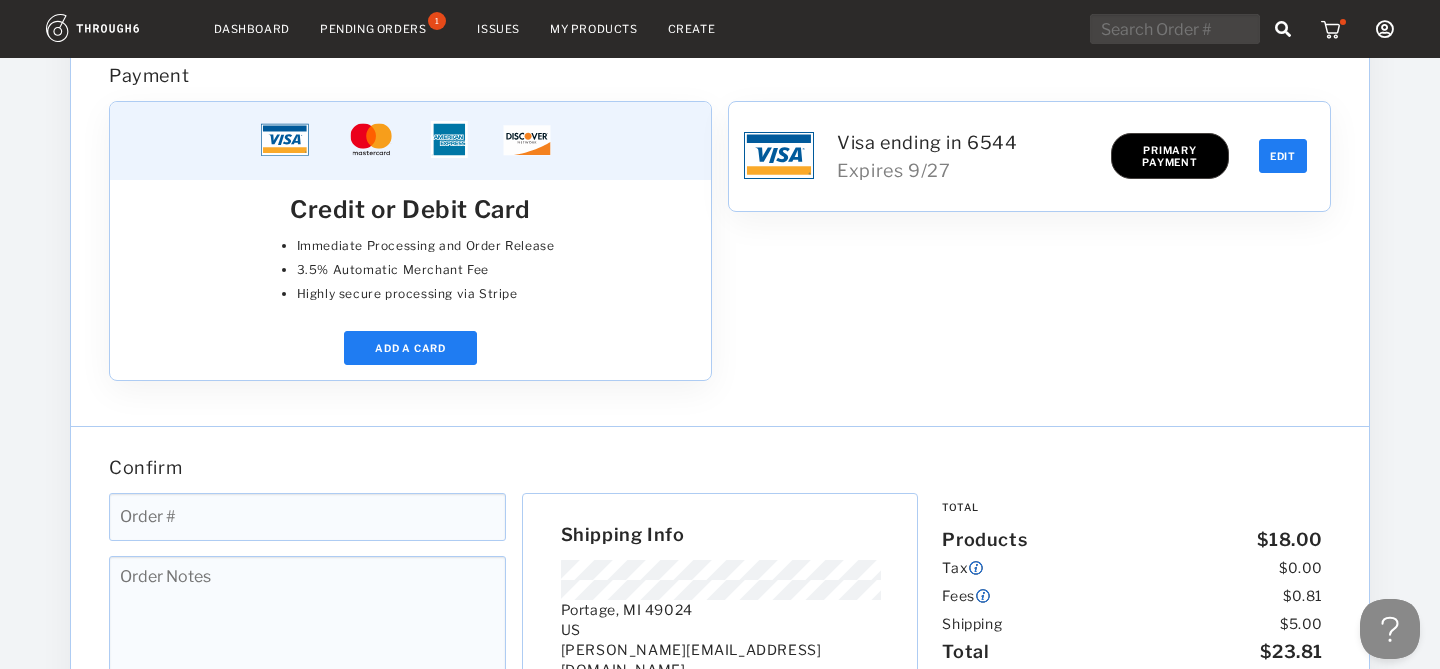 scroll, scrollTop: 1456, scrollLeft: 0, axis: vertical 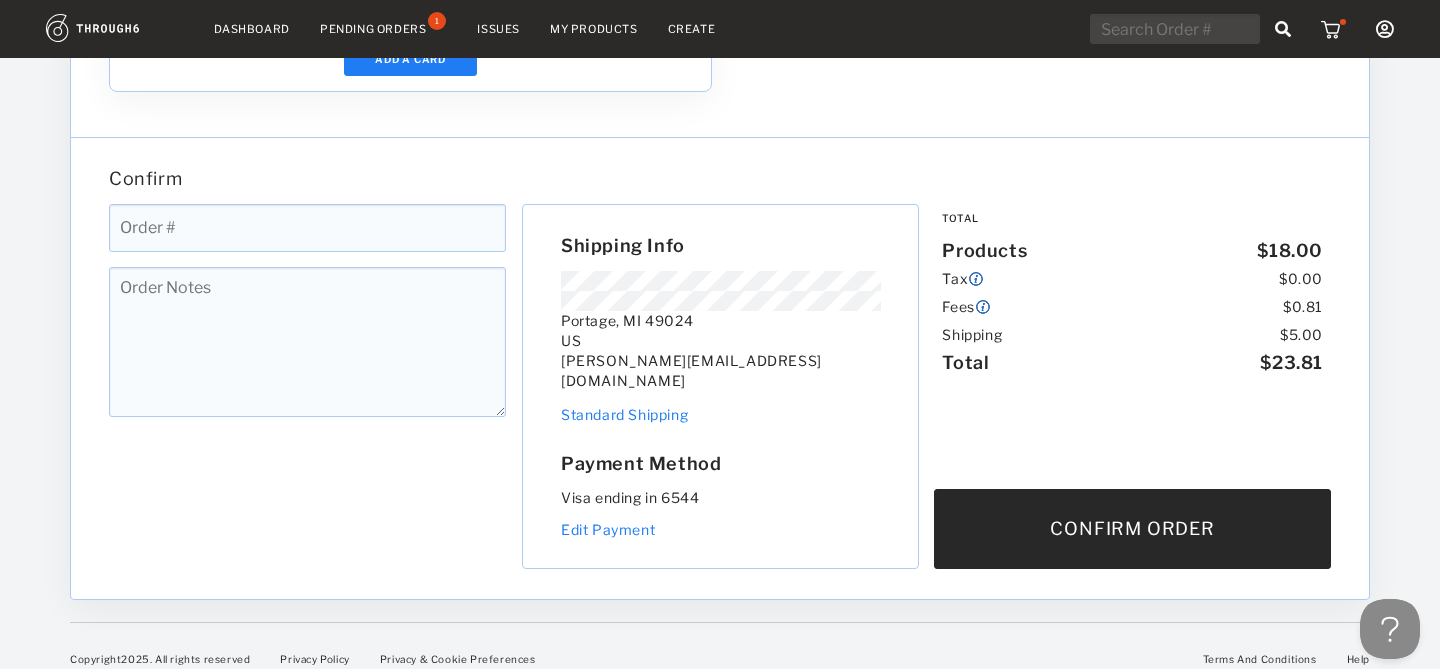click on "Confirm Order" at bounding box center (1132, 529) 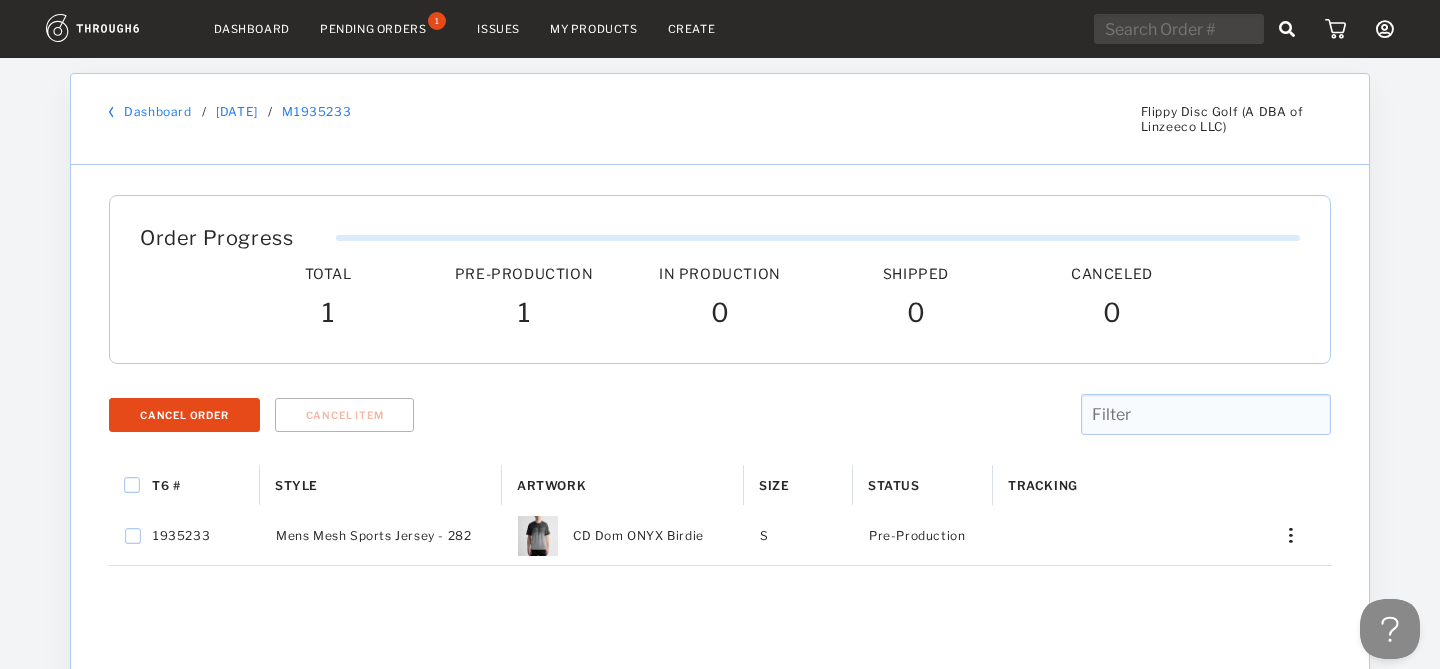scroll, scrollTop: 0, scrollLeft: 0, axis: both 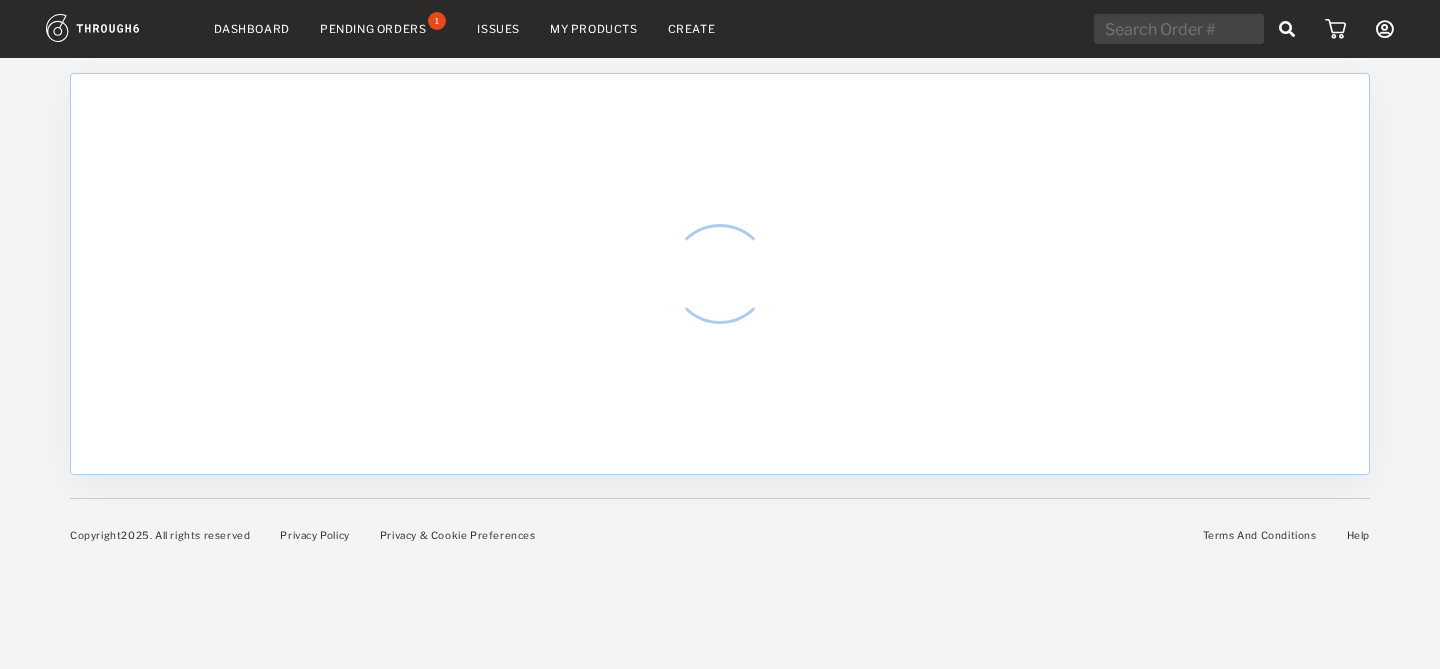 select on "6" 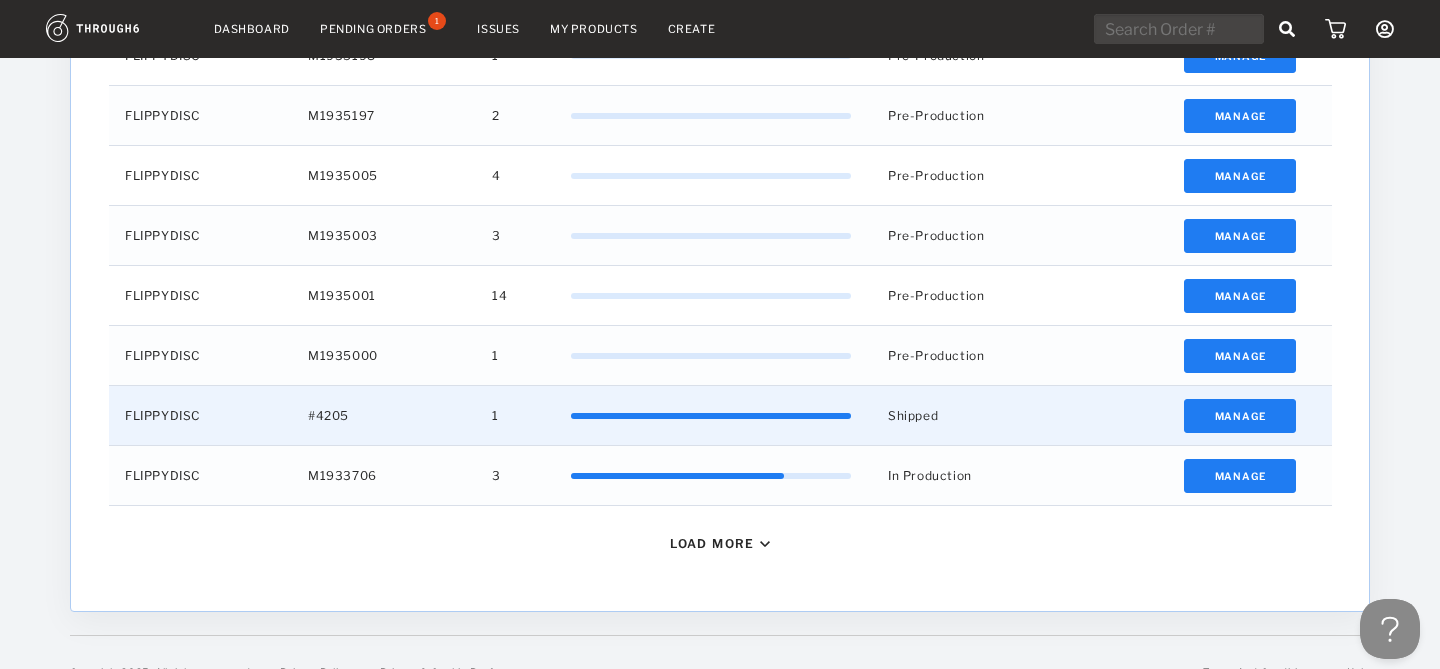 scroll, scrollTop: 0, scrollLeft: 0, axis: both 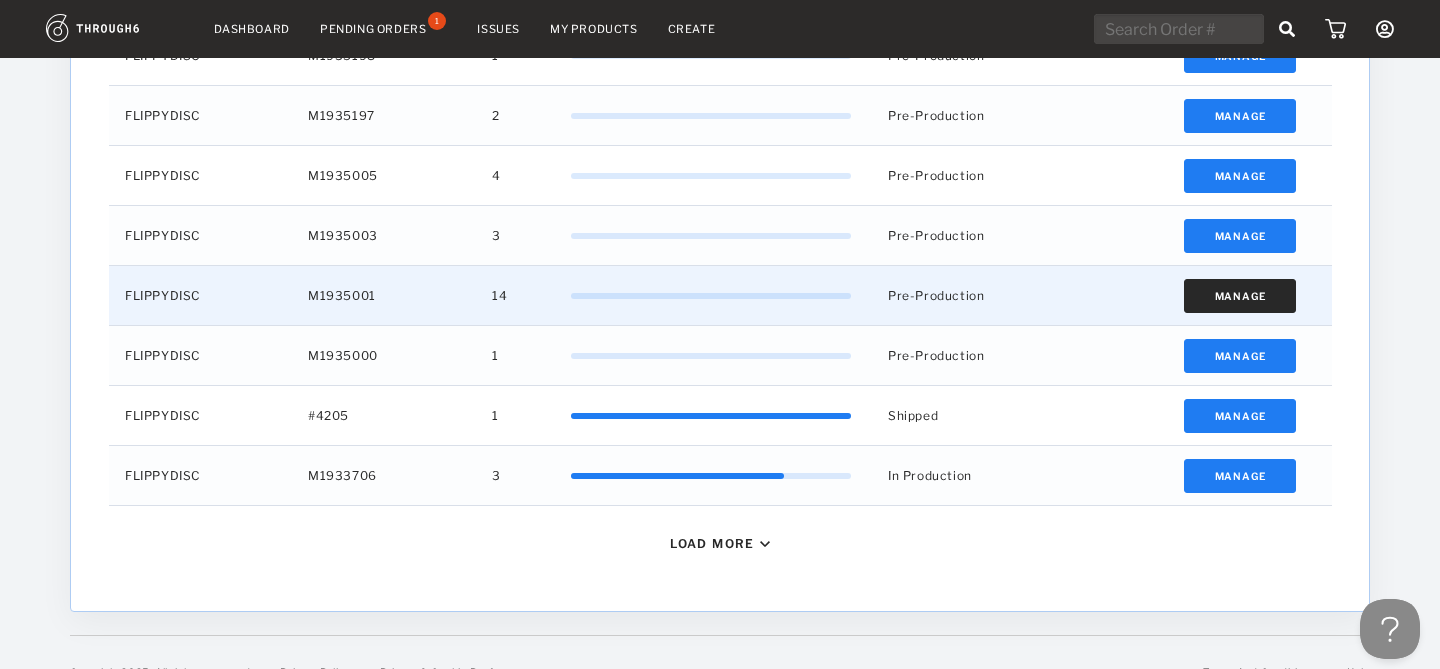 click on "Manage" at bounding box center (1240, 296) 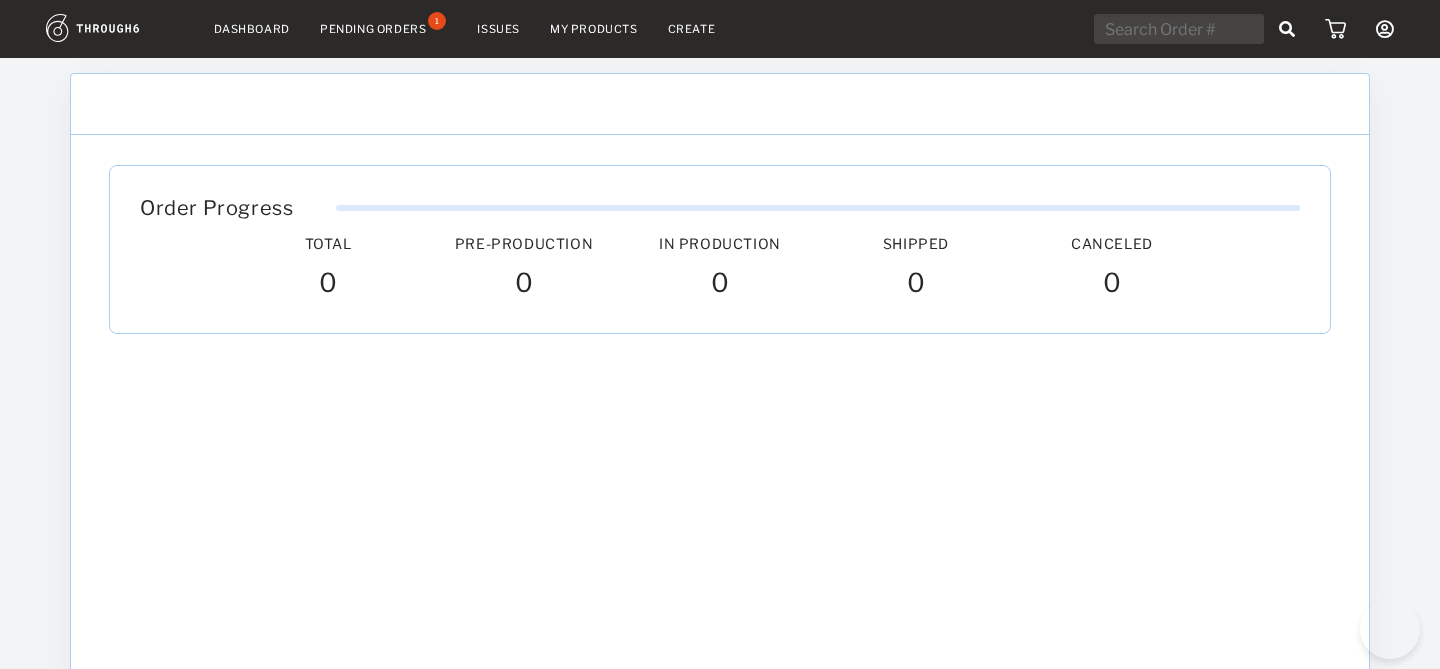 scroll, scrollTop: 0, scrollLeft: 0, axis: both 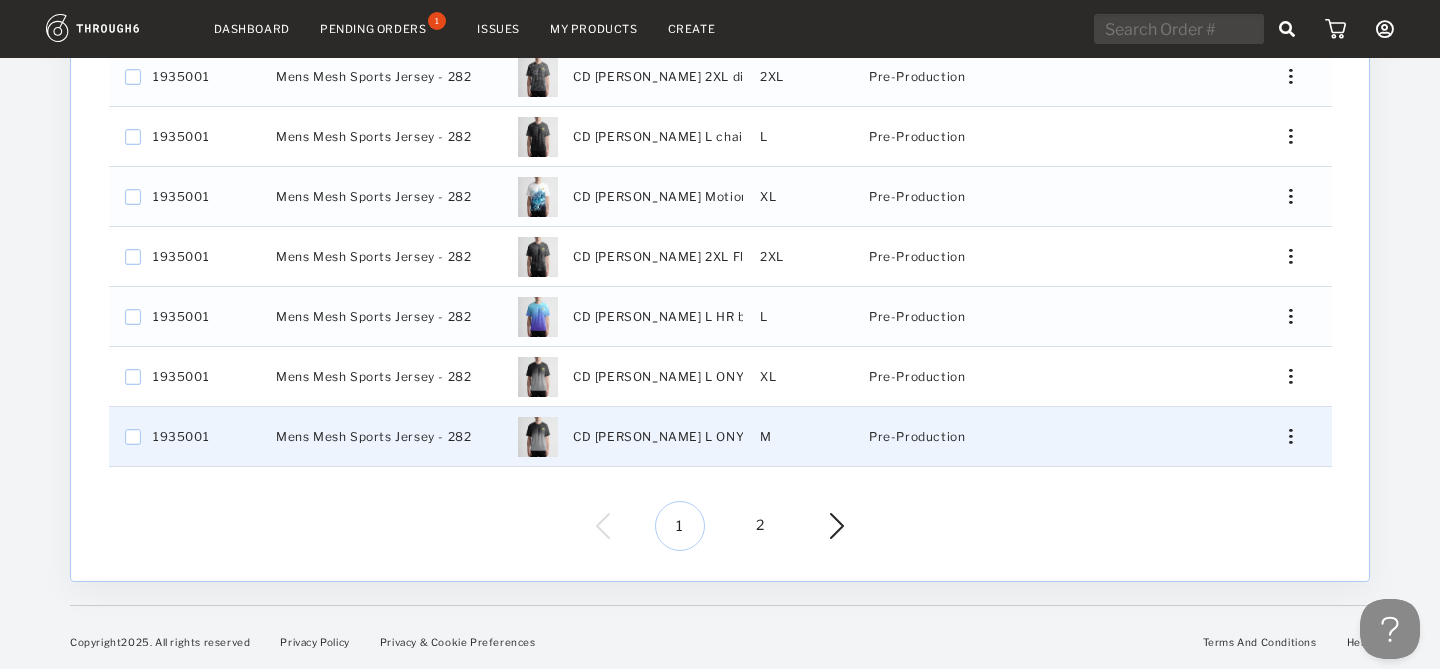 click at bounding box center (1283, 436) 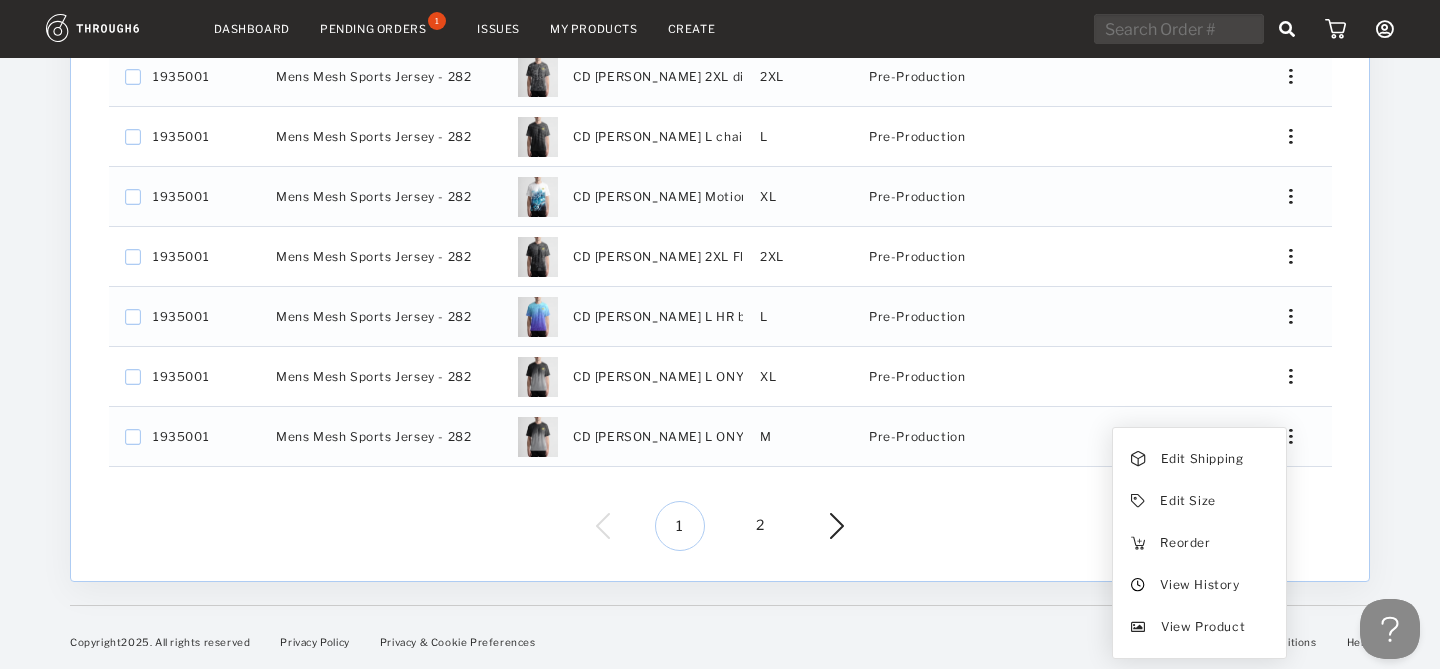 click on "Dashboard   Pending Orders 1 Issues My Products Create  My Account  Create New Brand  Users  Brand Settings Payment History  Sign Out Dashboard   Pending Orders 1 Issues My Products Create My Account Brands Create New Brand Users Payment History Log Out Dashboard / 07/03/25 / M1935001 Flippy Disc Golf (A DBA of Linzeeco LLC) Order Progress Total Pre-Production Pre-Prod. In Production In Prod. Shipped Canceled 14 14 0 0 0 Cancel Order Cancel Item
T6 #
Style Size L" at bounding box center (720, 15) 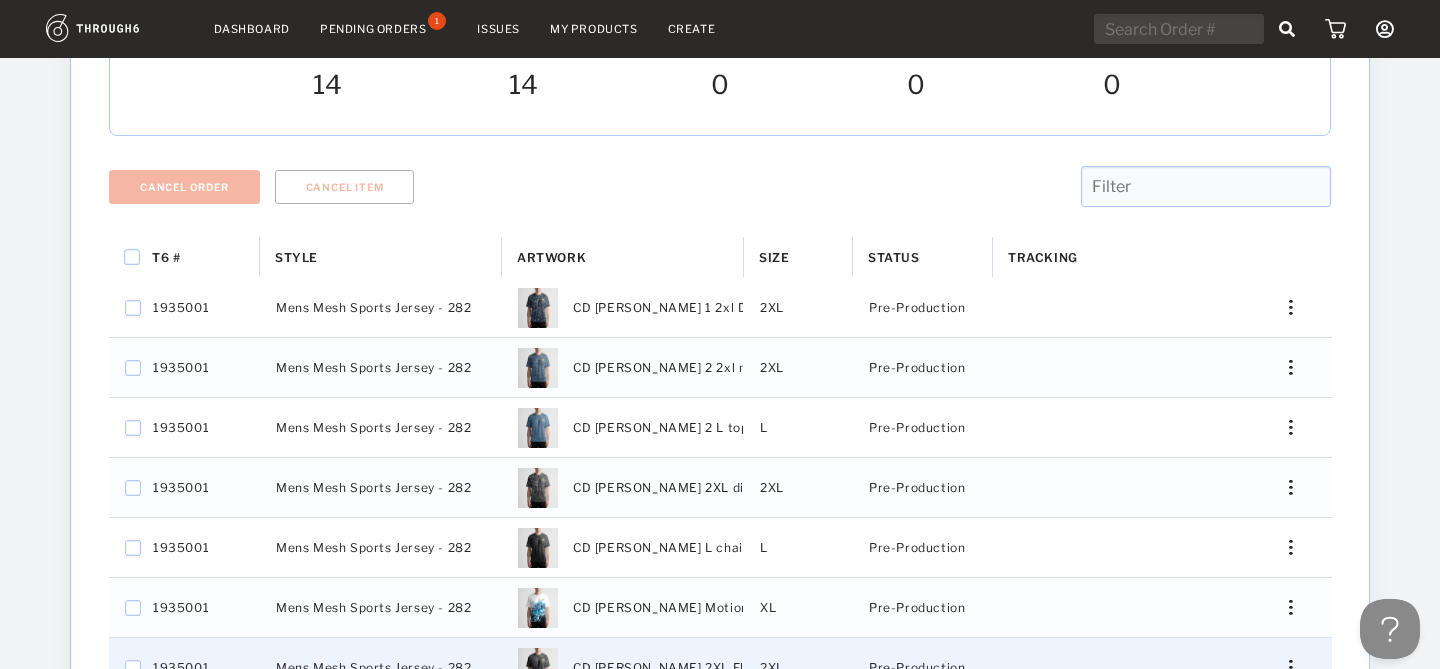 scroll, scrollTop: 183, scrollLeft: 0, axis: vertical 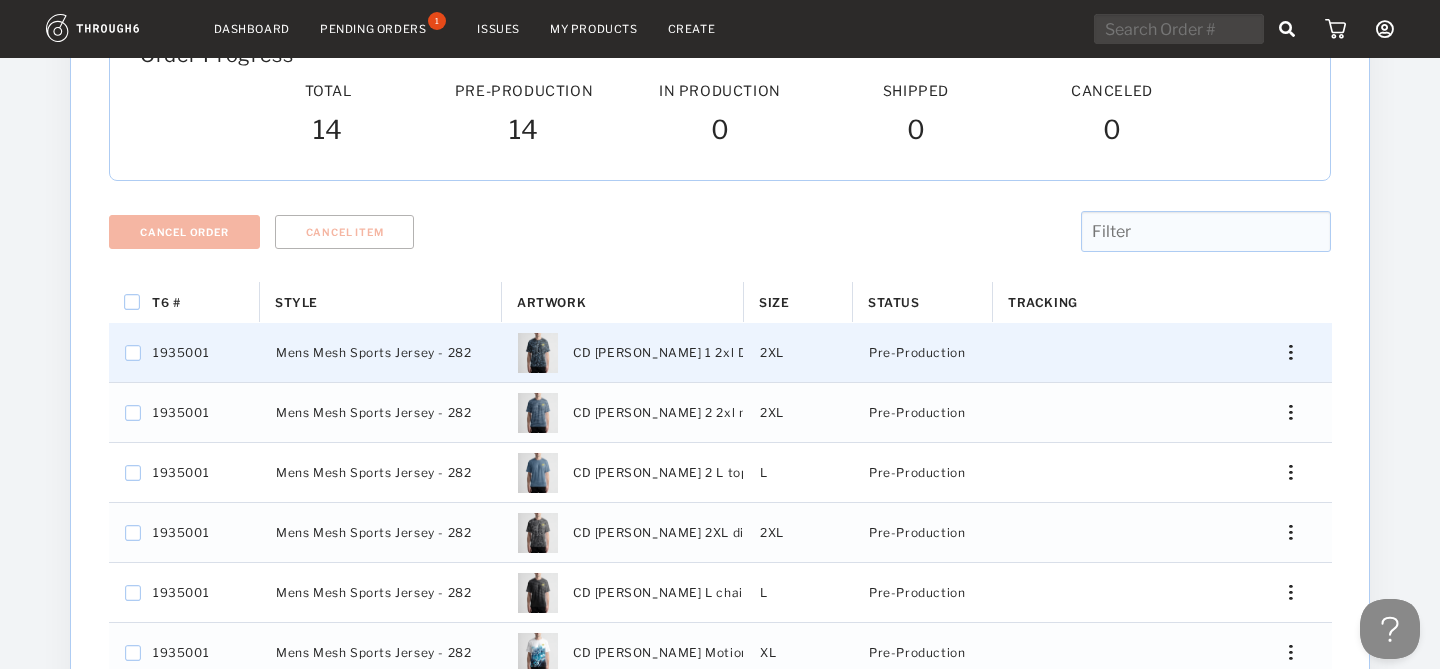 click on "Edit Shipping Edit Size Reorder View History View Product" at bounding box center (1283, 352) 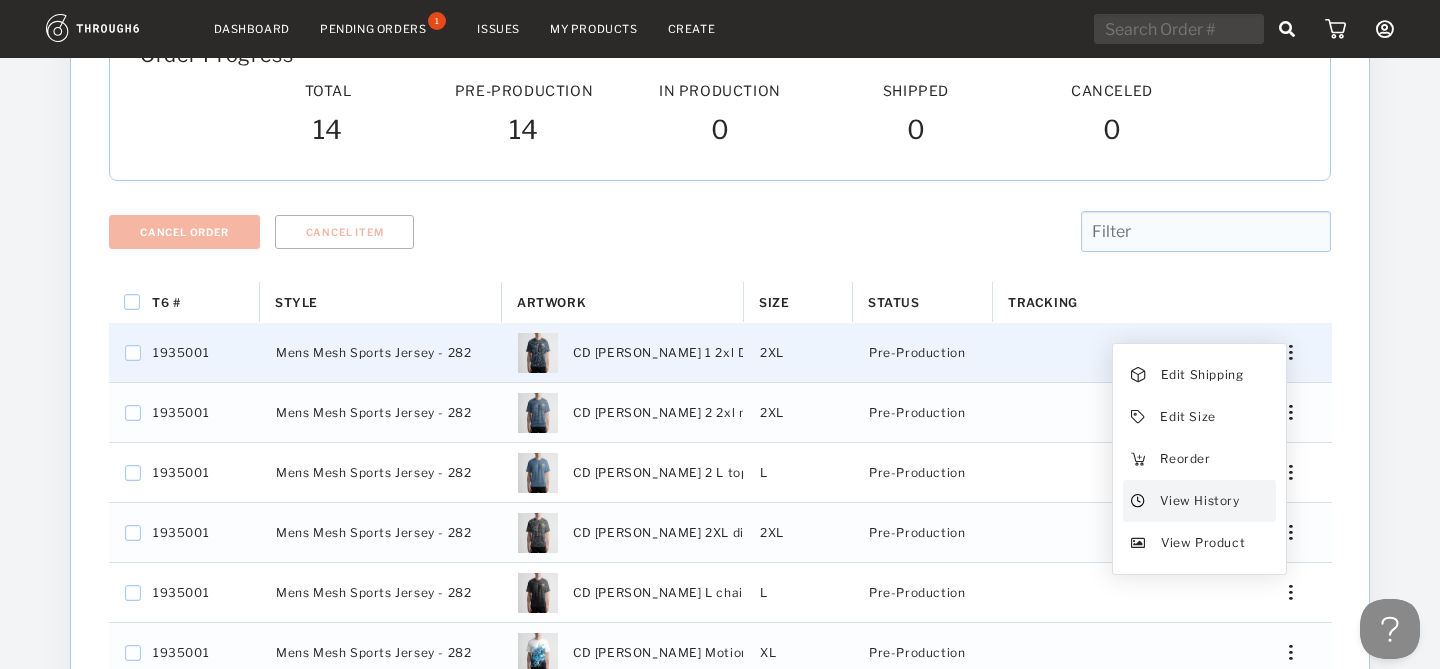 click on "View History" at bounding box center [1199, 501] 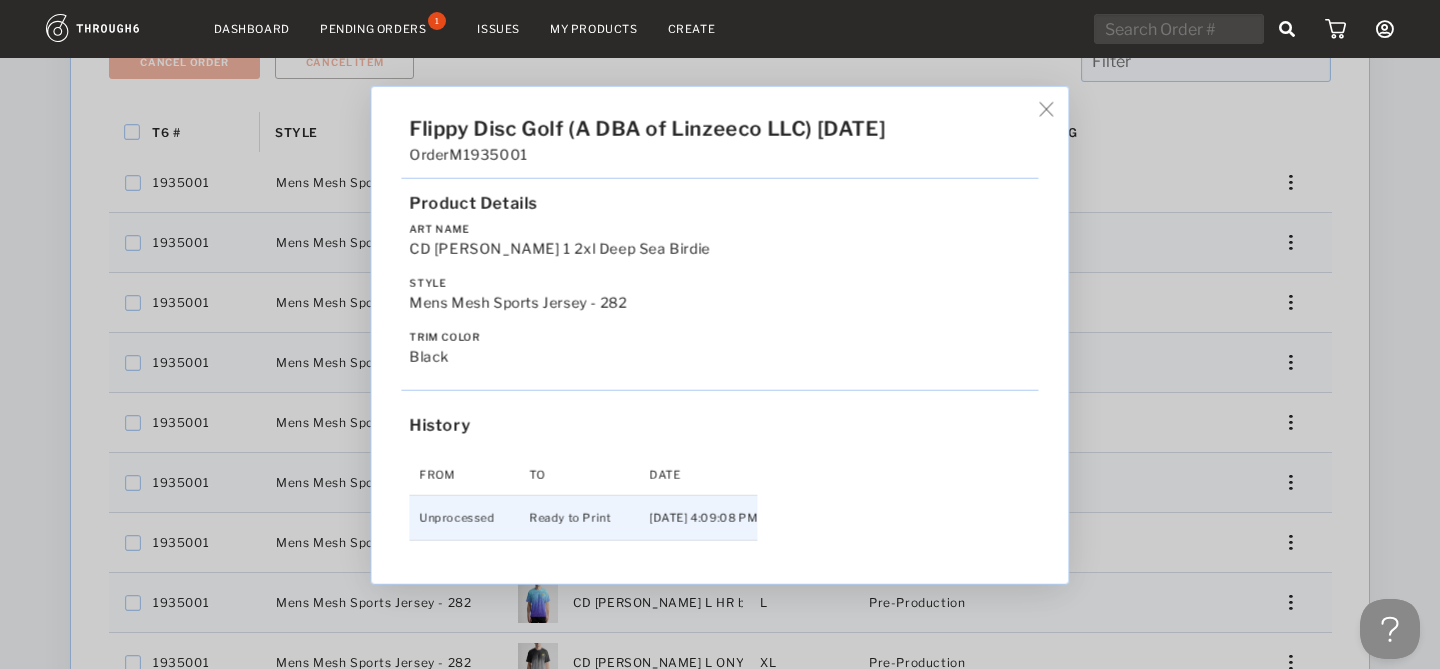 scroll, scrollTop: 357, scrollLeft: 0, axis: vertical 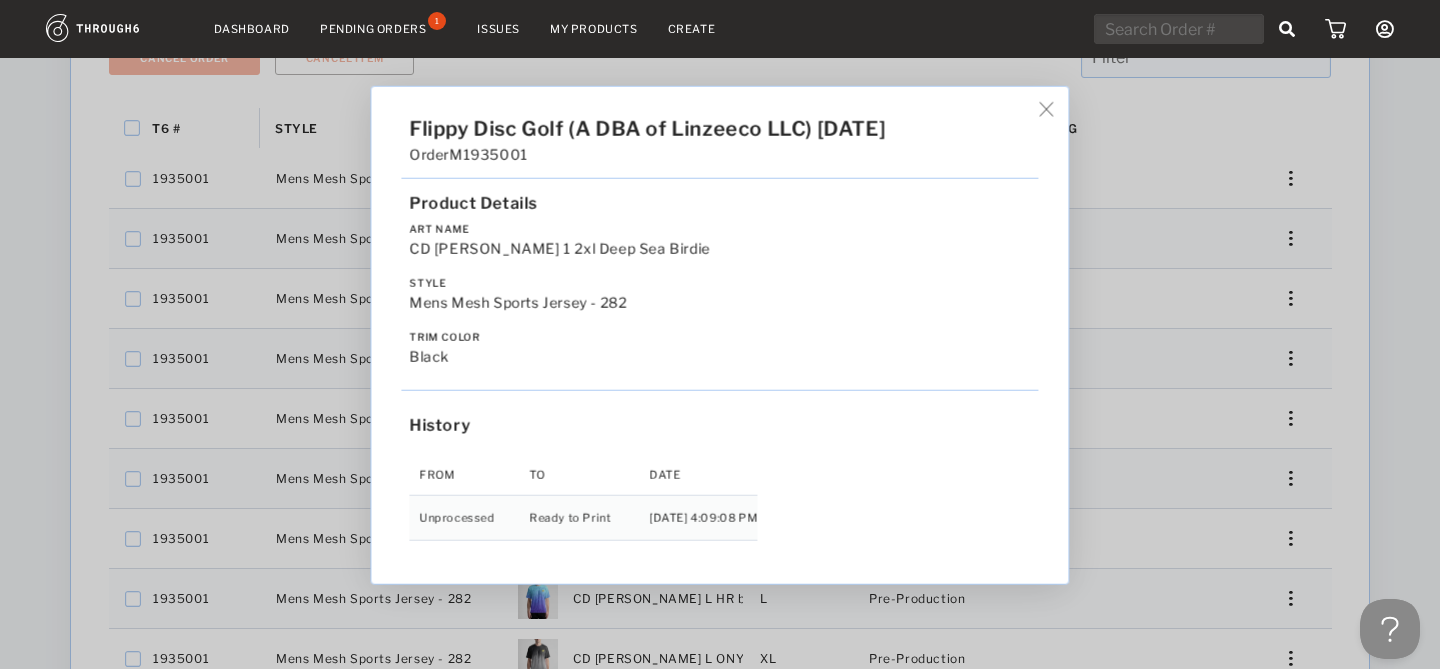 click at bounding box center [1046, 108] 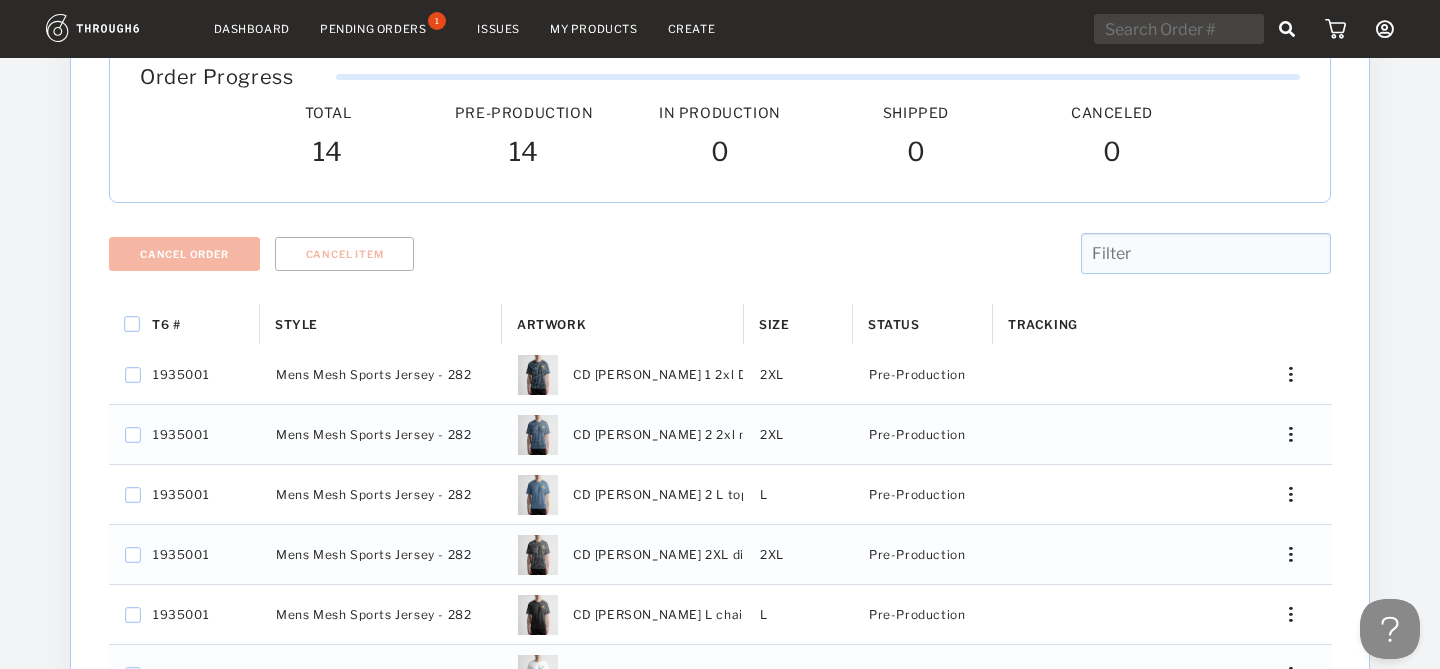 scroll, scrollTop: 0, scrollLeft: 0, axis: both 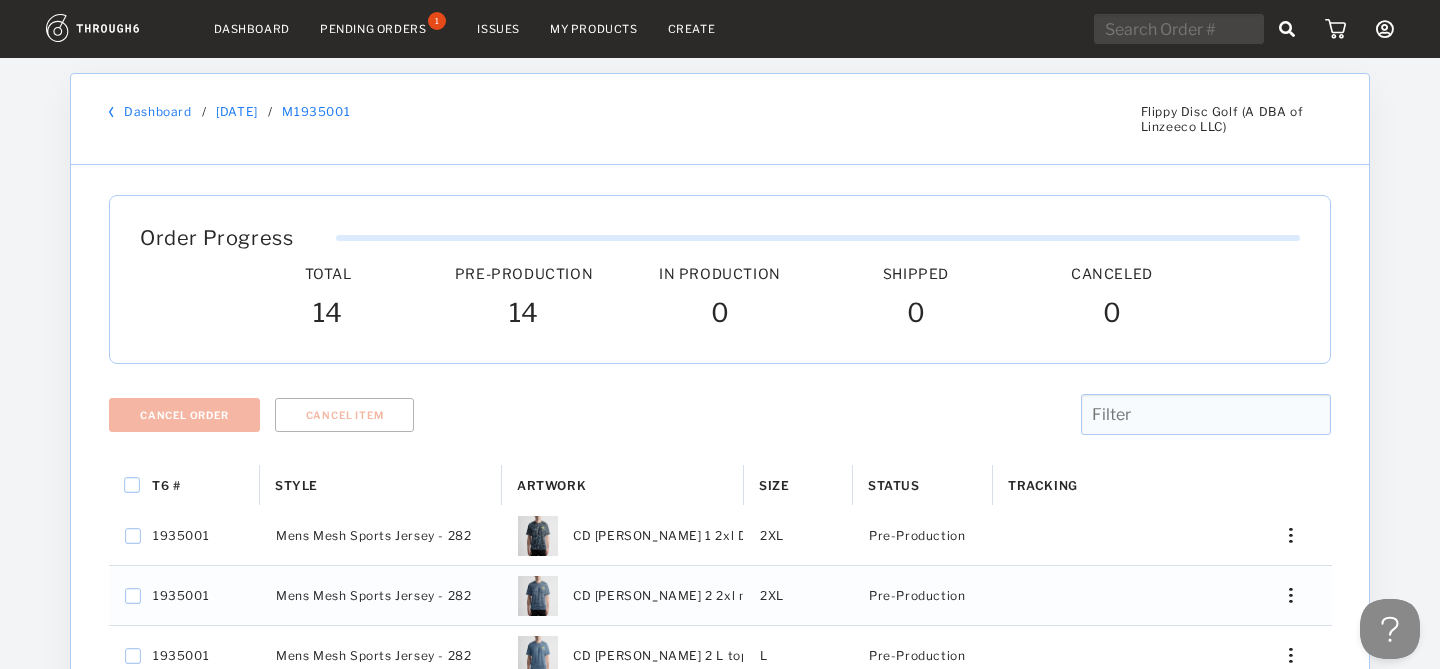 click on "Dashboard" at bounding box center [157, 111] 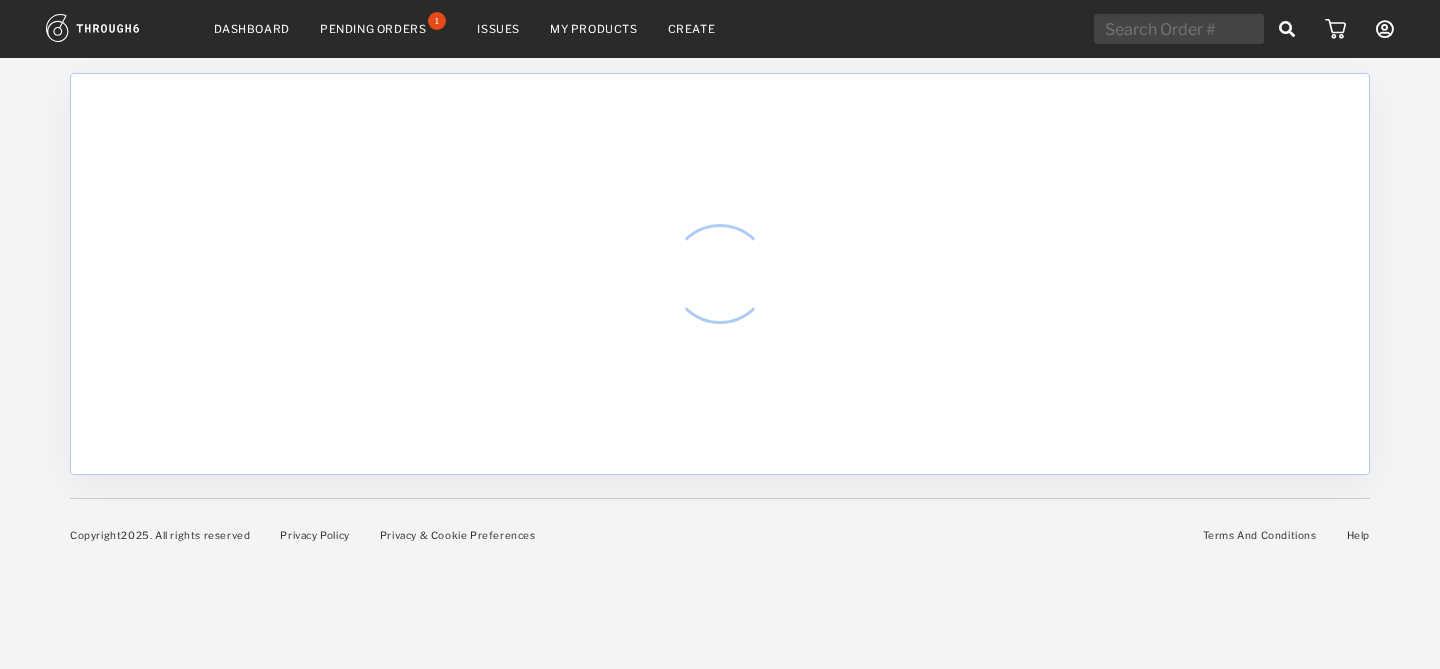 scroll, scrollTop: 0, scrollLeft: 0, axis: both 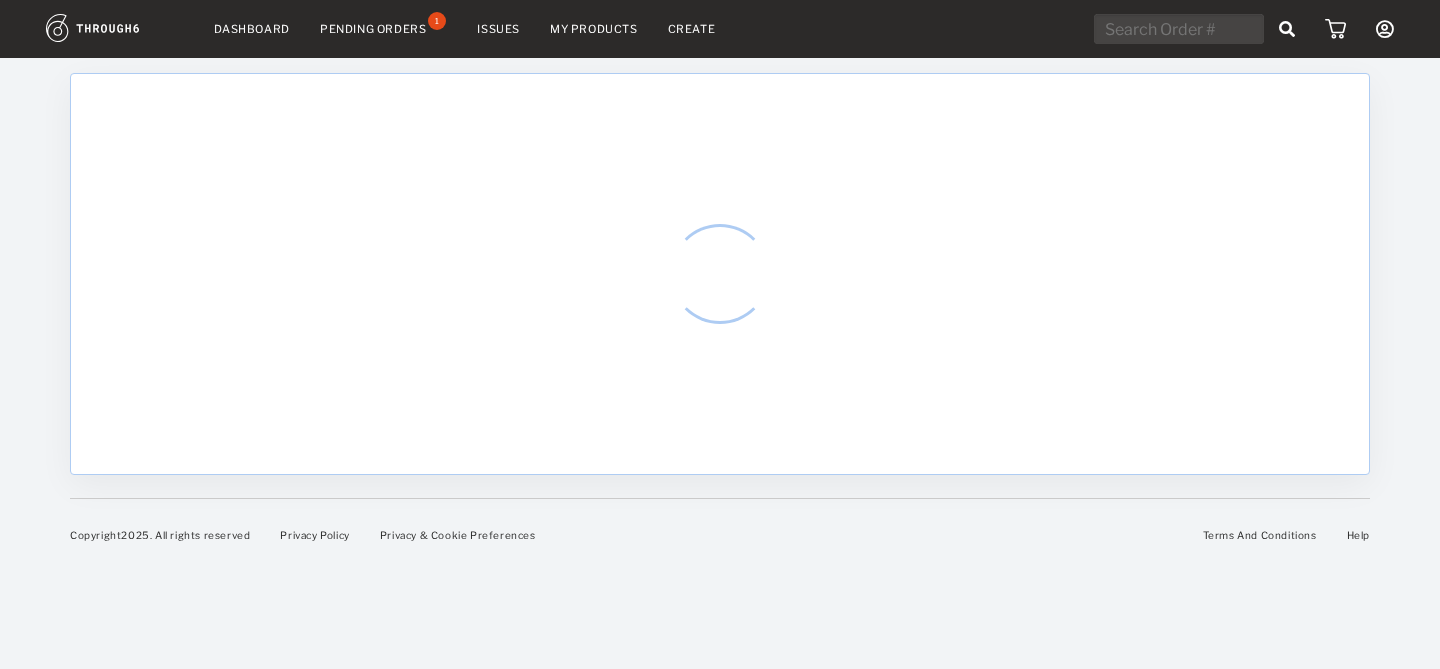 select on "6" 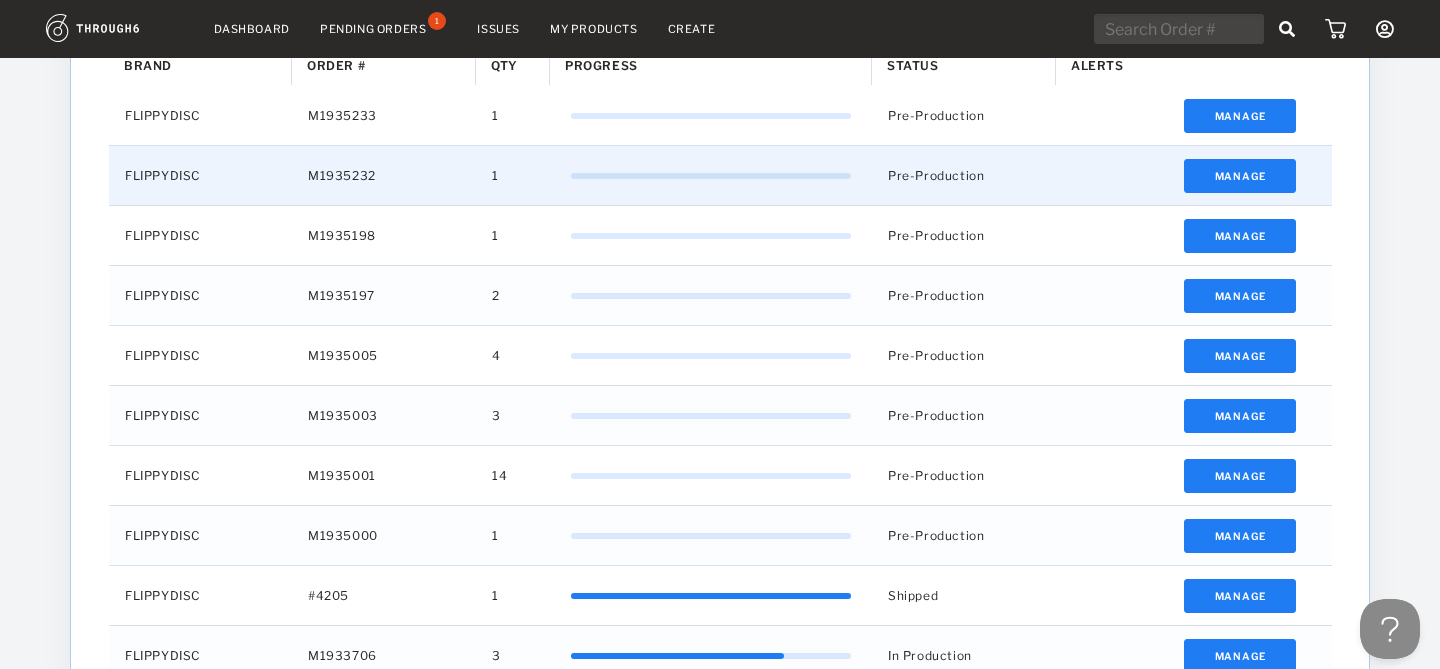 scroll, scrollTop: 0, scrollLeft: 0, axis: both 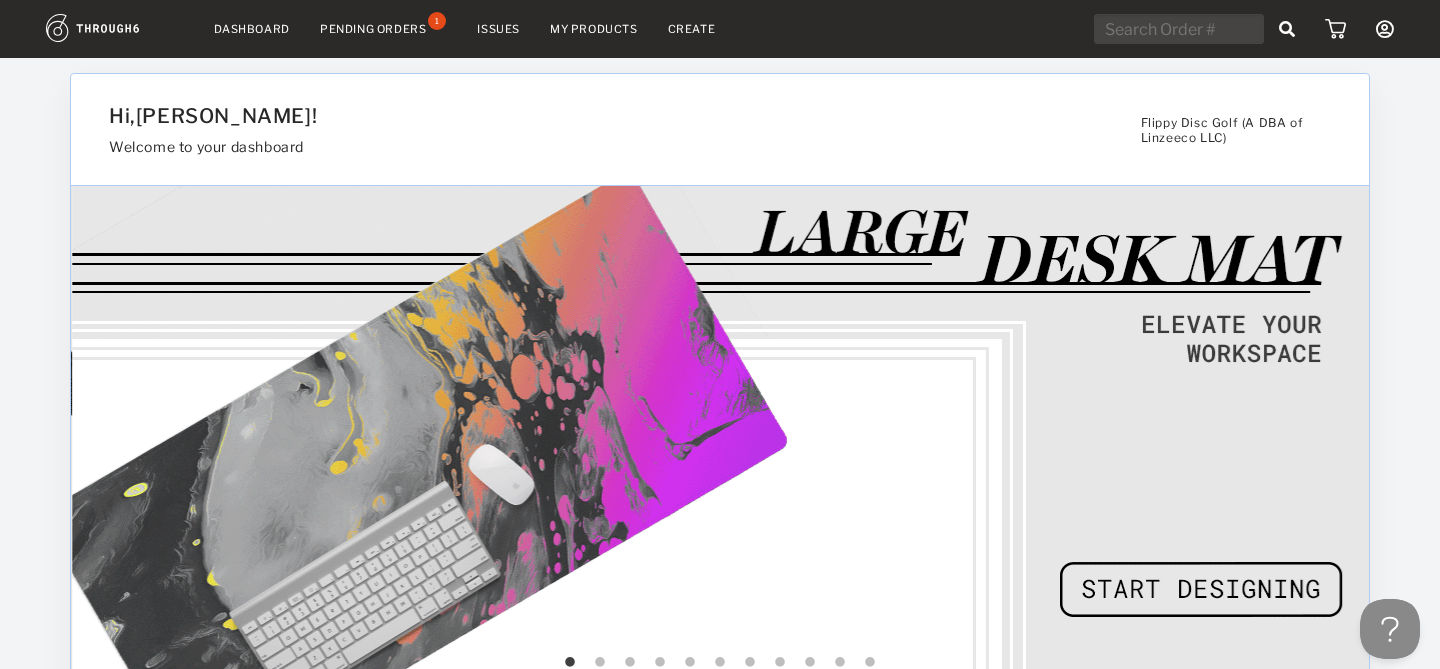 click on "My Products" at bounding box center (594, 29) 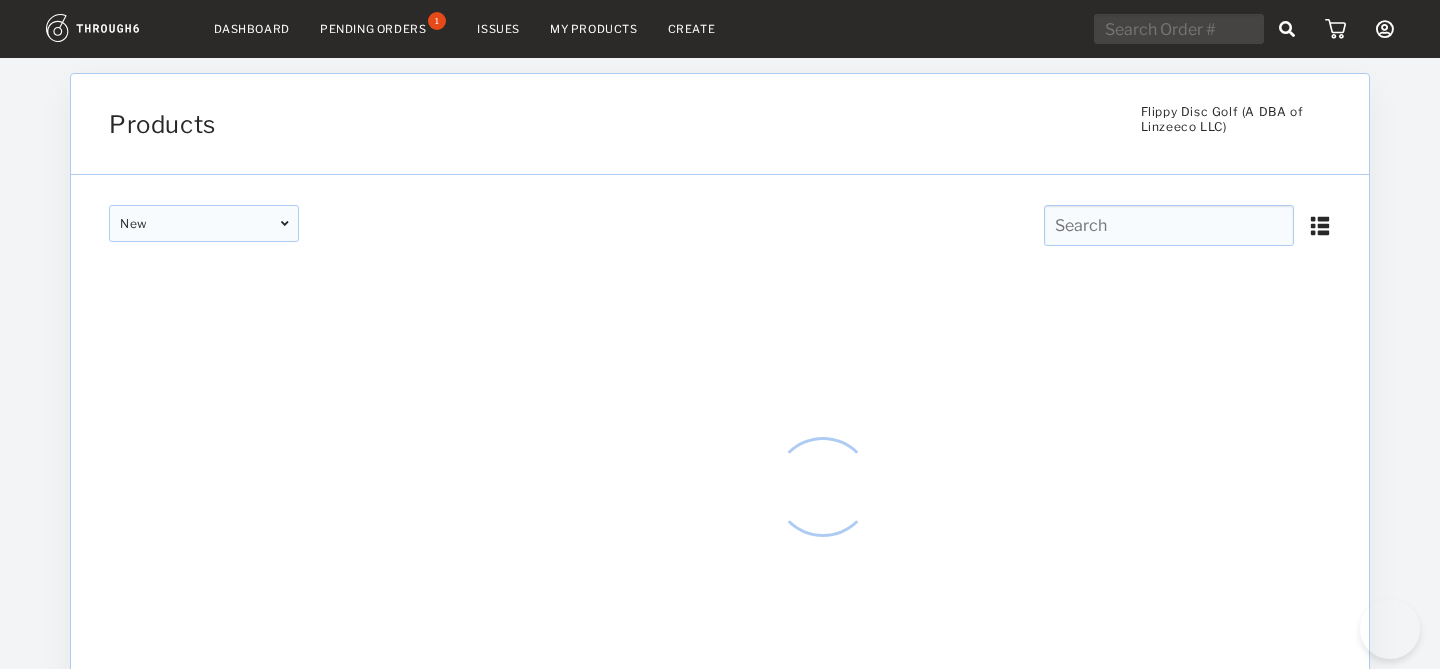 click at bounding box center [1169, 225] 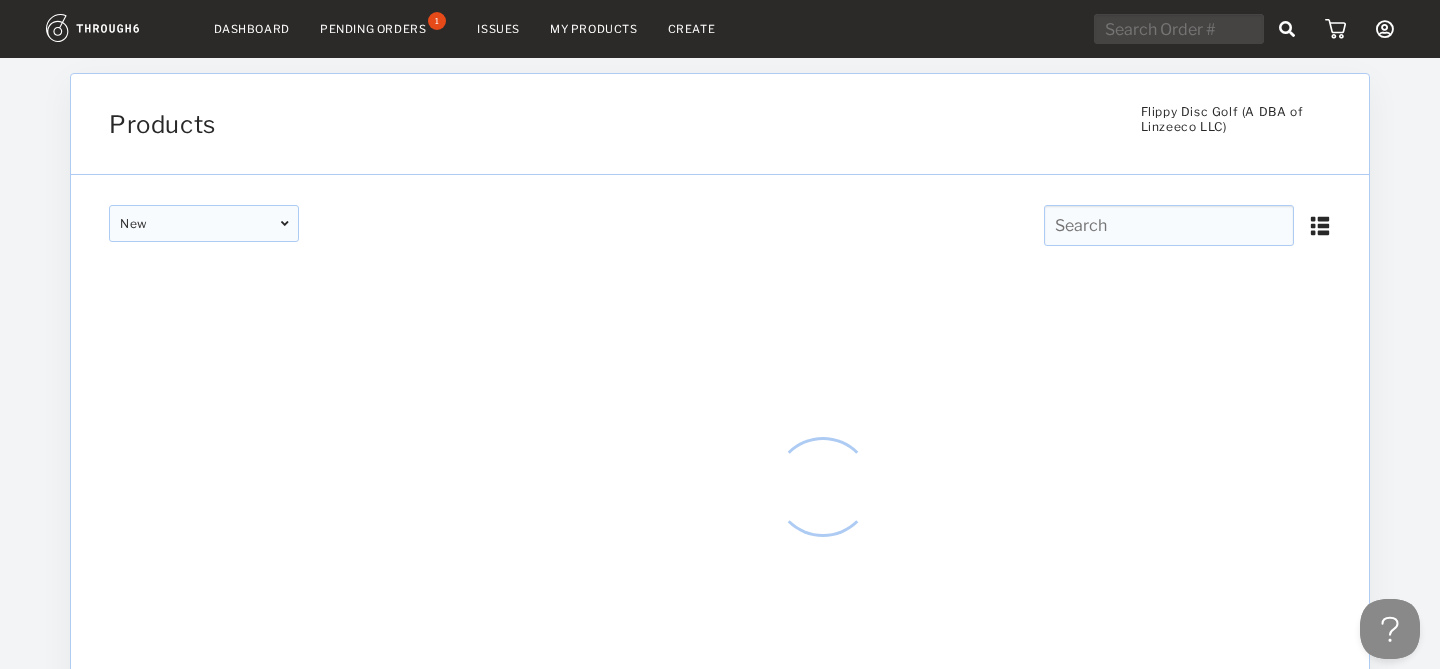scroll, scrollTop: 0, scrollLeft: 0, axis: both 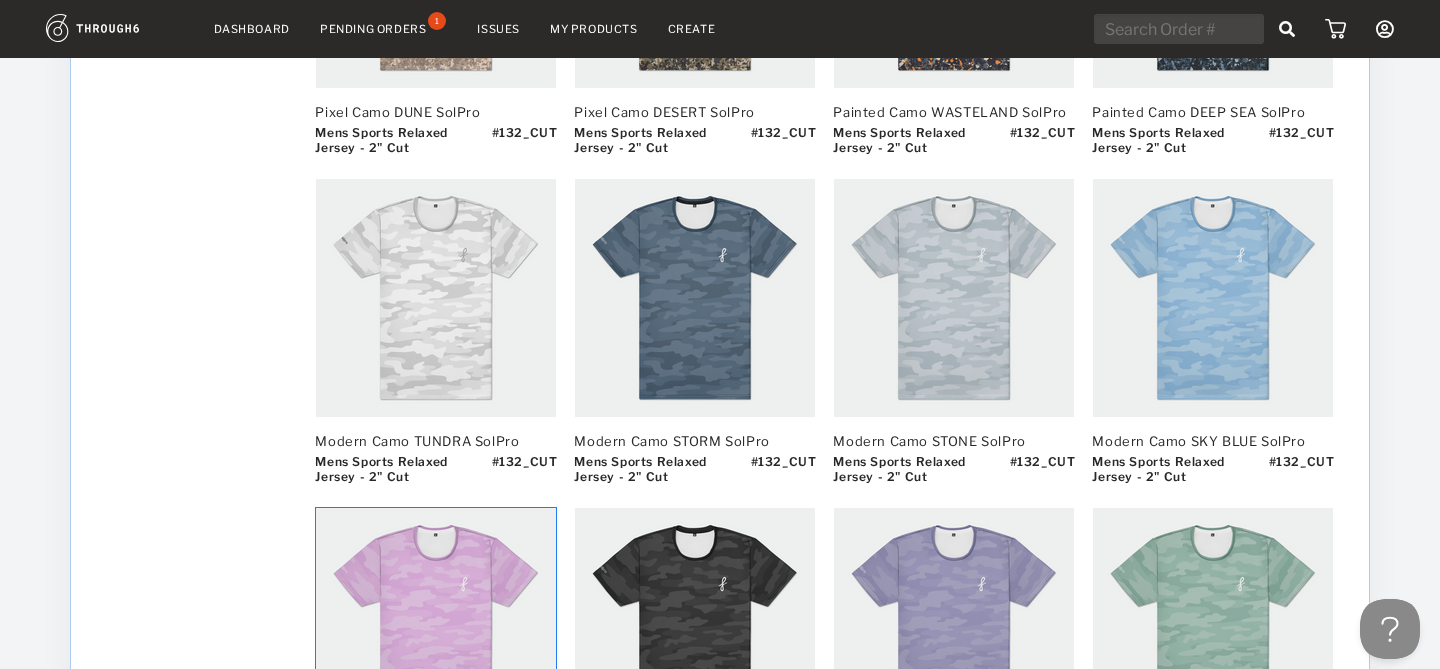 type on "camo" 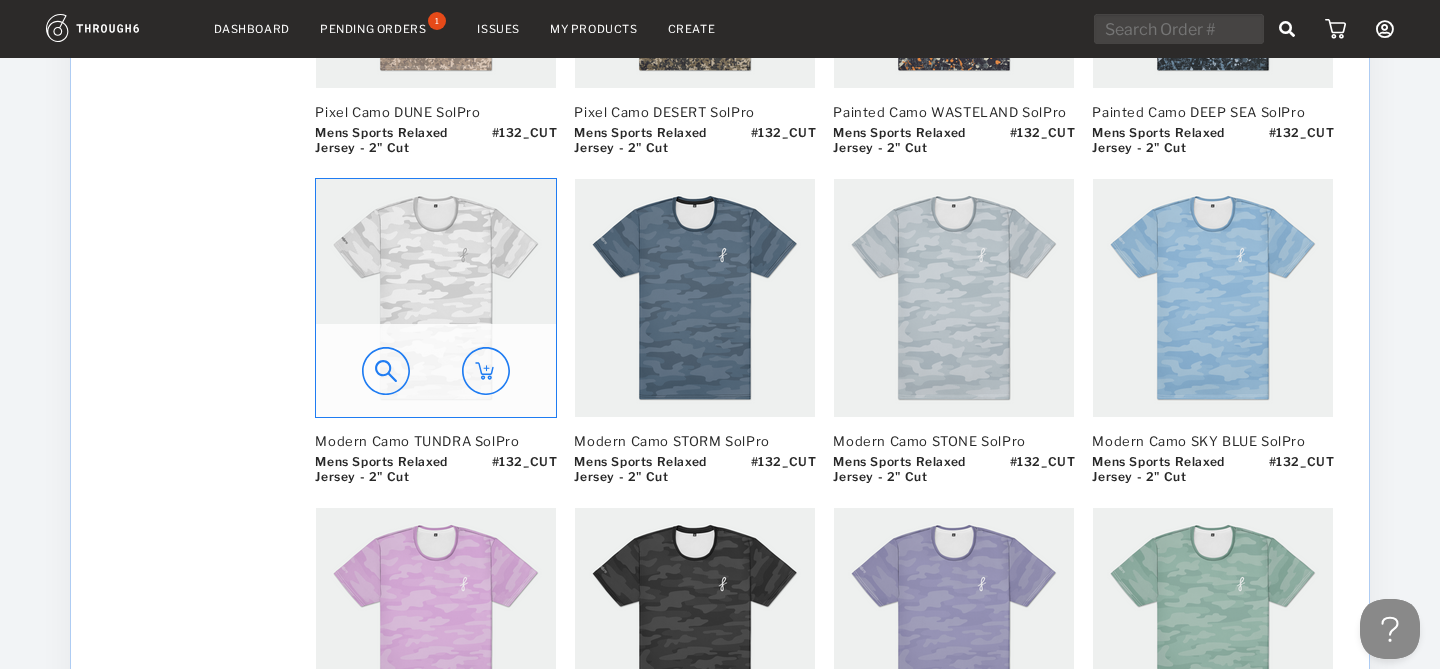 click at bounding box center [436, 298] 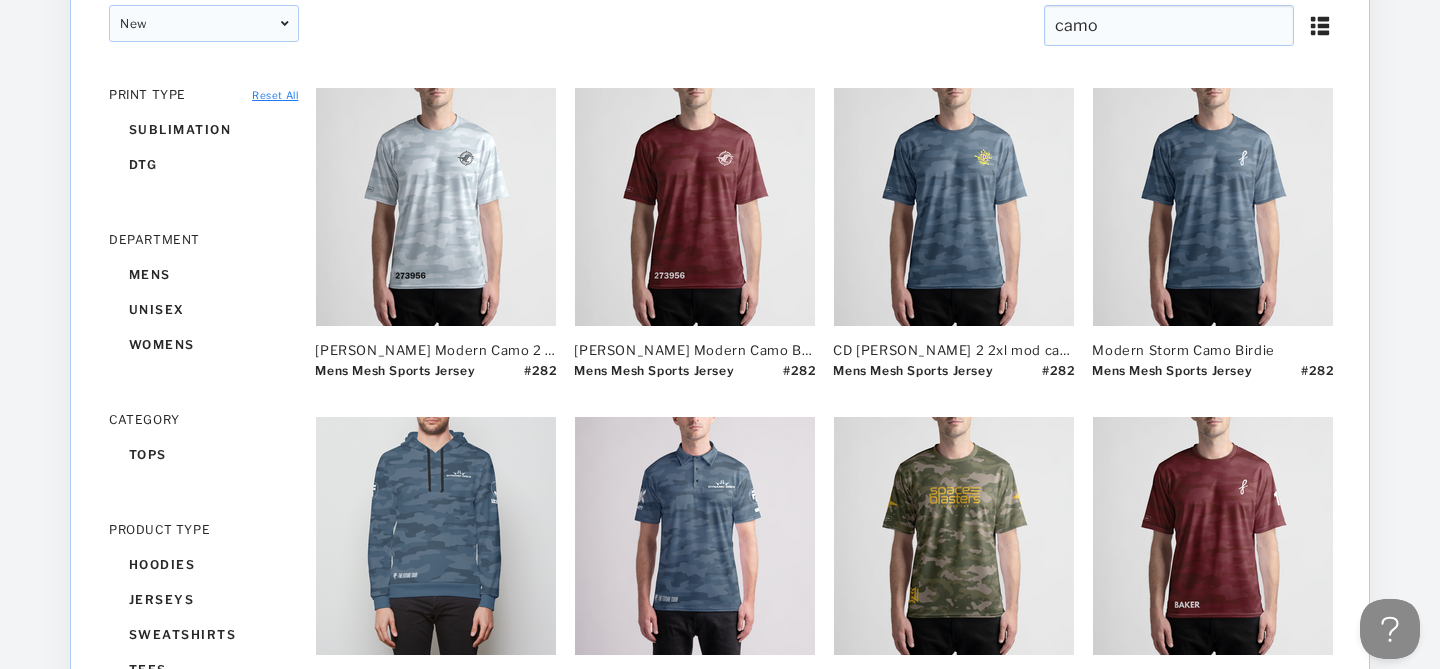 scroll, scrollTop: 0, scrollLeft: 0, axis: both 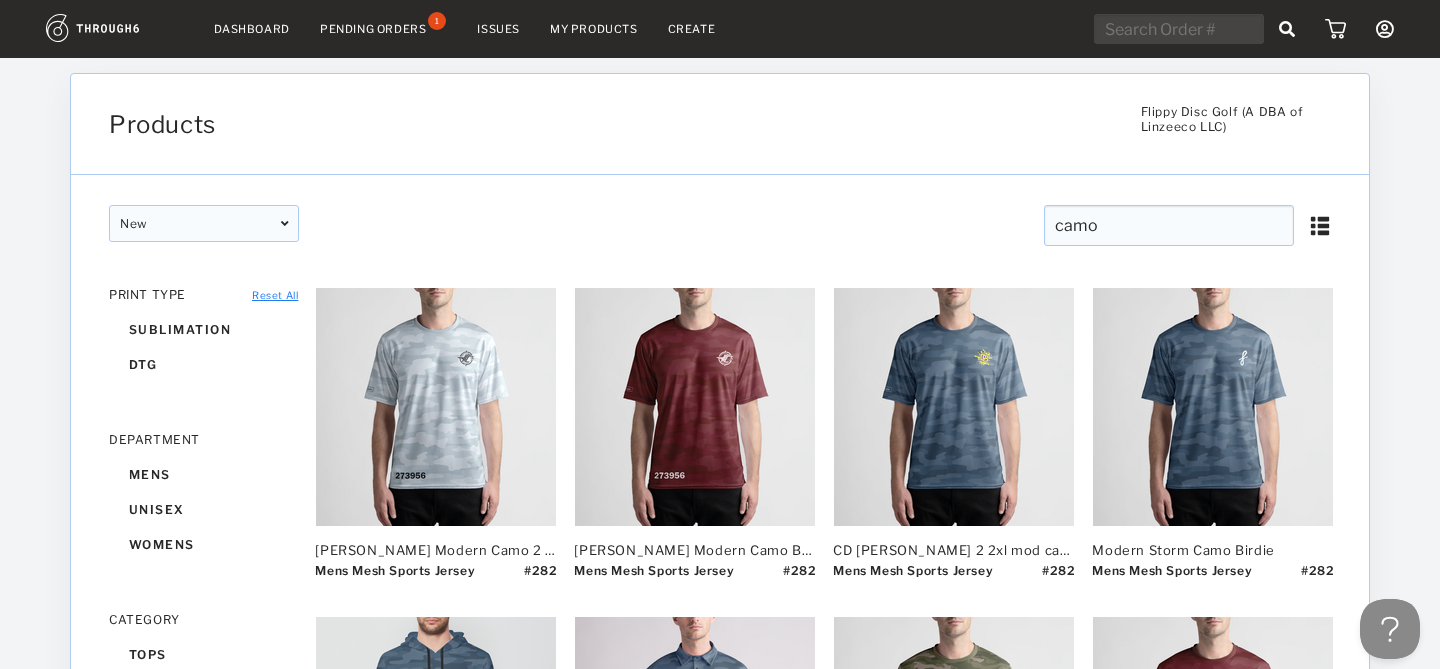 click on "Dashboard" at bounding box center (252, 29) 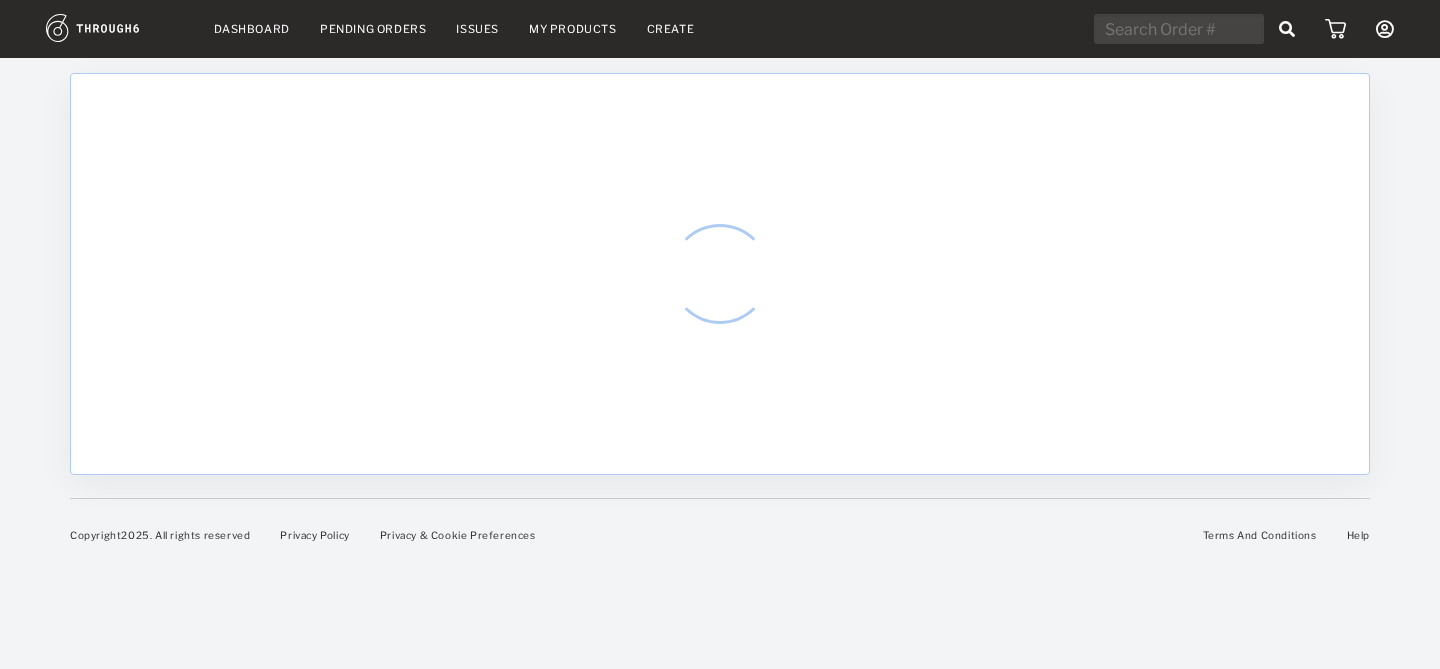 scroll, scrollTop: 0, scrollLeft: 0, axis: both 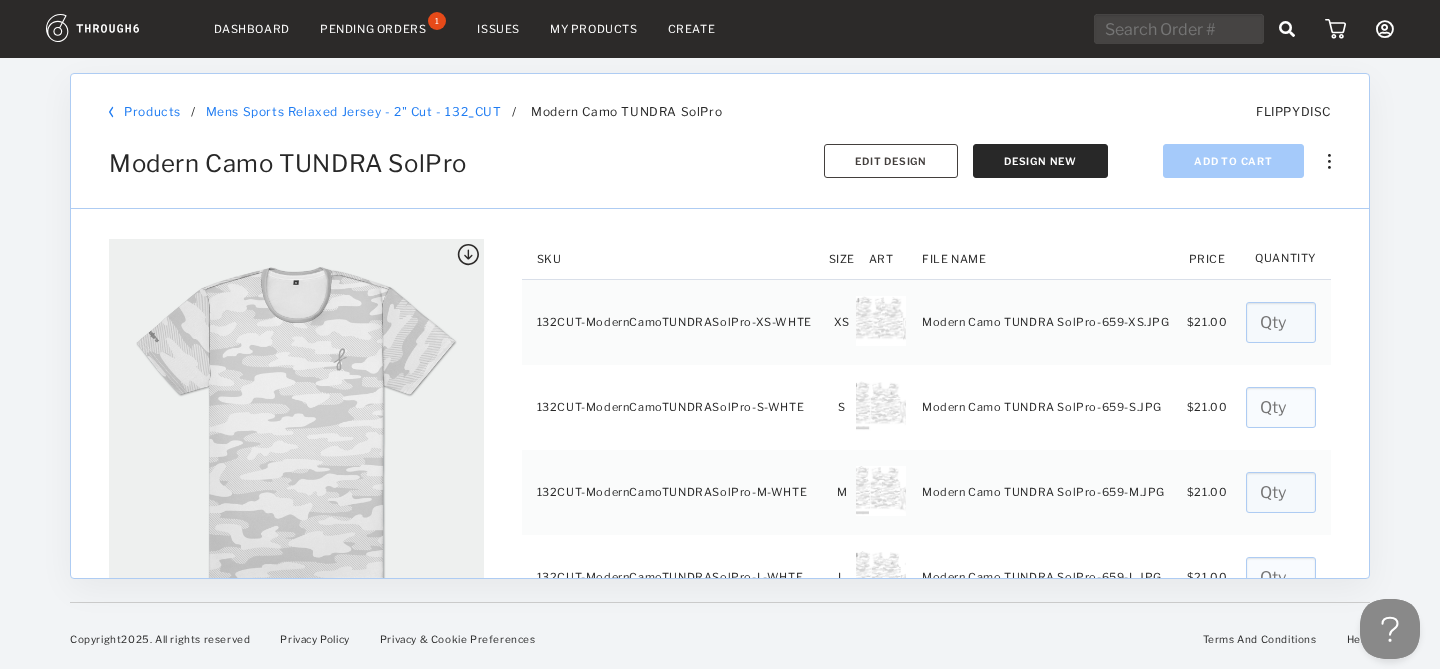 click at bounding box center [1329, 161] 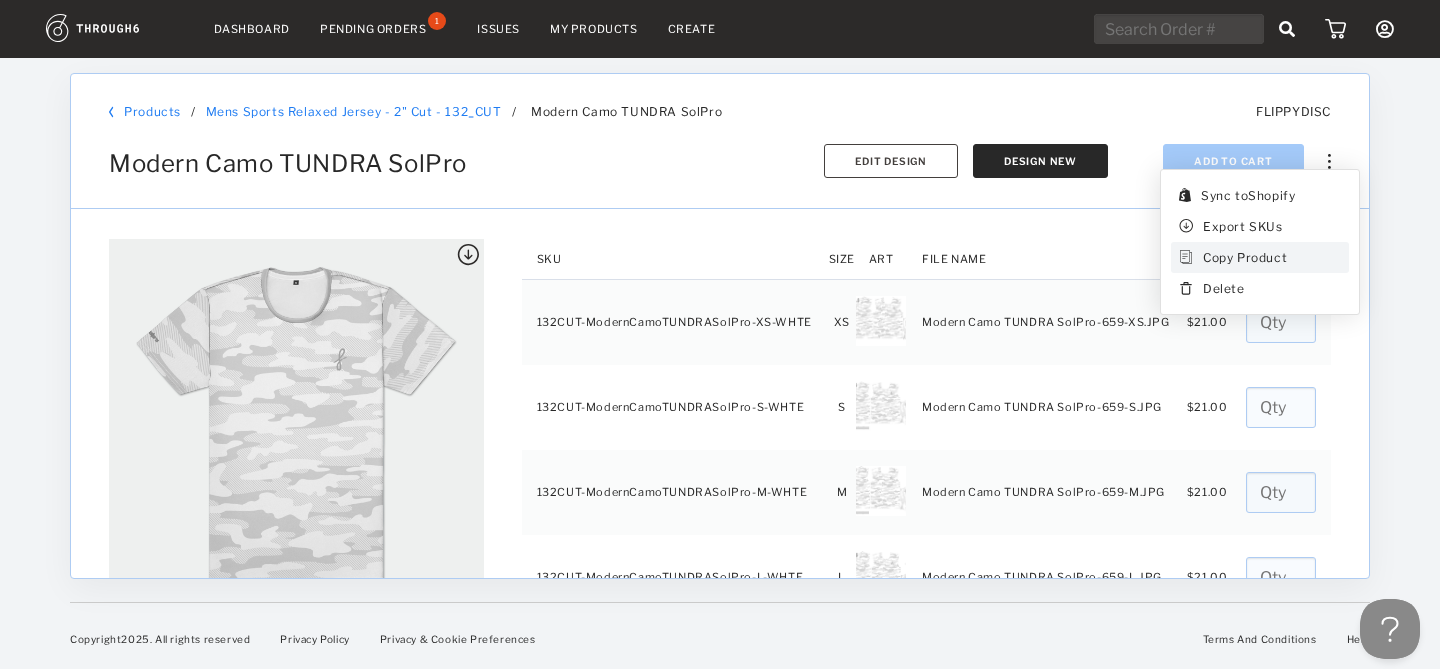 click on "Copy Product" at bounding box center [1260, 257] 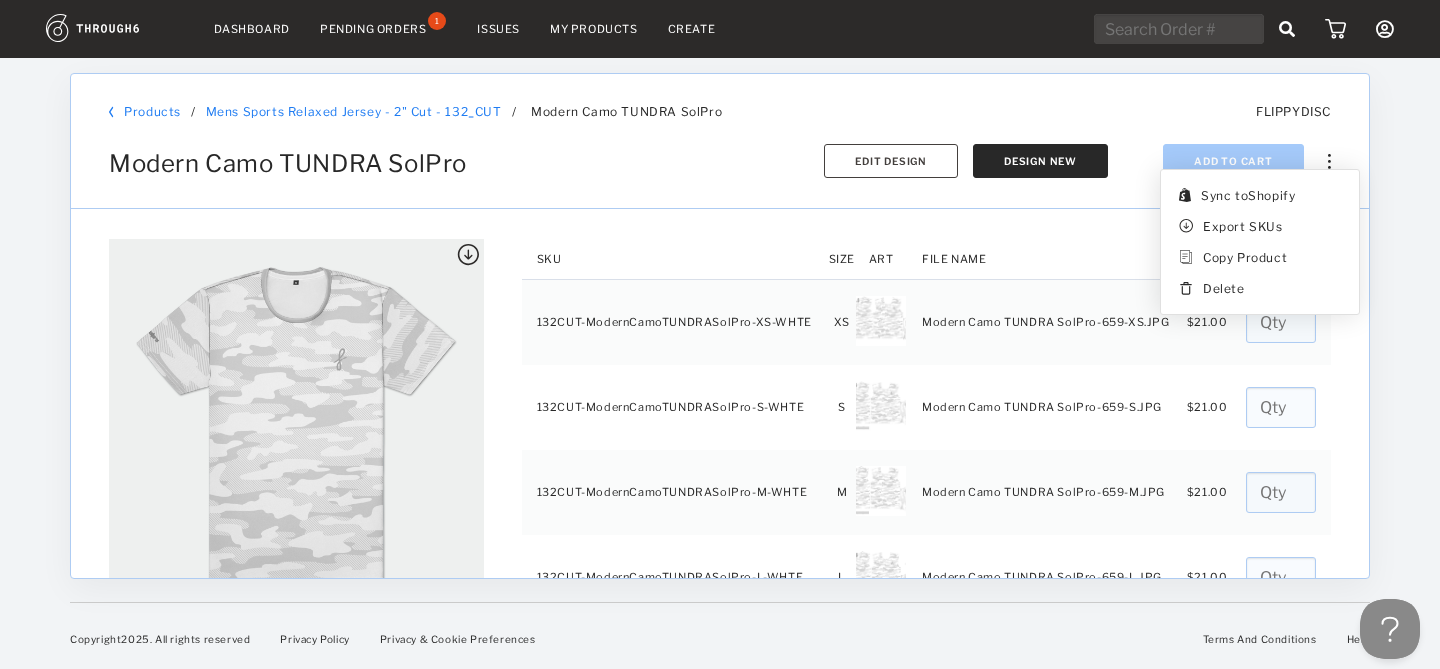click on "My Products" at bounding box center [594, 29] 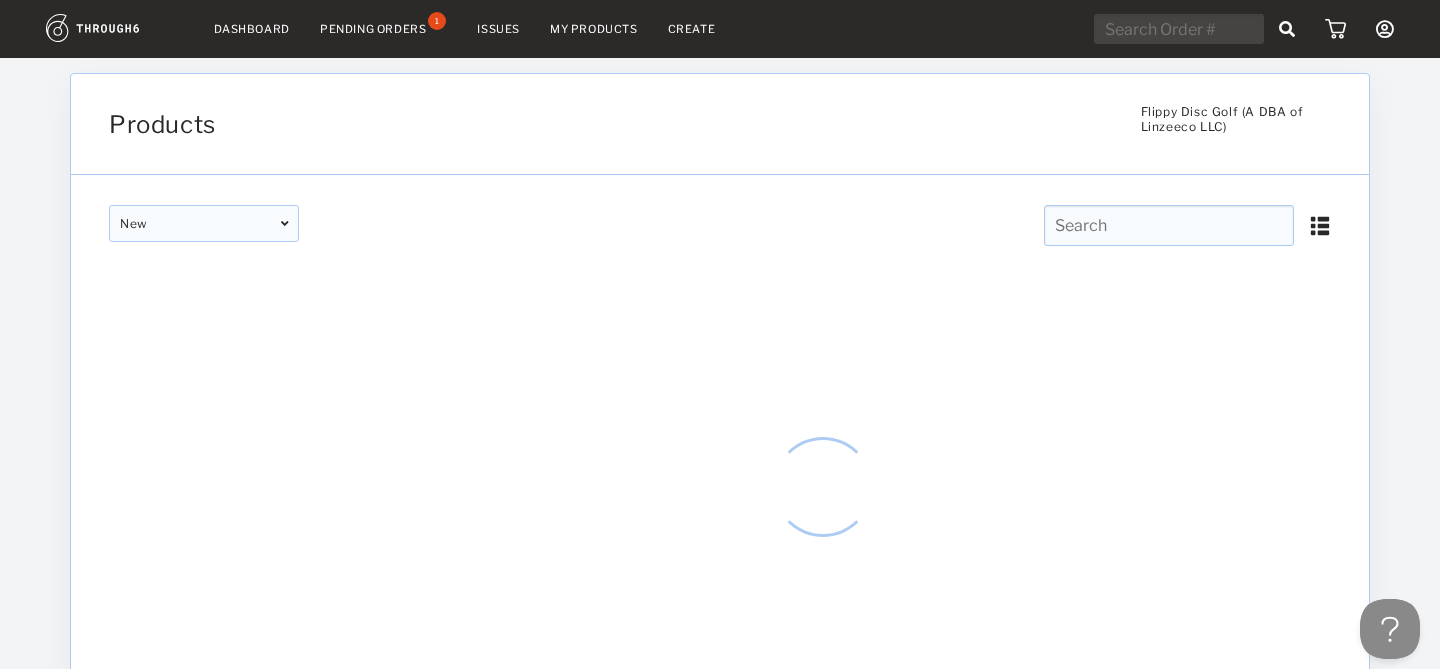 scroll, scrollTop: 0, scrollLeft: 0, axis: both 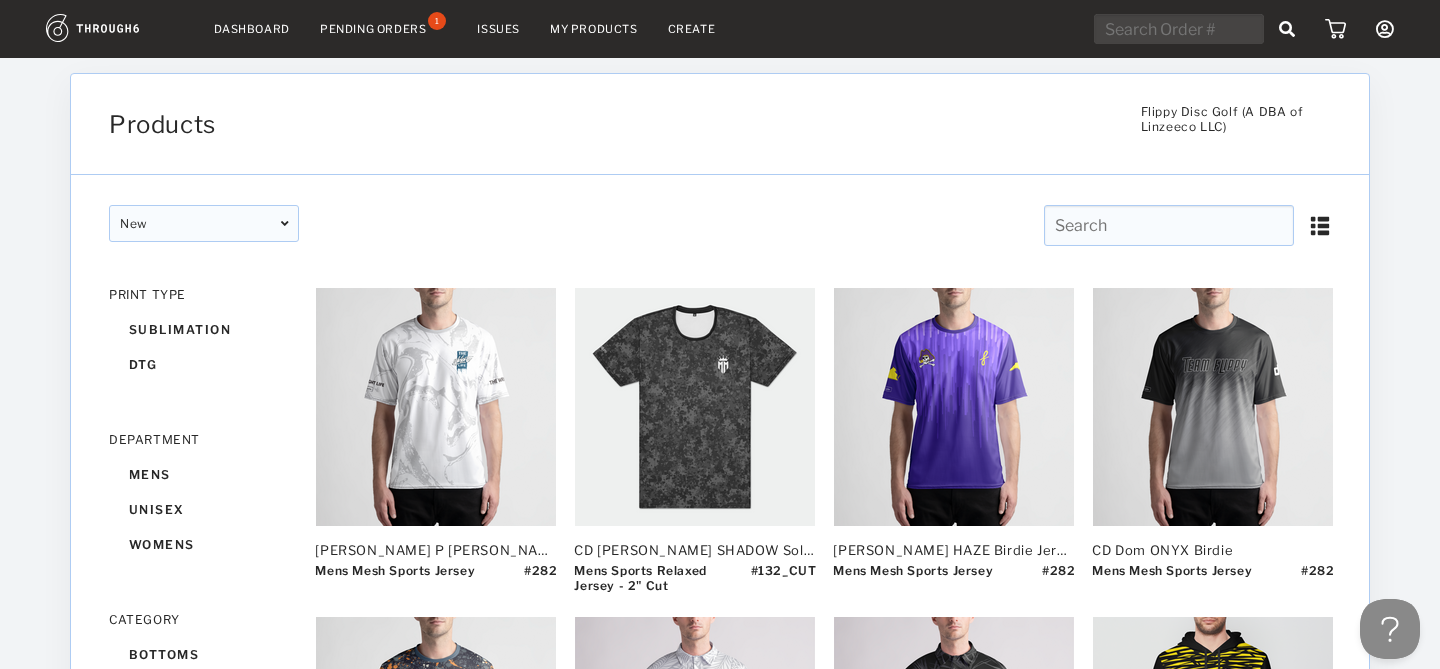 click on "Dashboard" at bounding box center (252, 29) 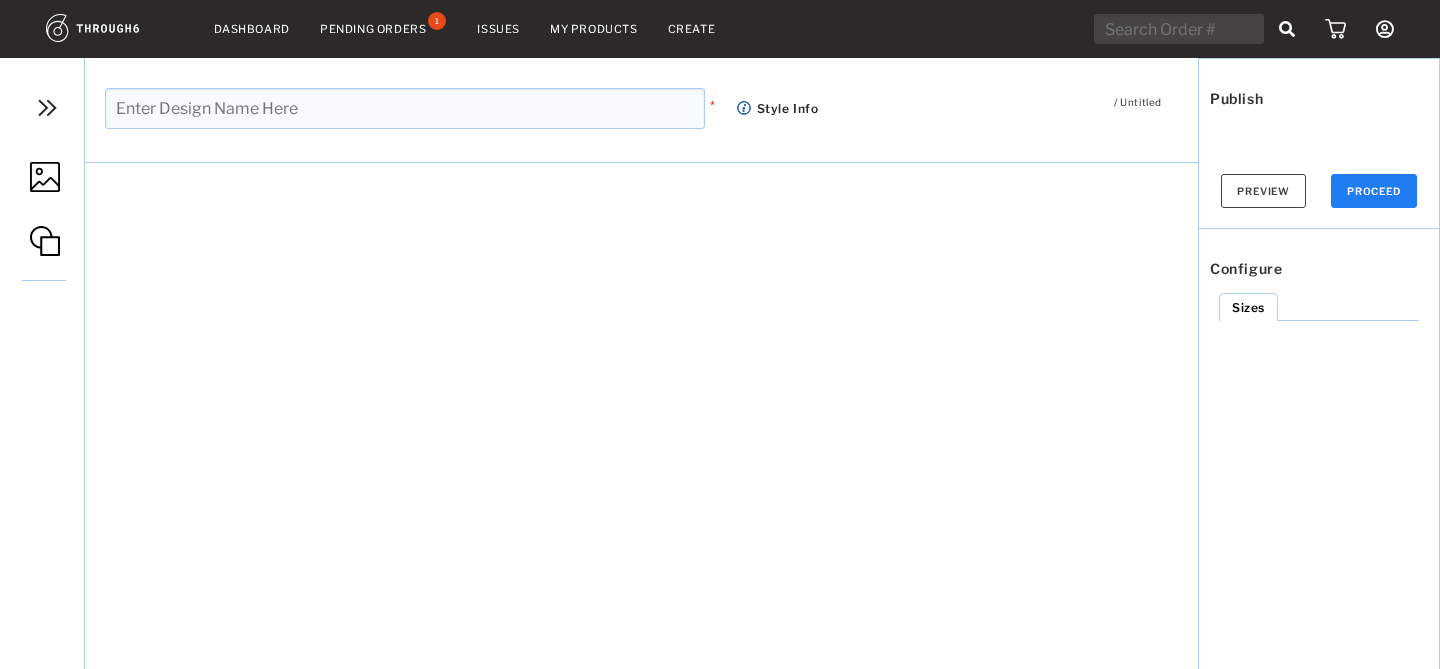 type on "Modern Camo TUNDRA SolPro" 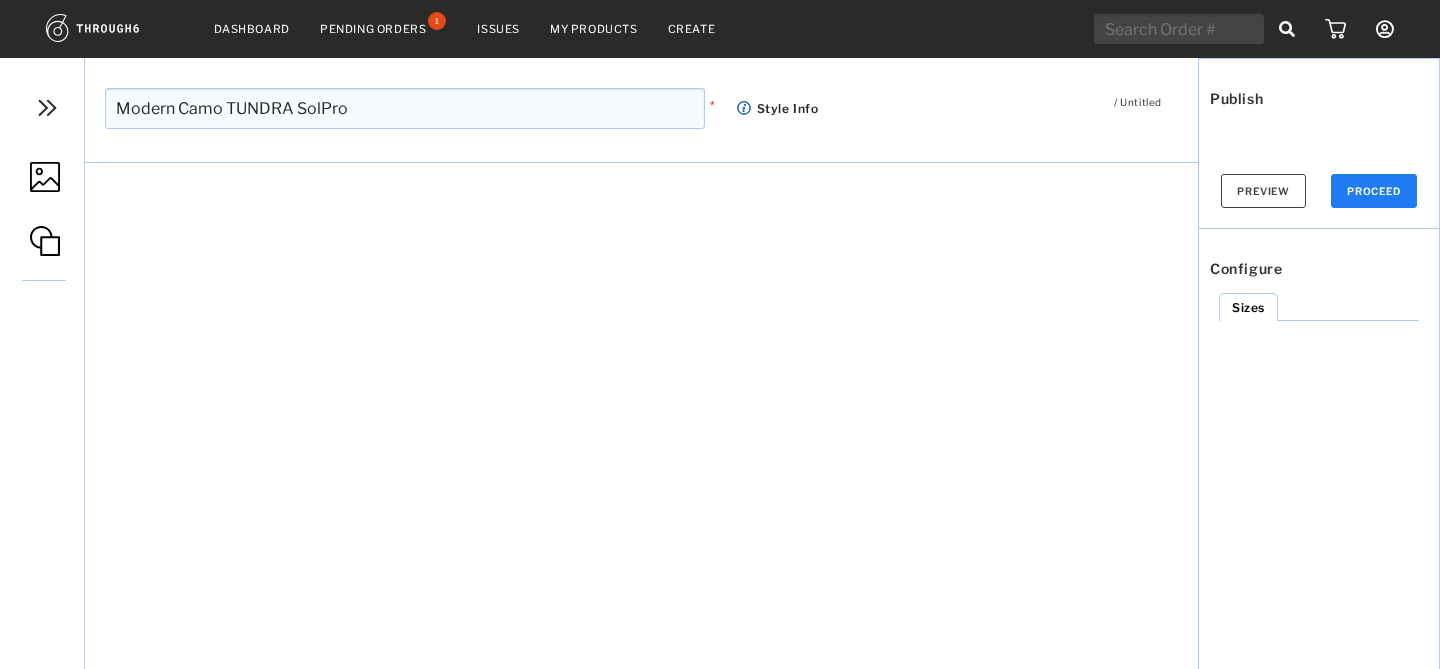 scroll, scrollTop: 0, scrollLeft: 0, axis: both 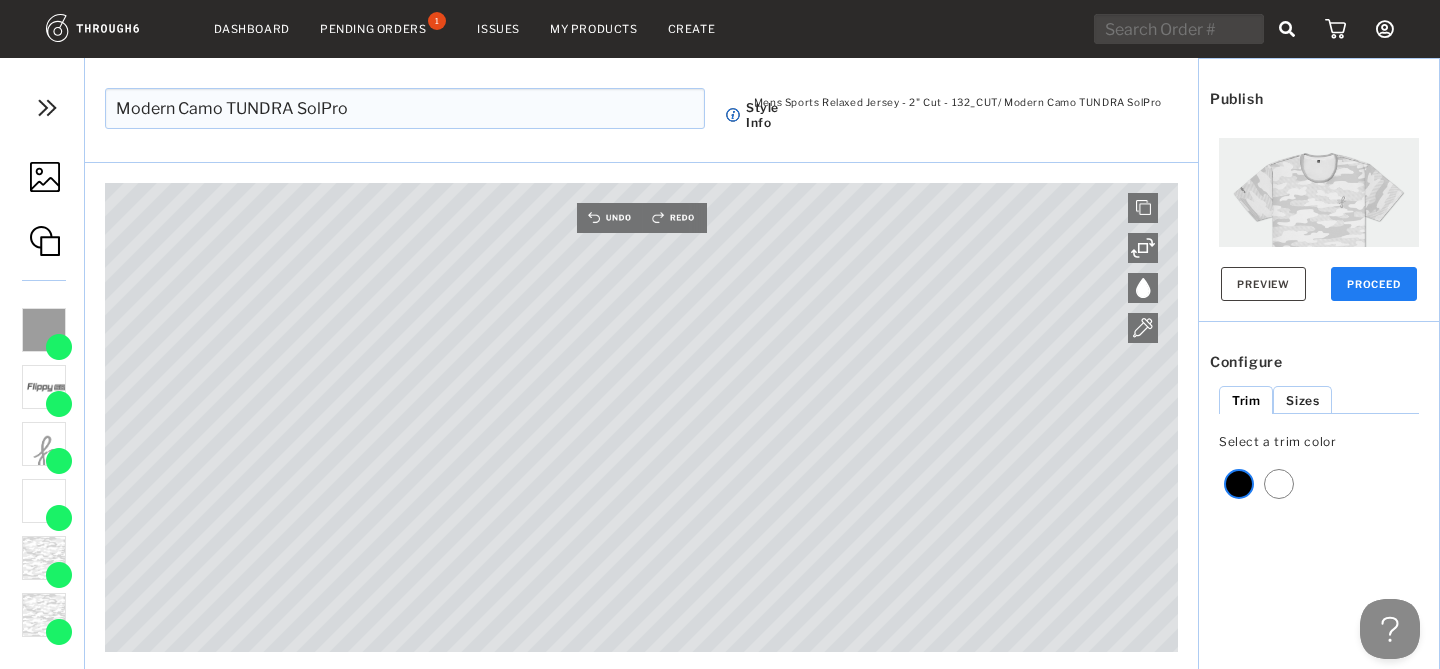 click on "My Products" at bounding box center [594, 29] 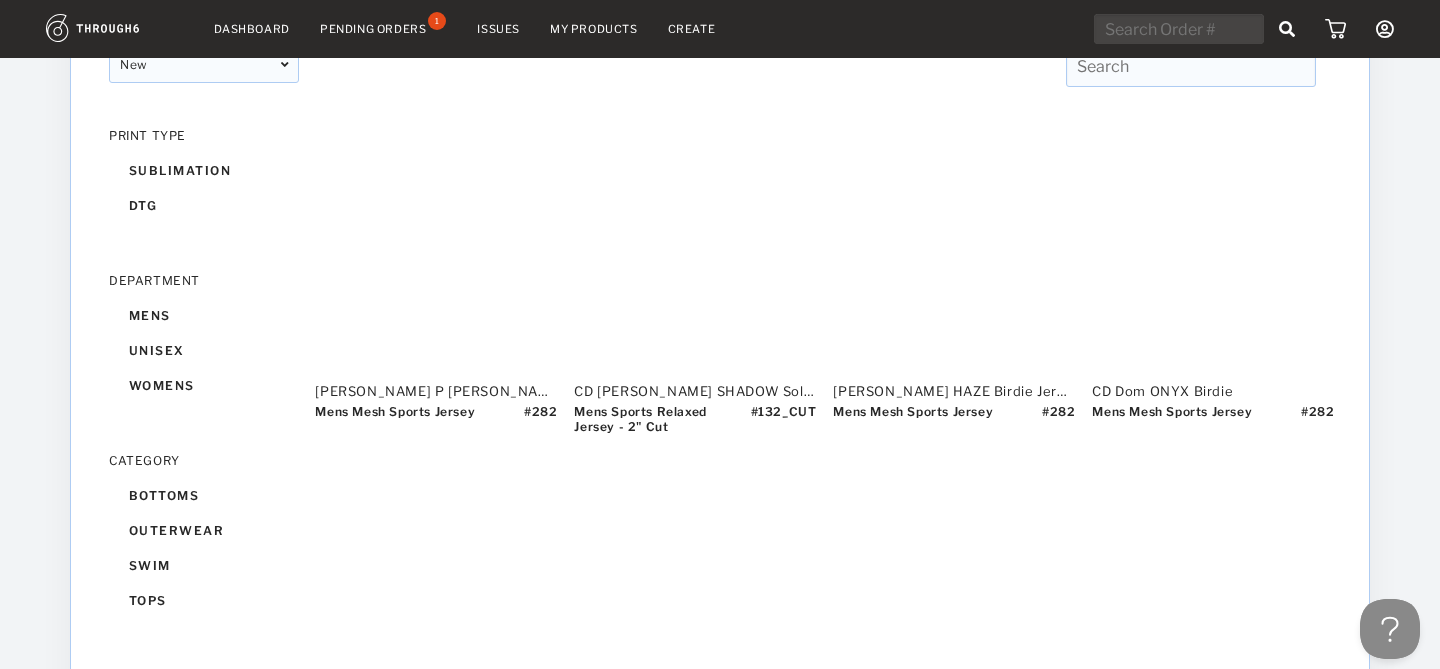 scroll, scrollTop: 172, scrollLeft: 0, axis: vertical 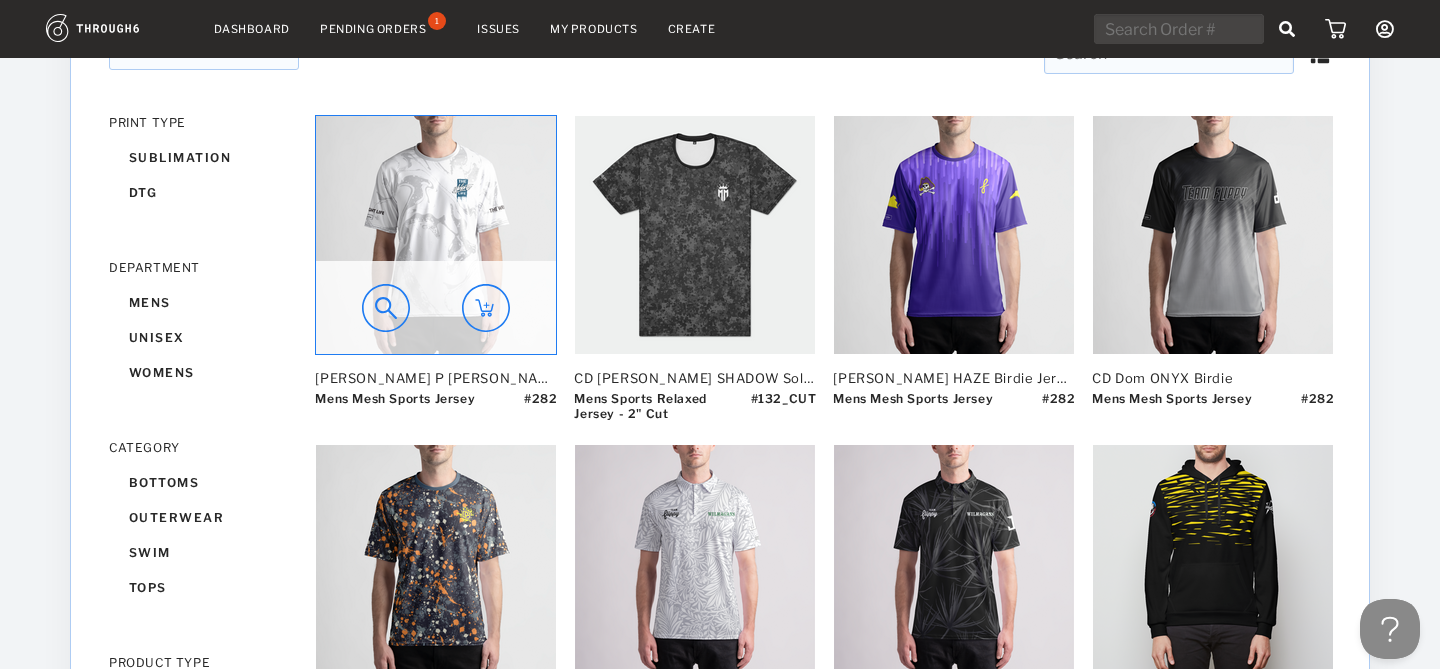 click 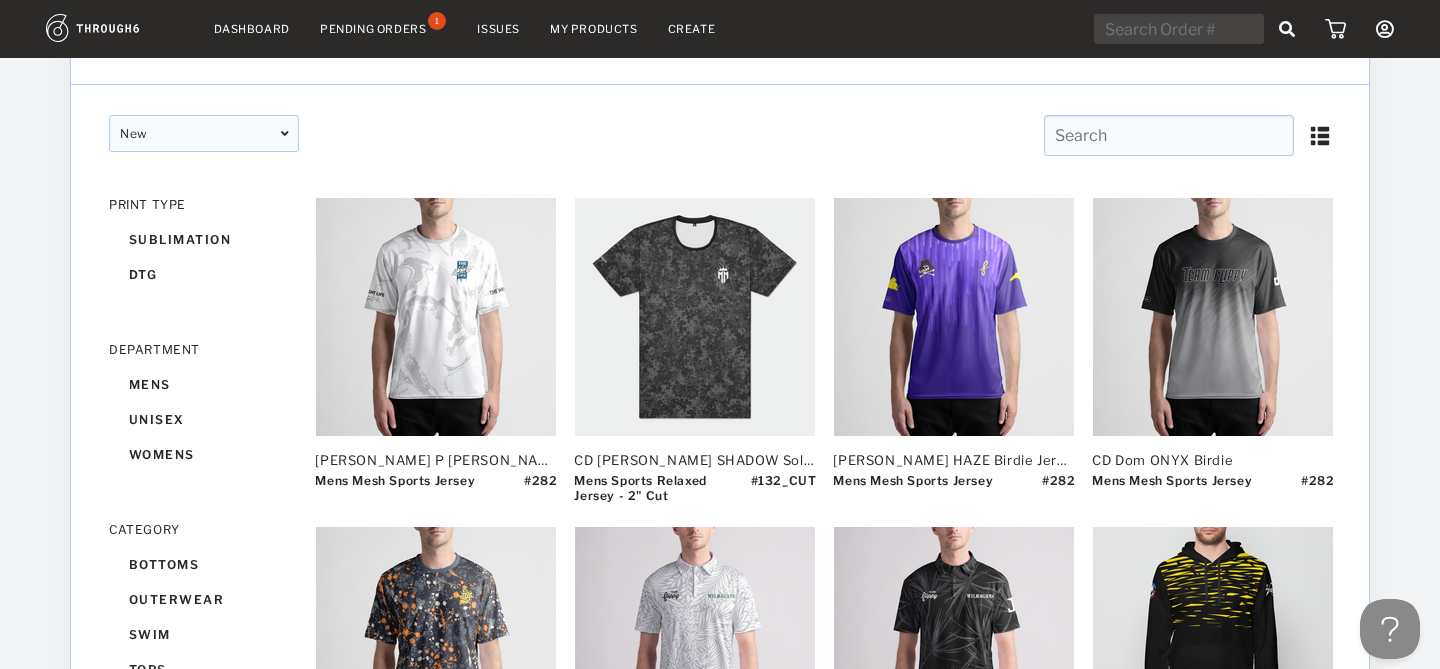 scroll, scrollTop: 76, scrollLeft: 0, axis: vertical 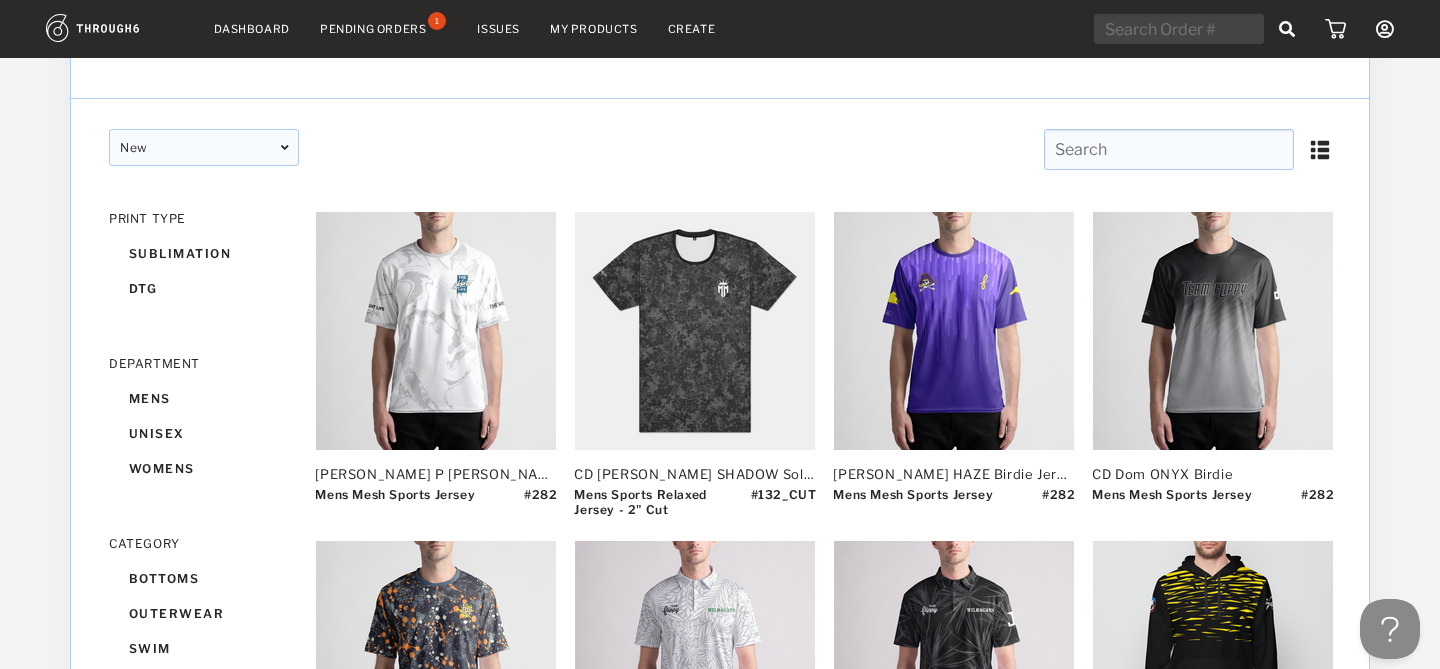 click 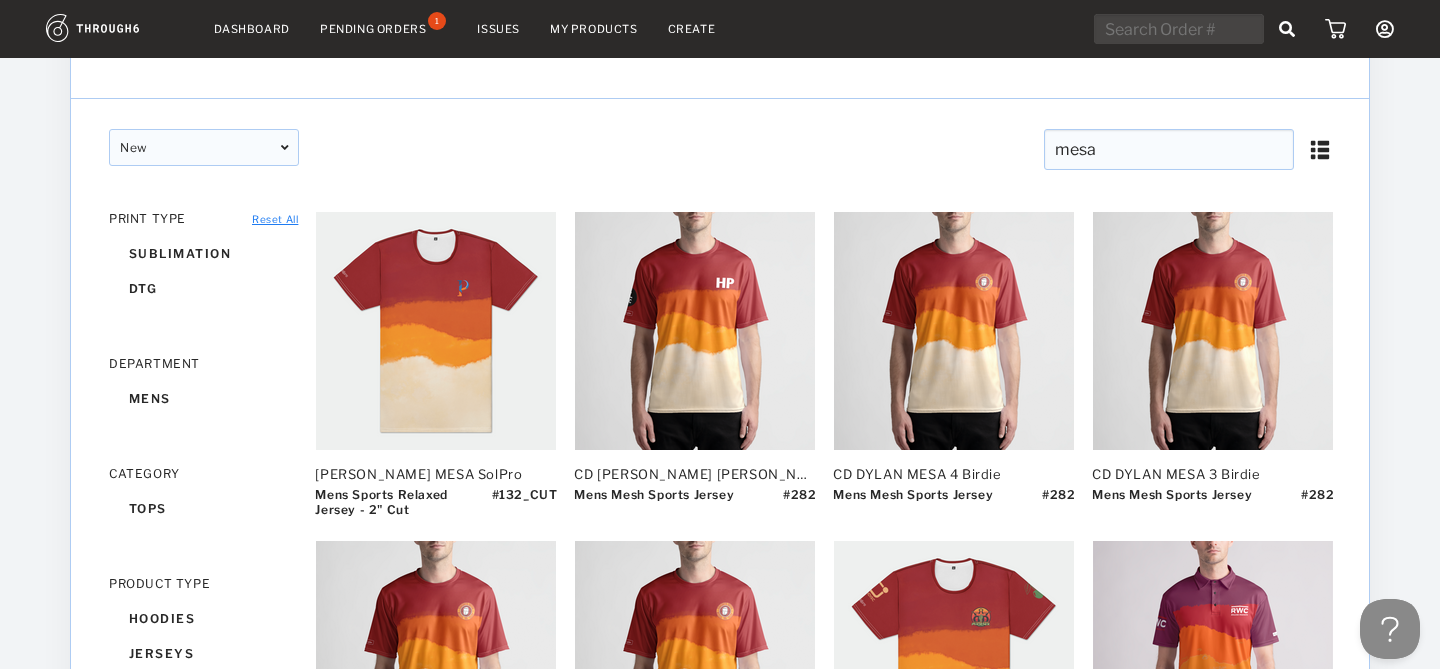 type on "mesa" 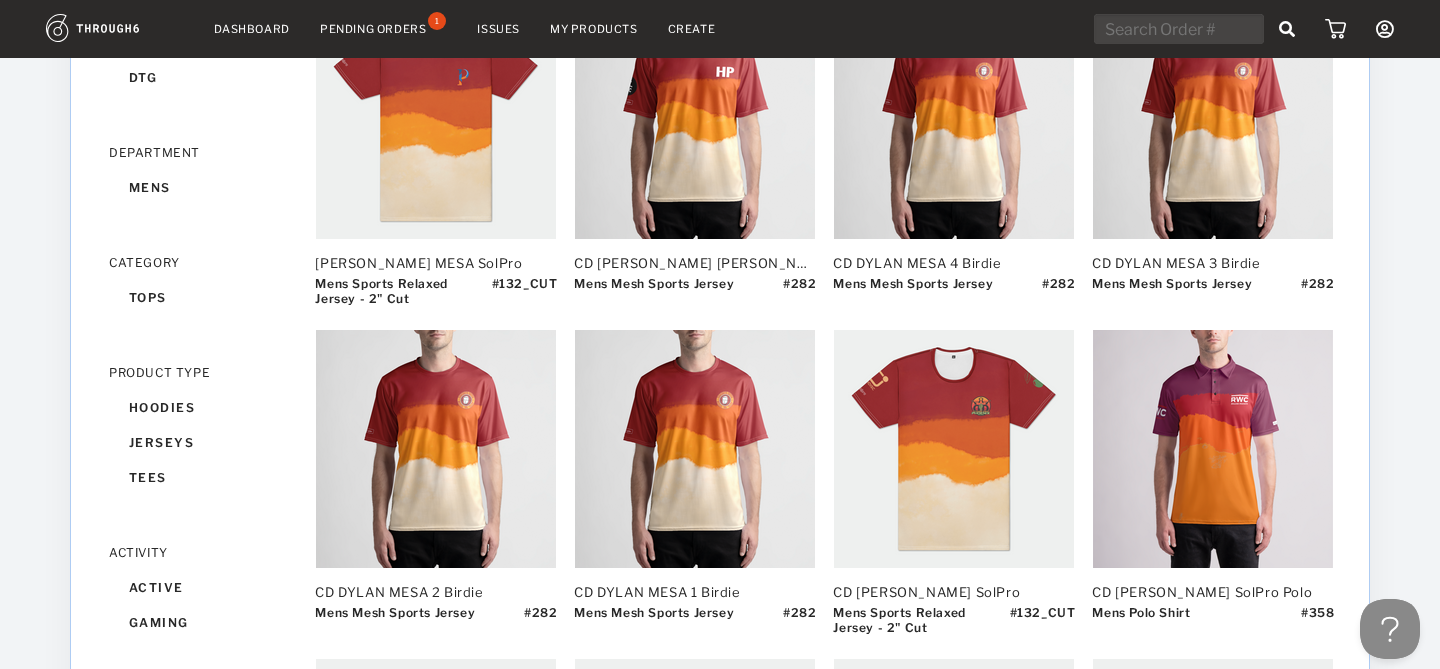 scroll, scrollTop: 0, scrollLeft: 0, axis: both 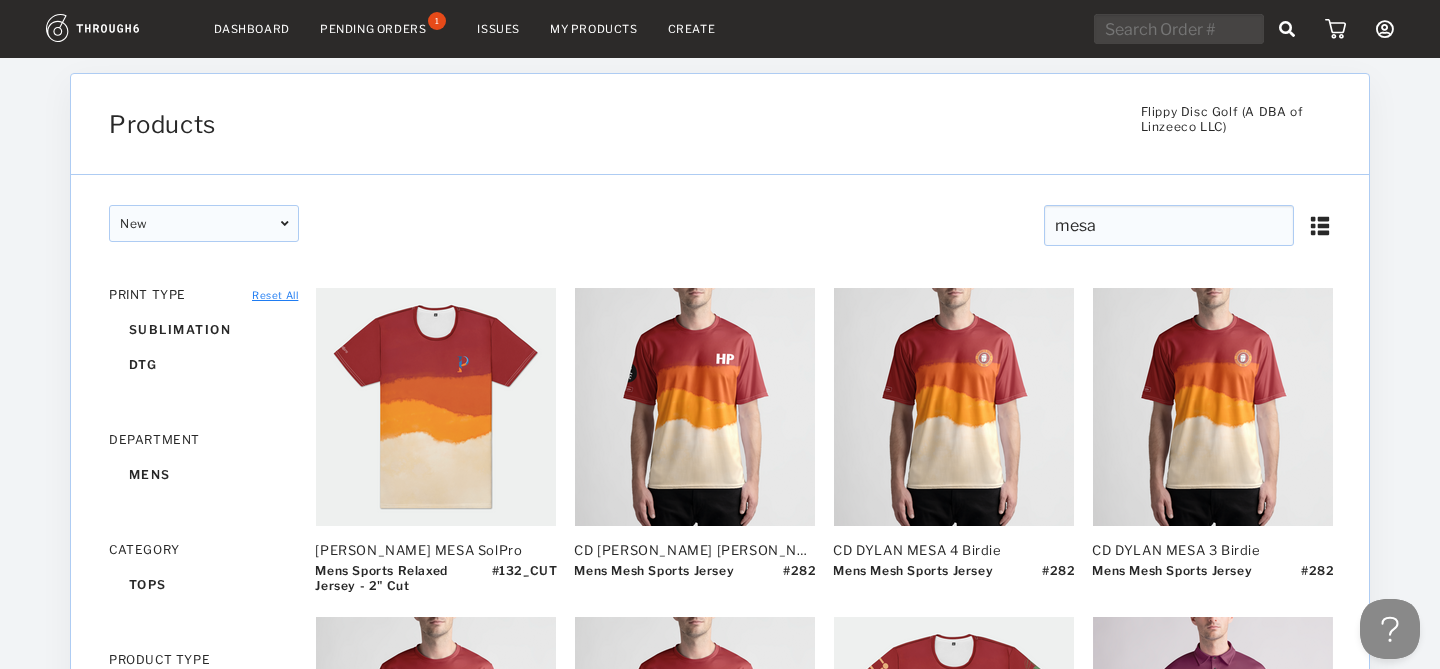 click on "Dashboard" 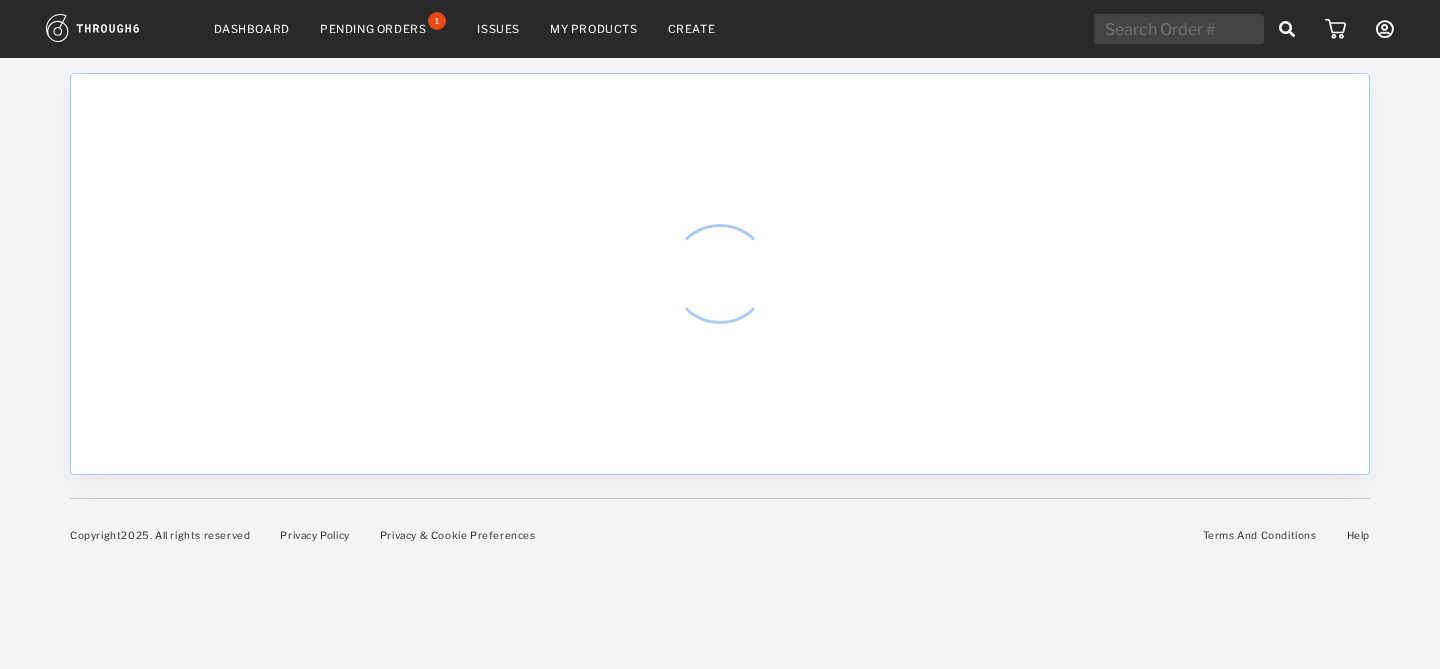 scroll, scrollTop: 0, scrollLeft: 0, axis: both 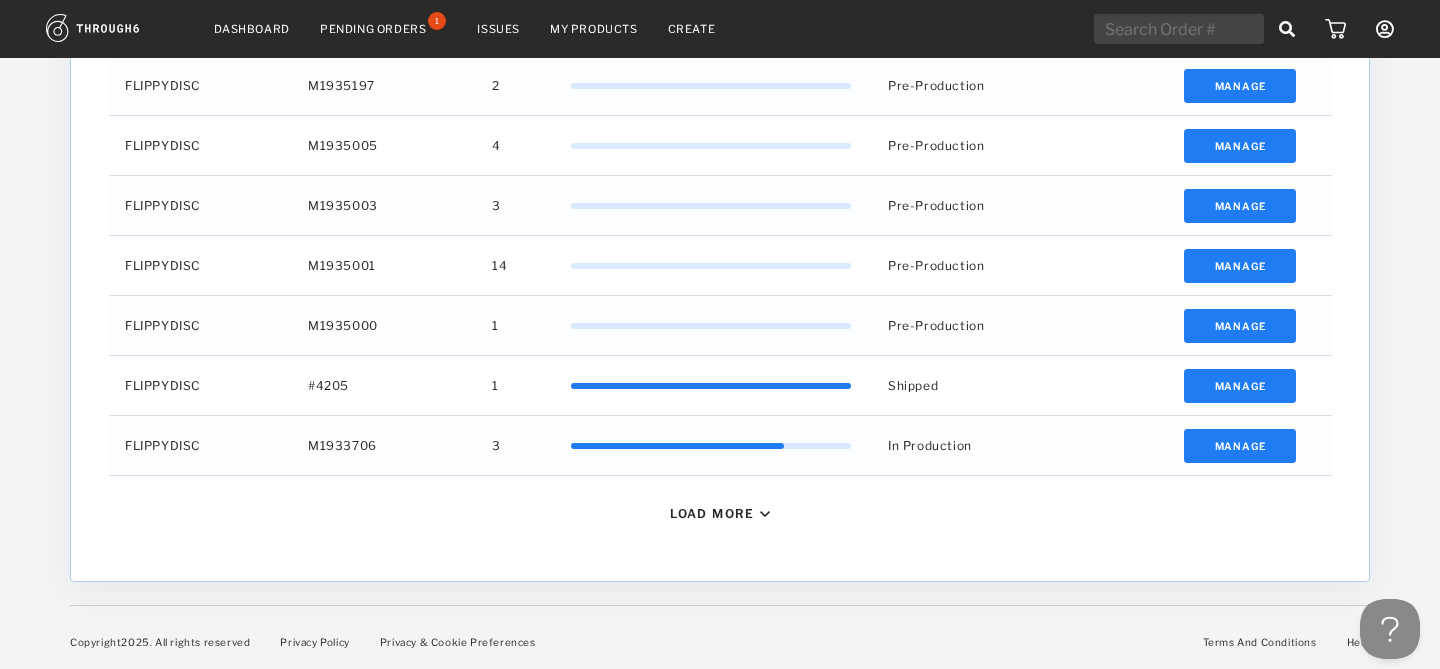 click on "Load More" at bounding box center [712, 513] 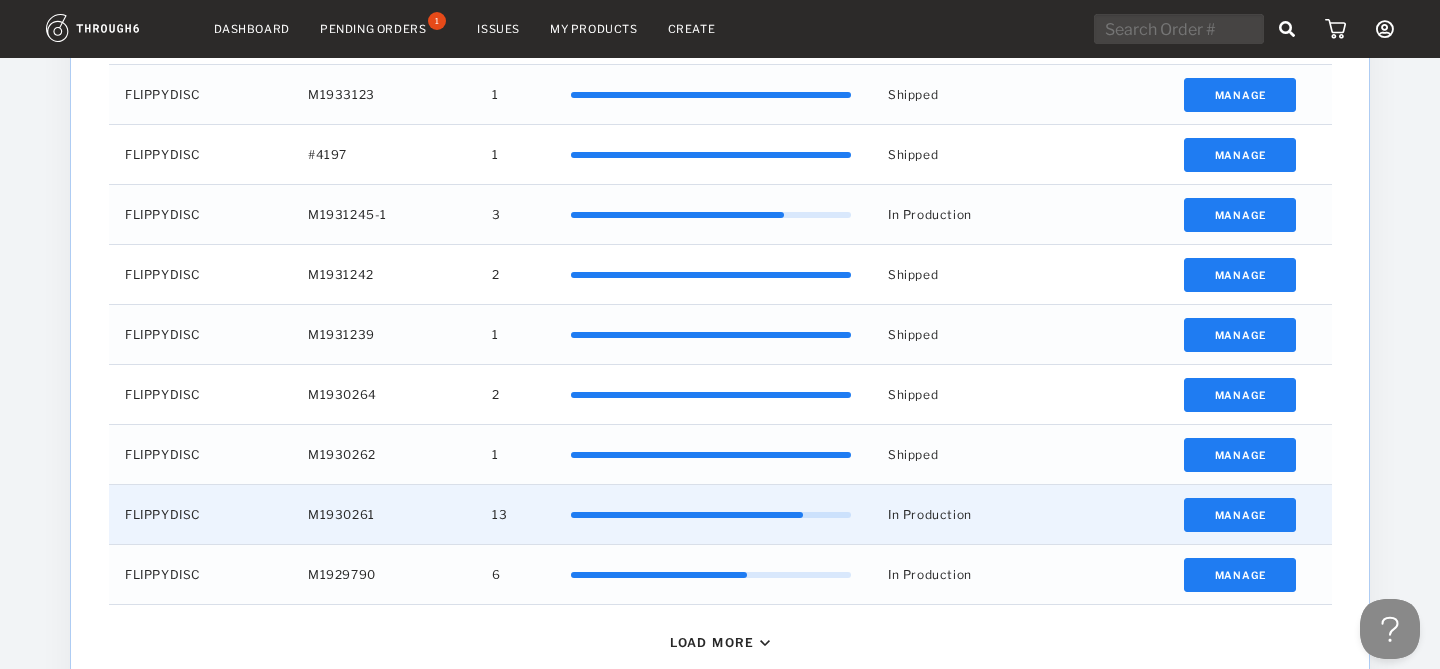 scroll, scrollTop: 1414, scrollLeft: 0, axis: vertical 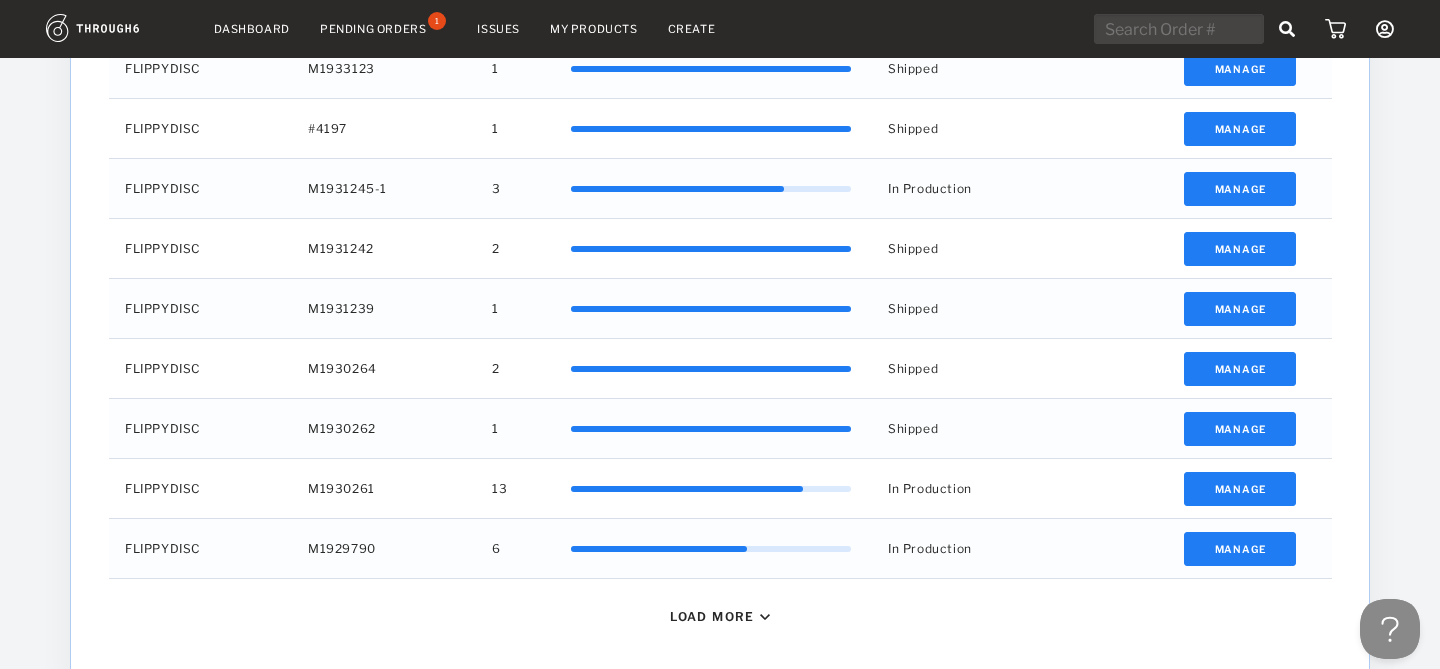 click on "Load More" at bounding box center [712, 616] 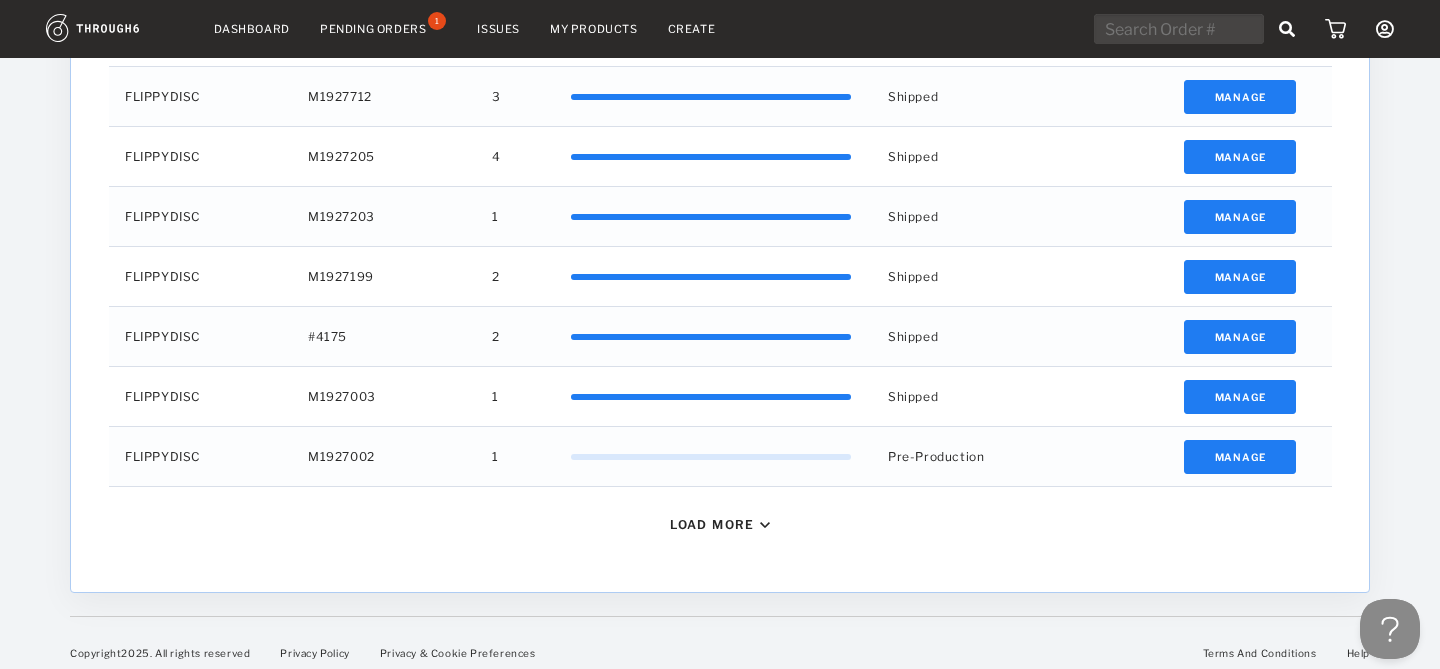 scroll, scrollTop: 2117, scrollLeft: 0, axis: vertical 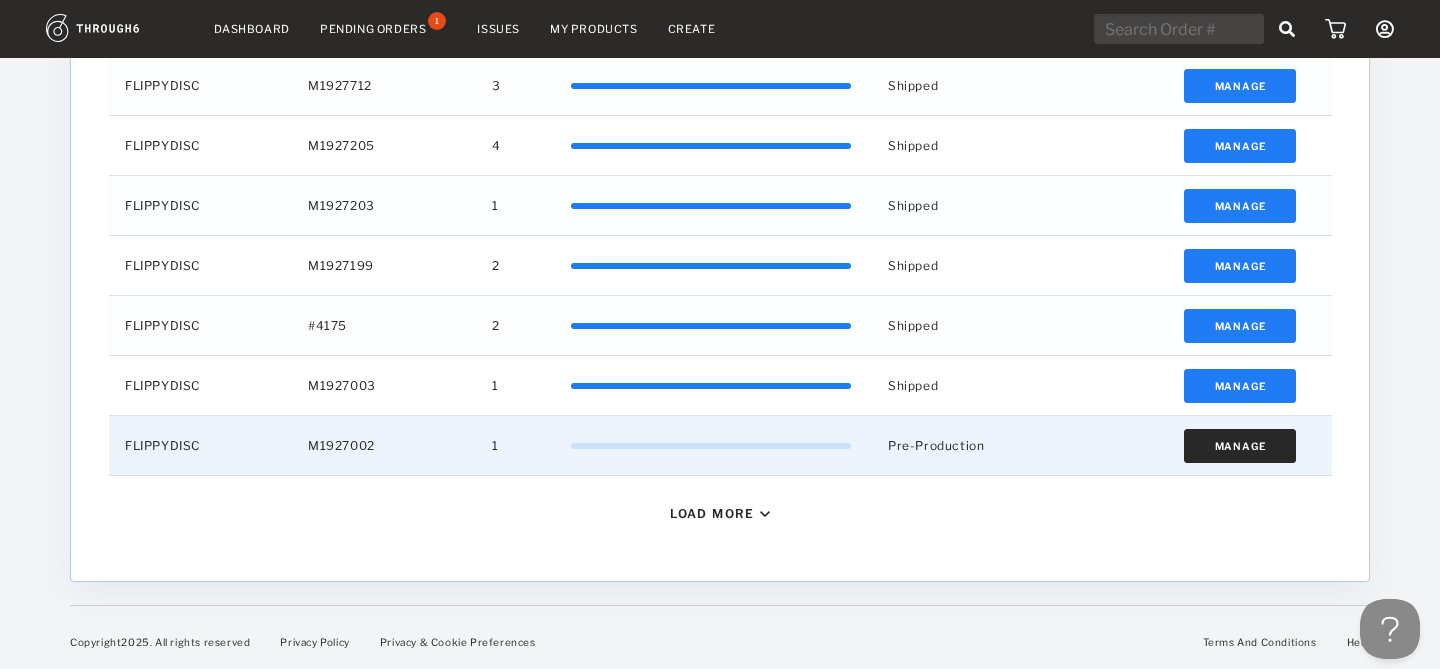 click on "Manage" at bounding box center (1240, 446) 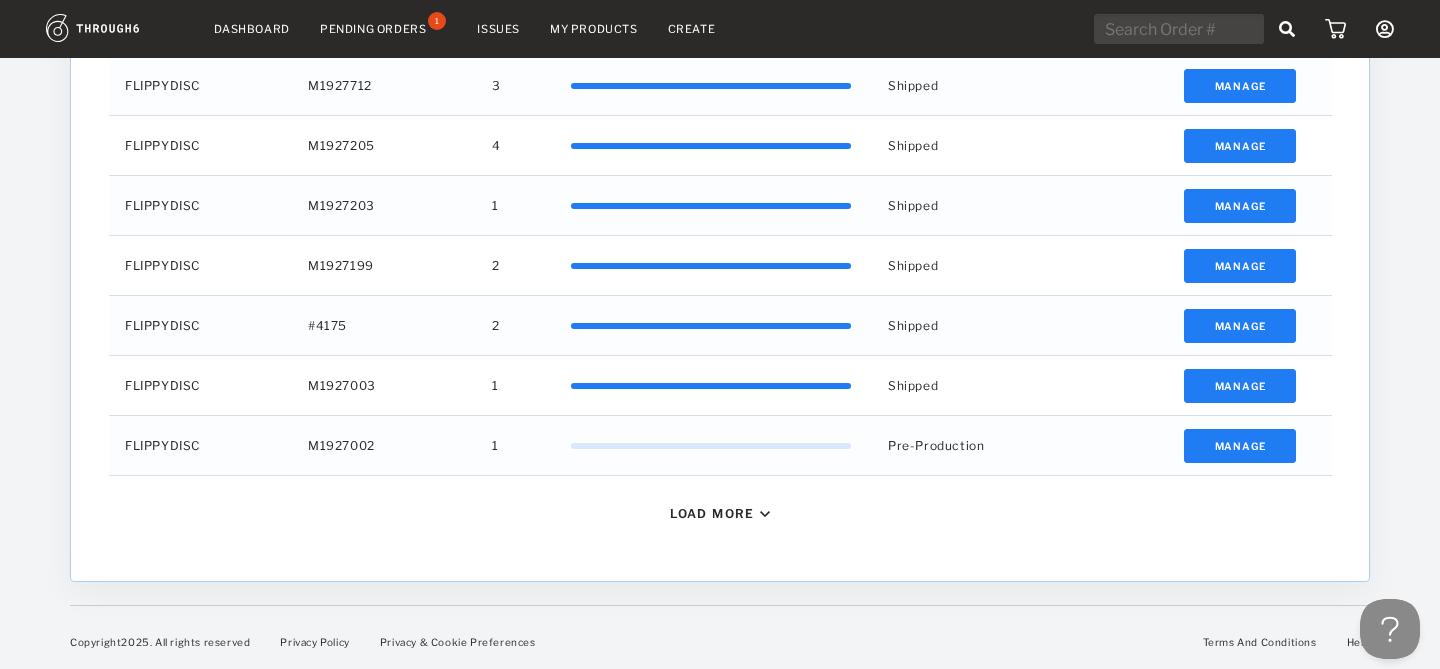 click on "Load More" at bounding box center (720, 513) 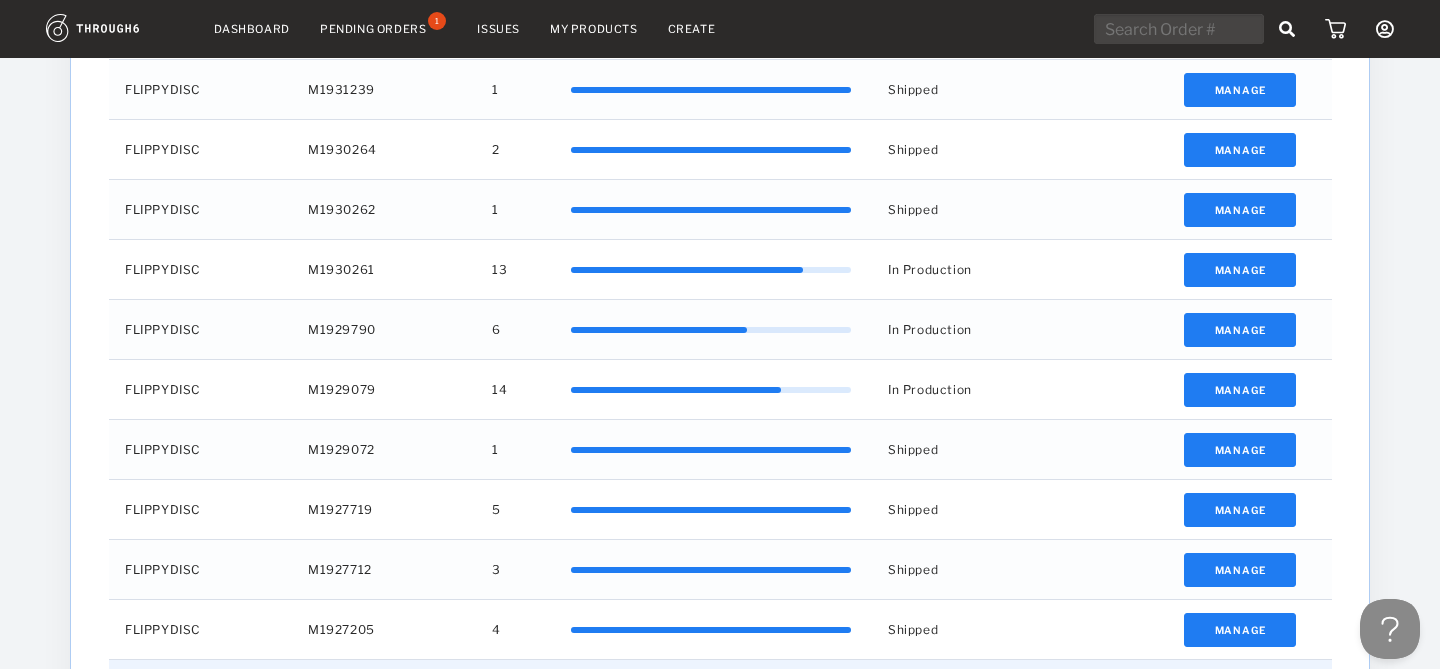 scroll, scrollTop: 1634, scrollLeft: 0, axis: vertical 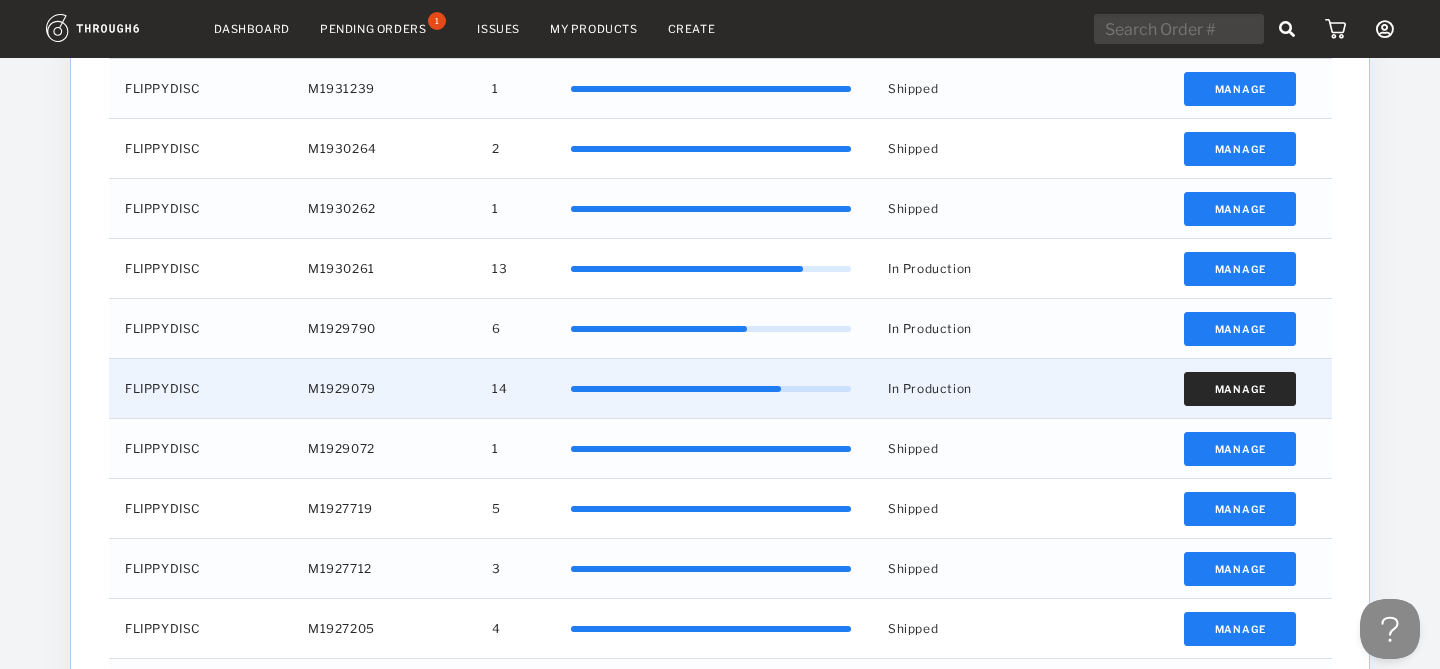 click on "Manage" at bounding box center (1240, 389) 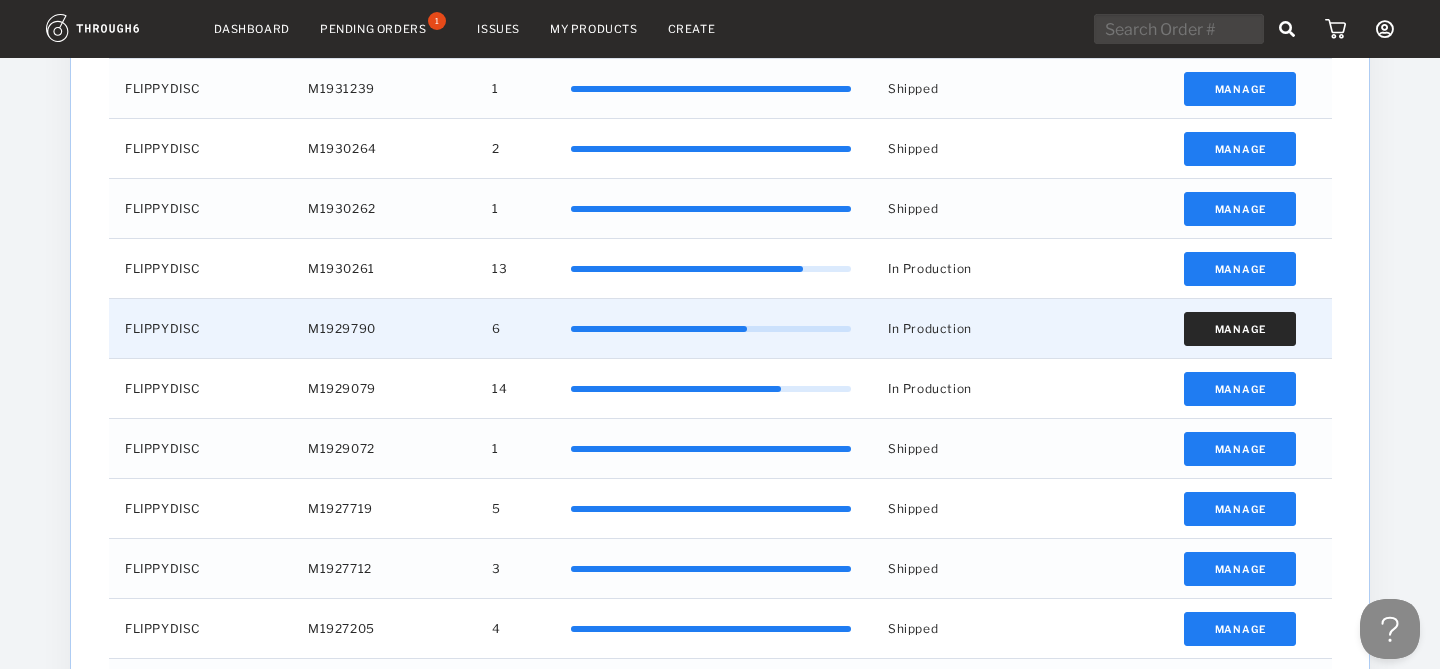 click on "Manage" at bounding box center [1240, 329] 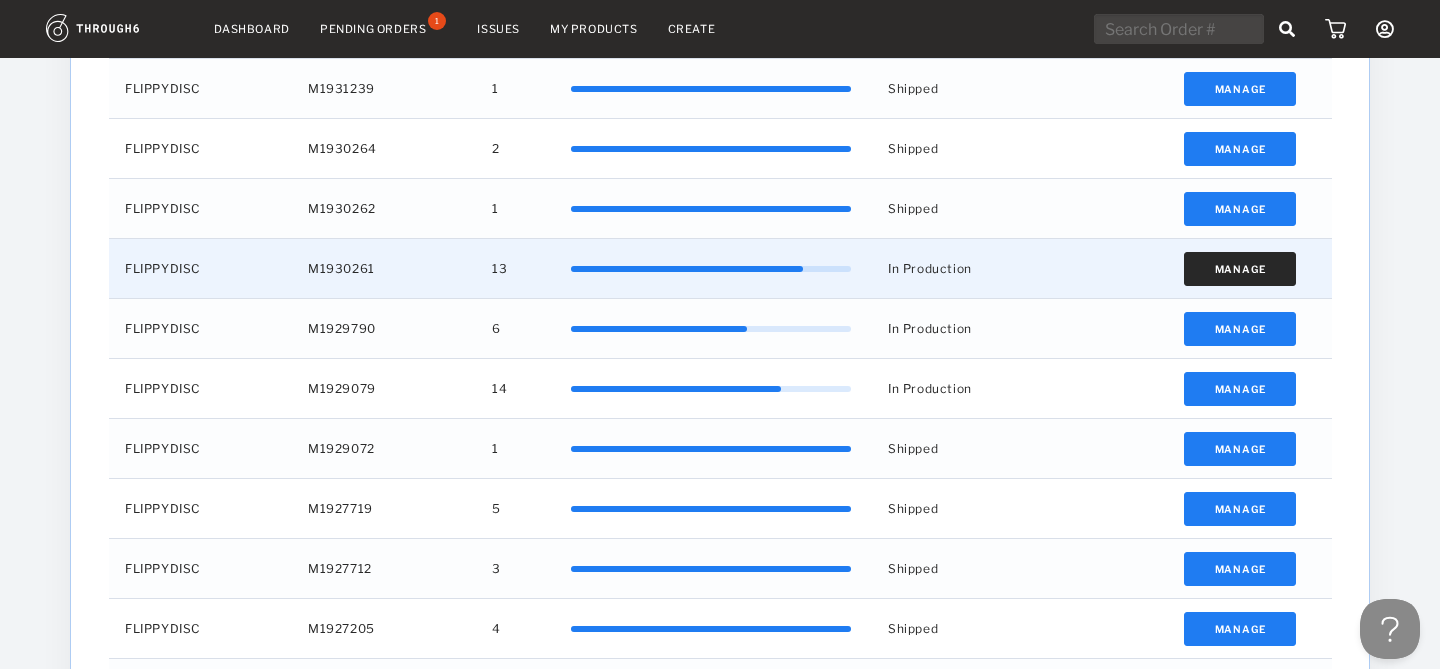 click on "Manage" at bounding box center (1240, 269) 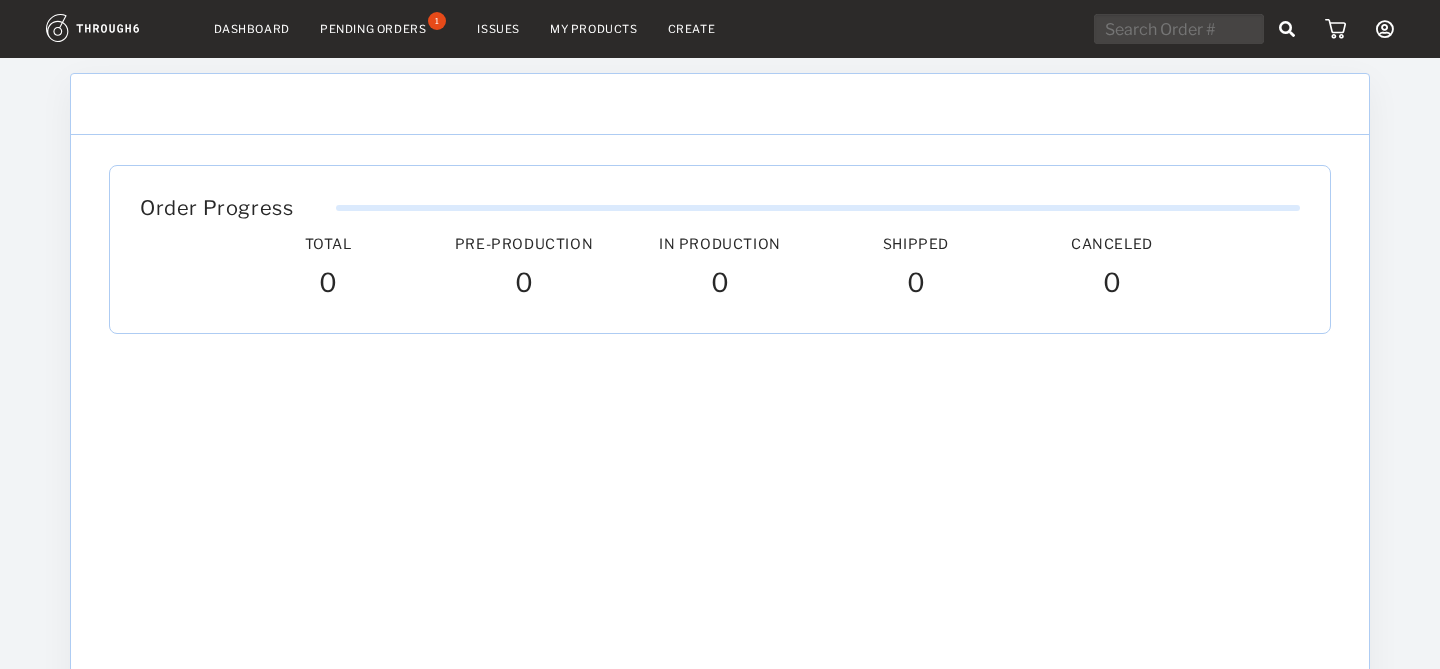 scroll, scrollTop: 0, scrollLeft: 0, axis: both 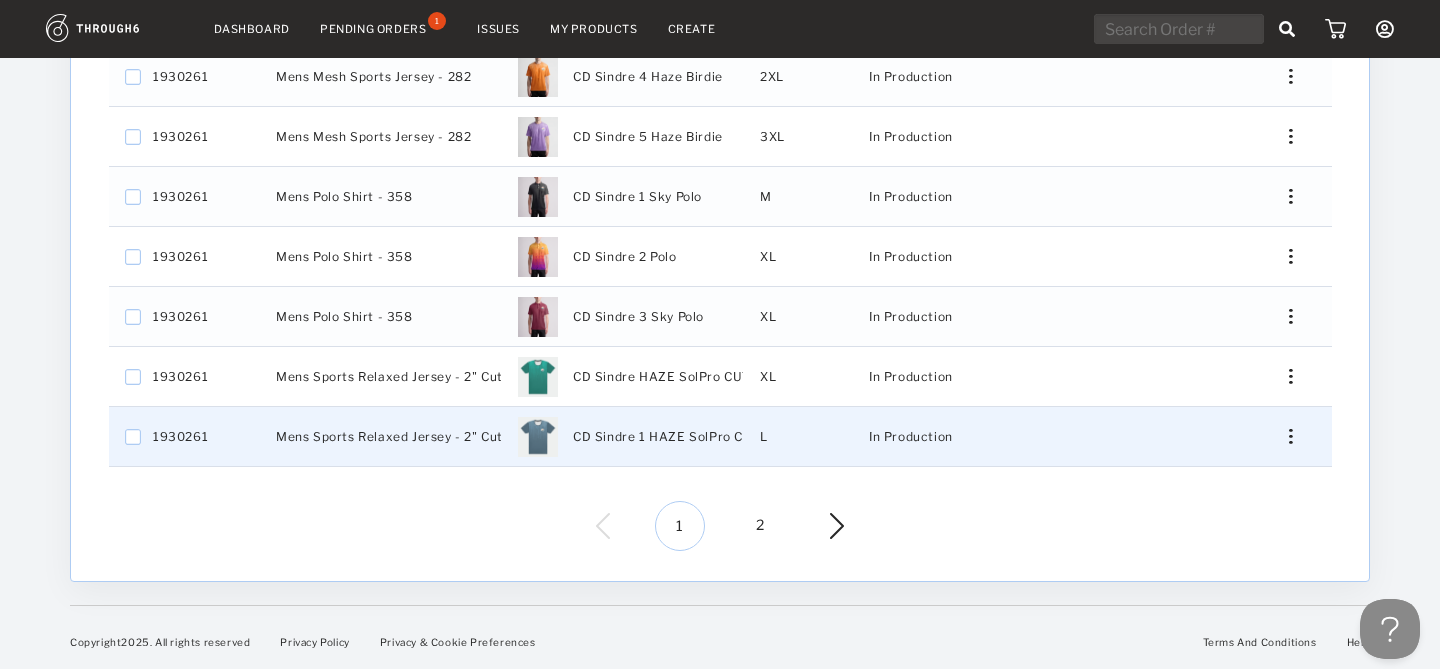 click at bounding box center (1290, 436) 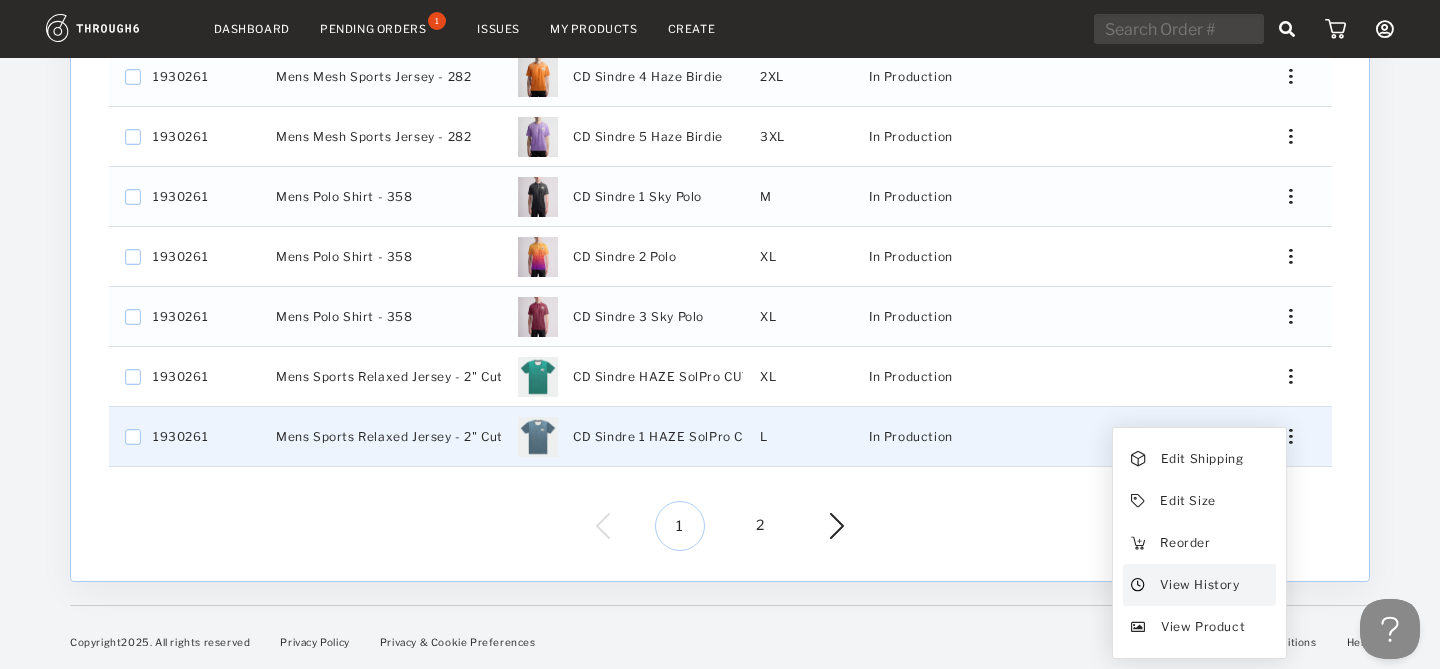 click on "View History" at bounding box center [1199, 585] 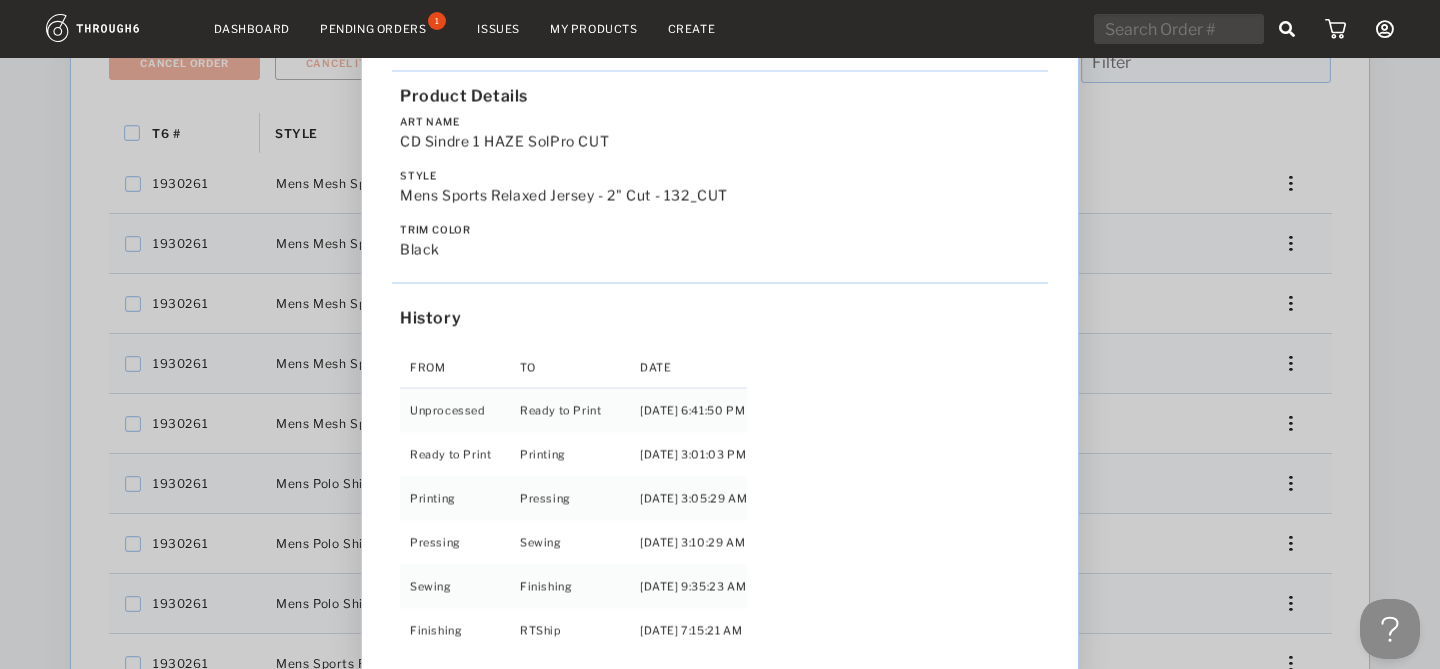 scroll, scrollTop: 0, scrollLeft: 0, axis: both 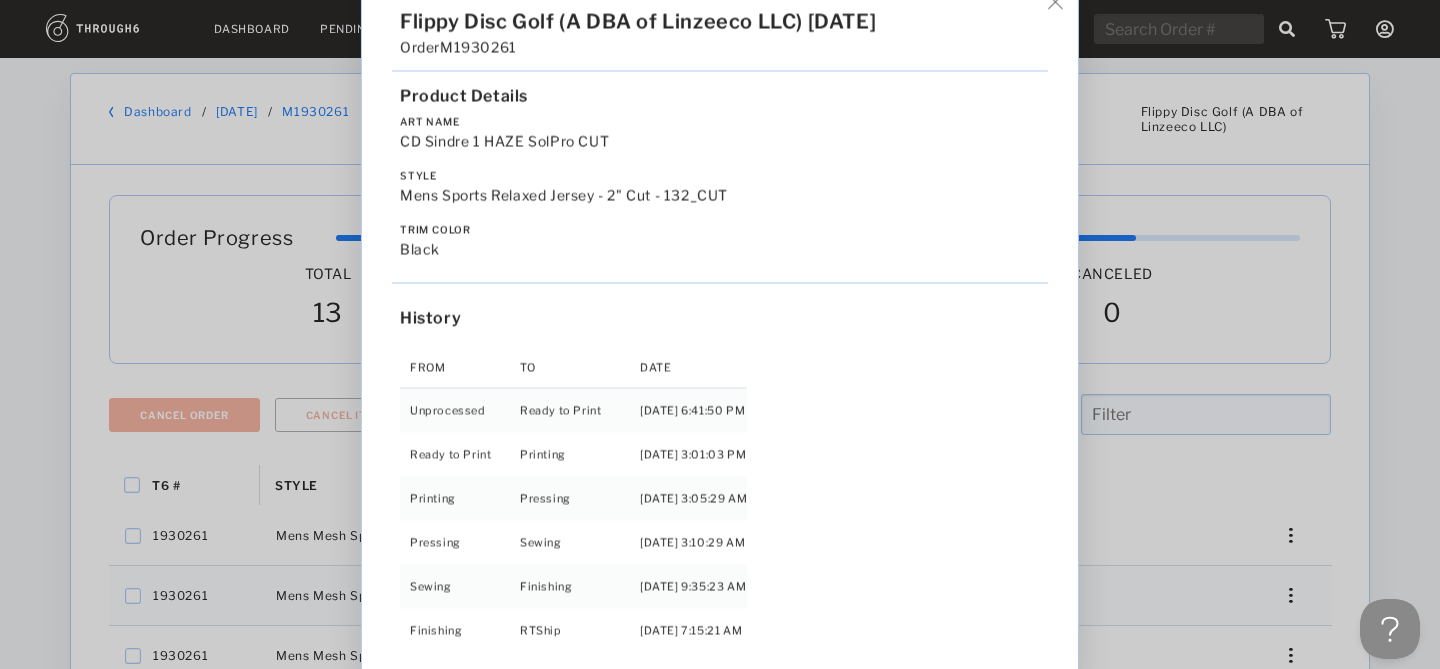 click at bounding box center [1055, 1] 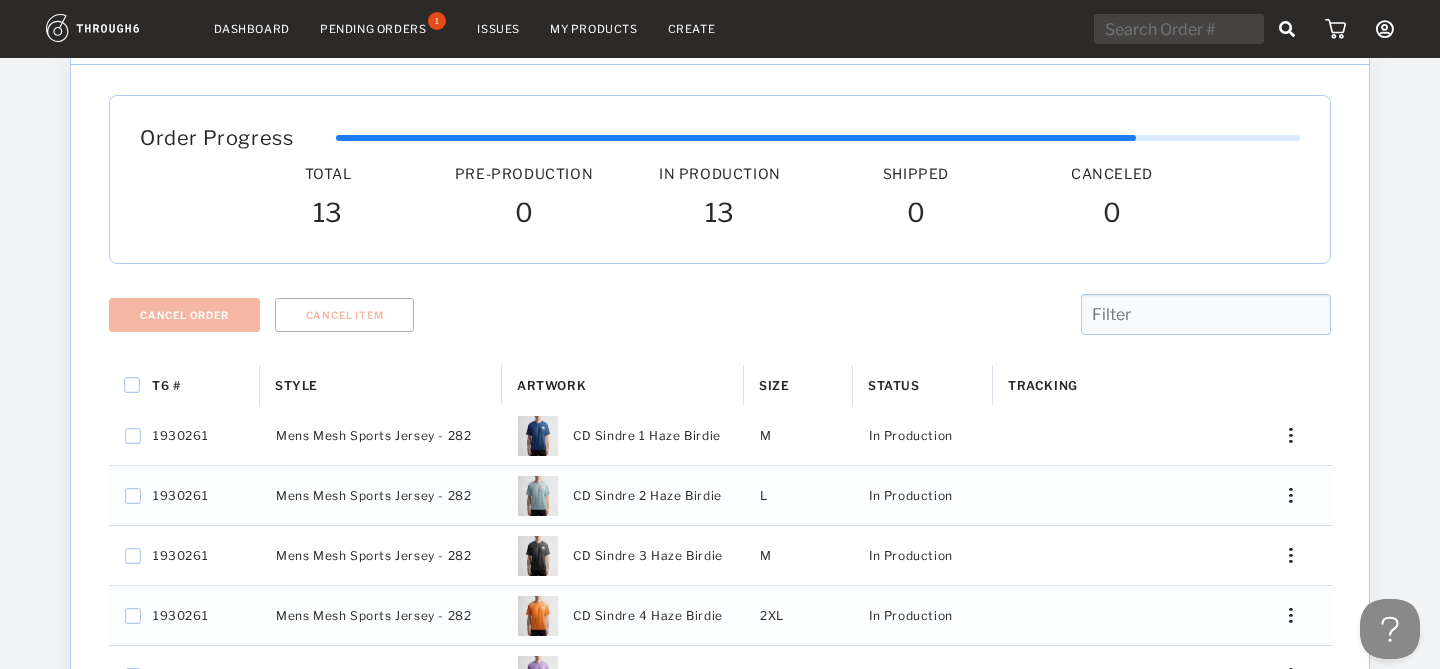 scroll, scrollTop: 118, scrollLeft: 0, axis: vertical 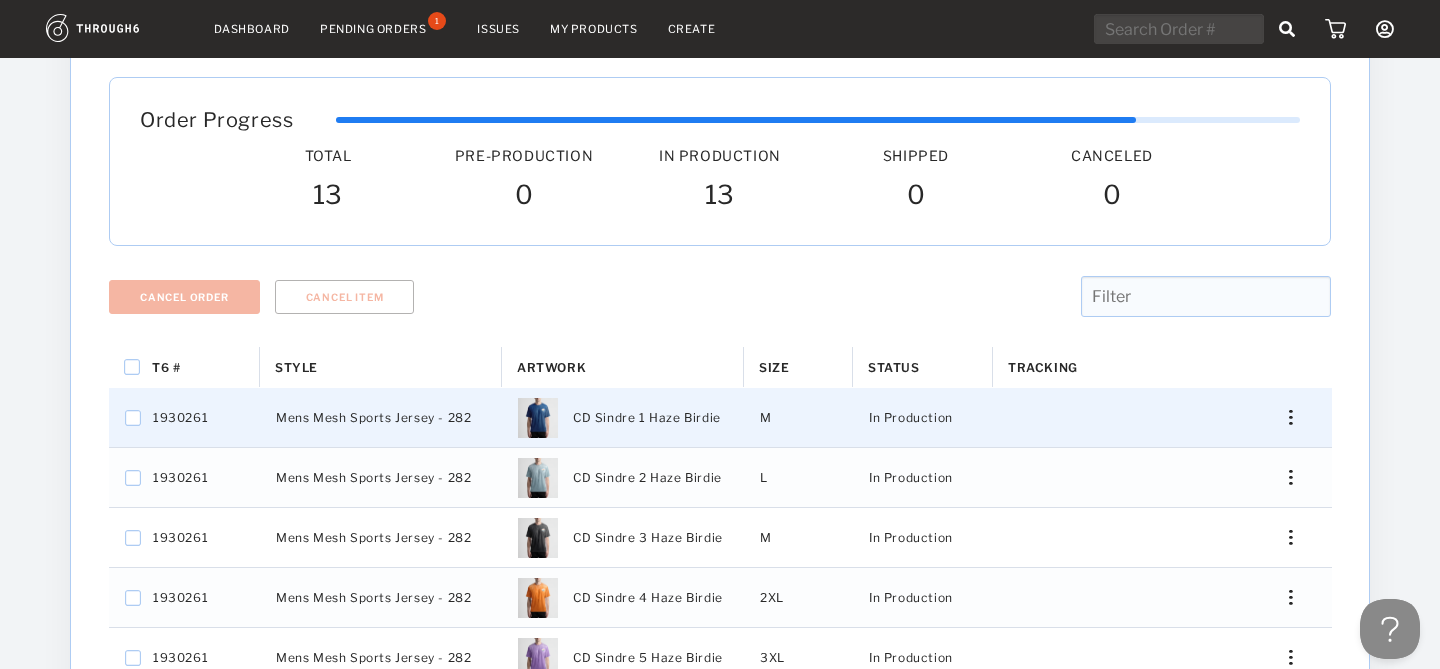 click at bounding box center [1290, 417] 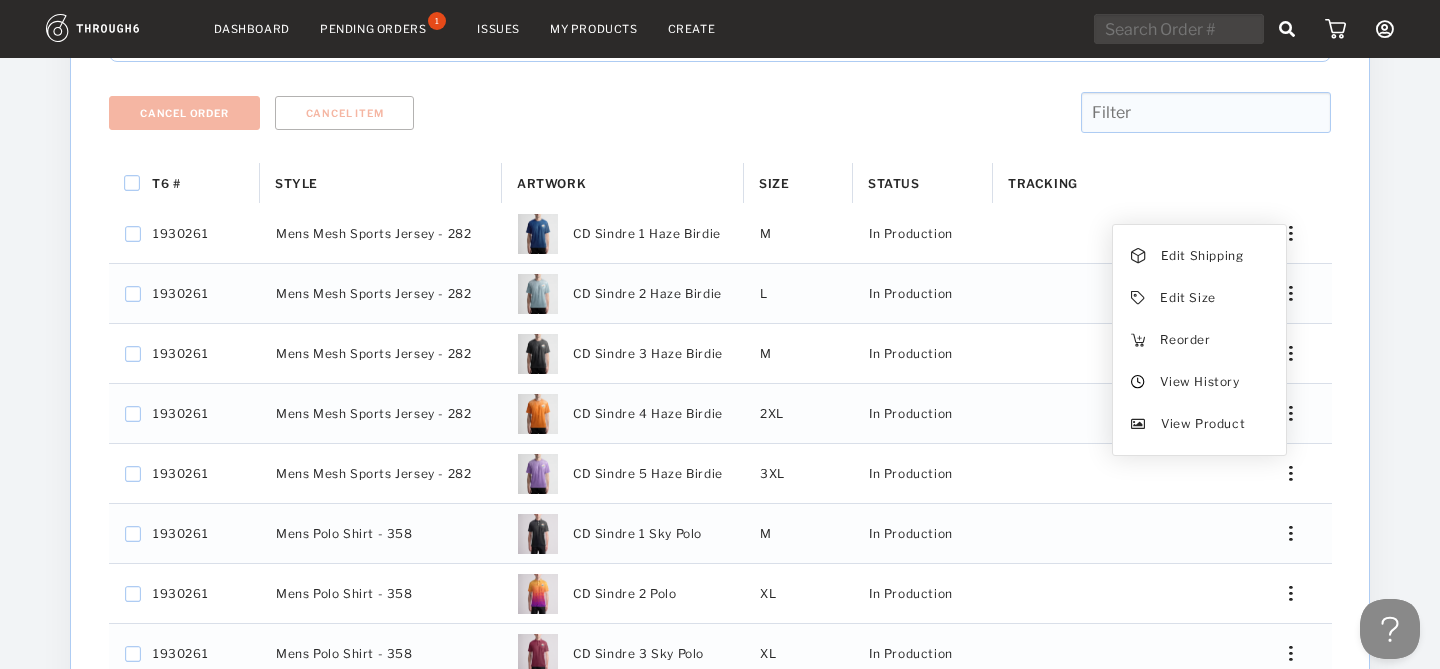 scroll, scrollTop: 322, scrollLeft: 0, axis: vertical 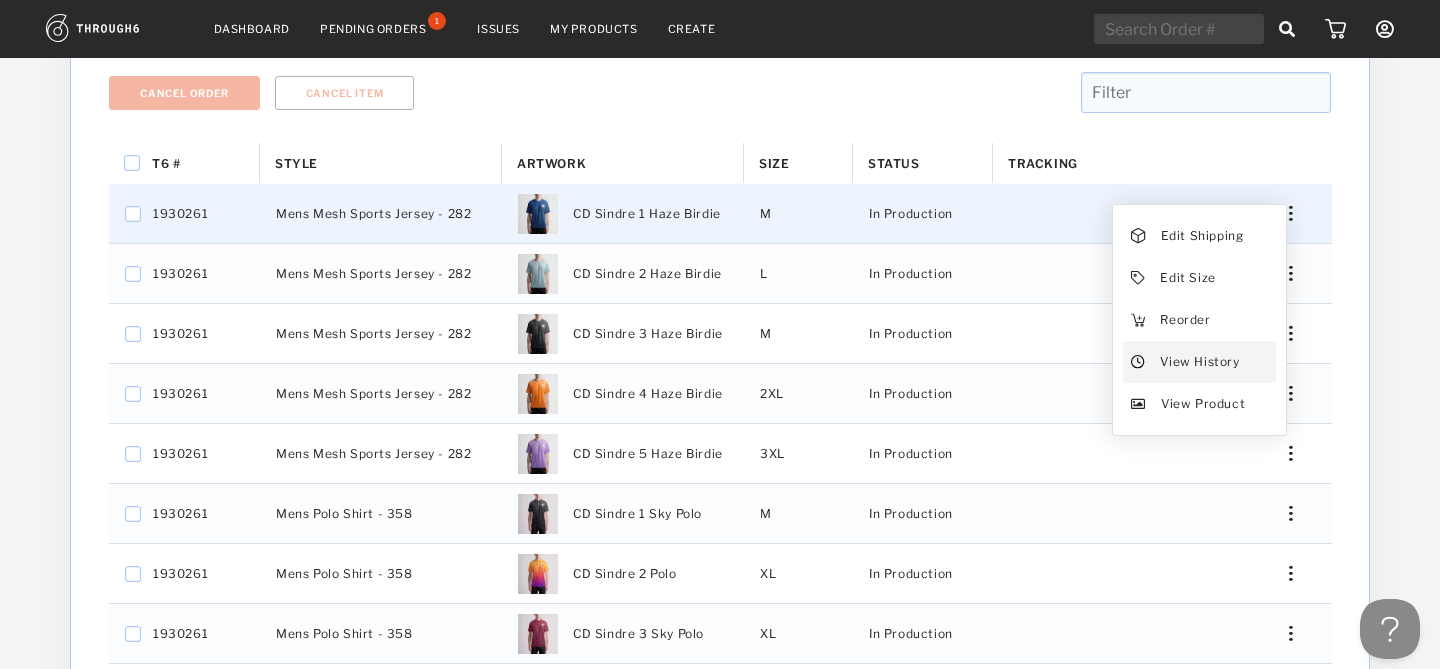 click on "View History" at bounding box center [1199, 362] 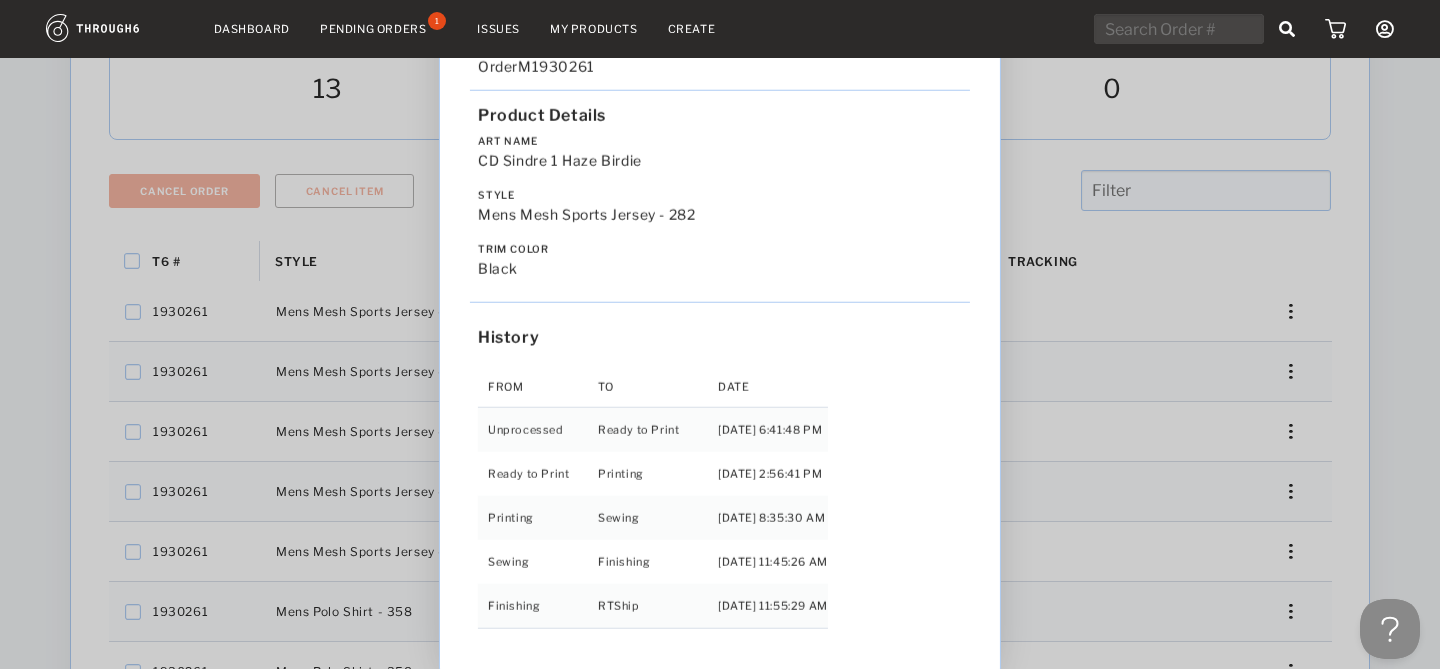 scroll, scrollTop: 0, scrollLeft: 0, axis: both 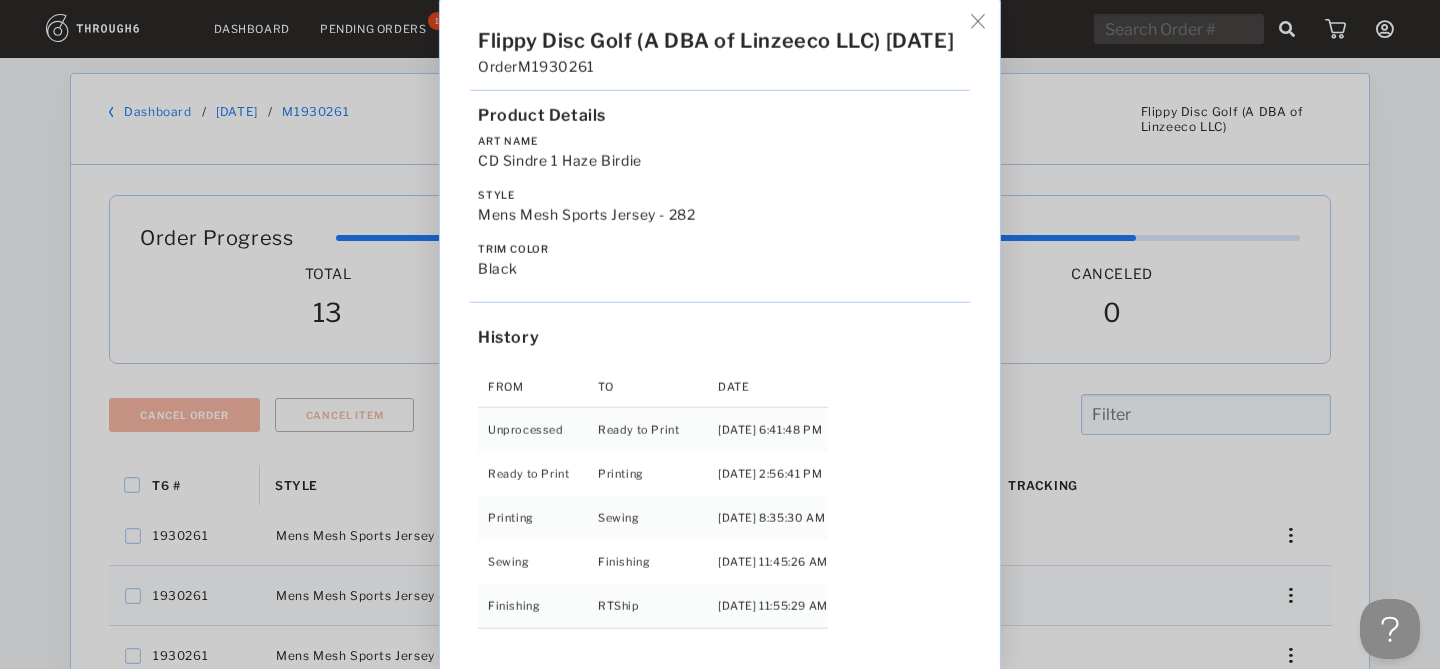 click at bounding box center (977, 20) 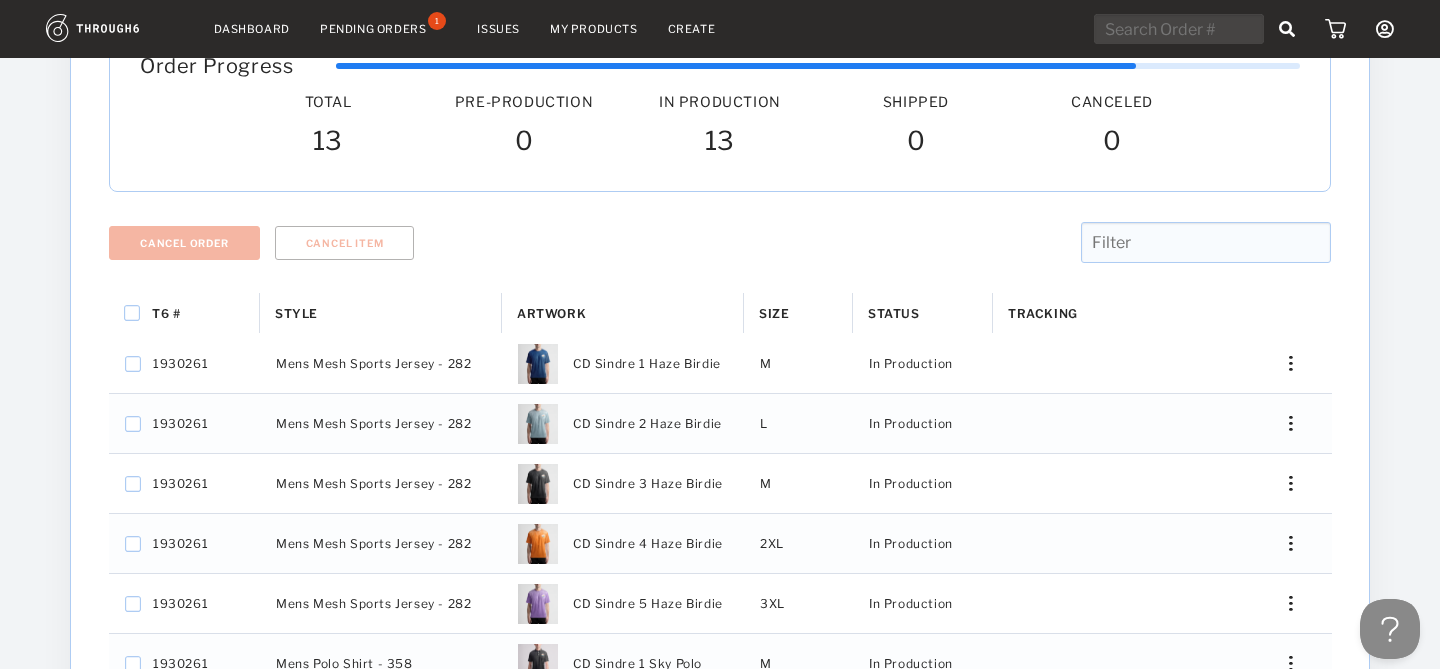 scroll, scrollTop: 573, scrollLeft: 0, axis: vertical 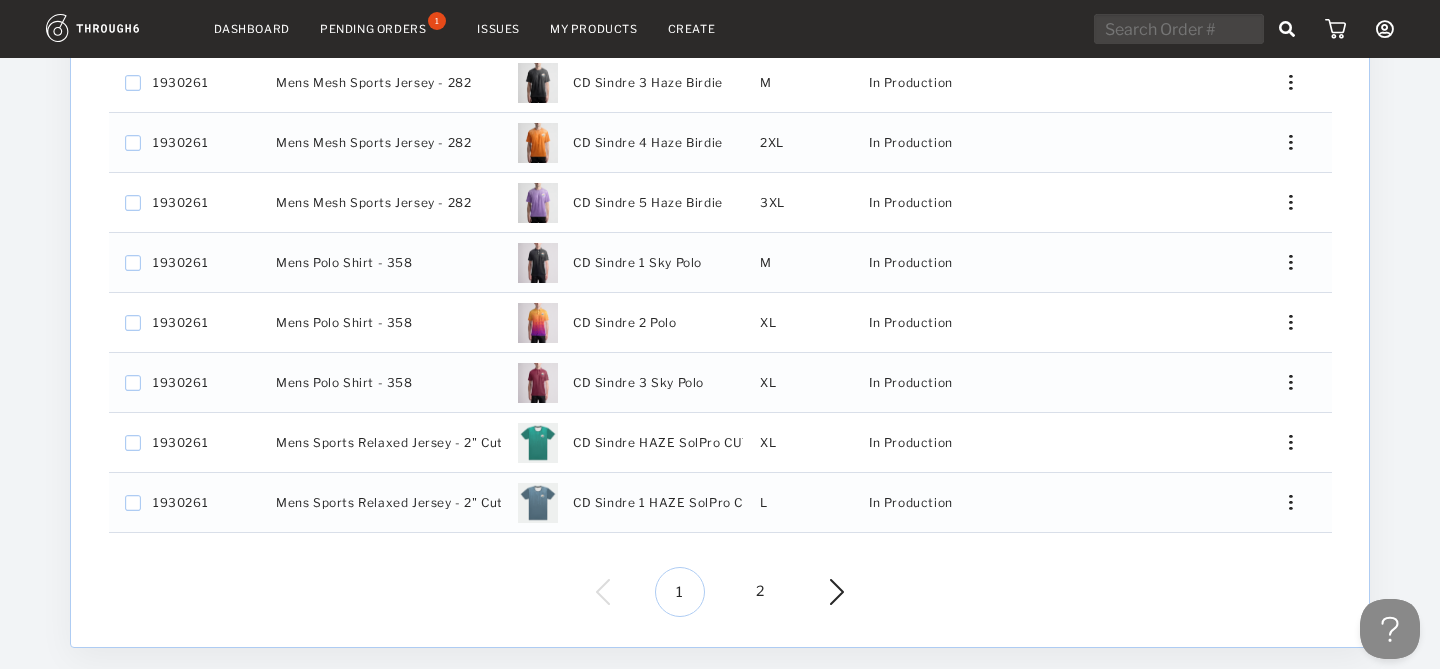click on "2" at bounding box center [760, 592] 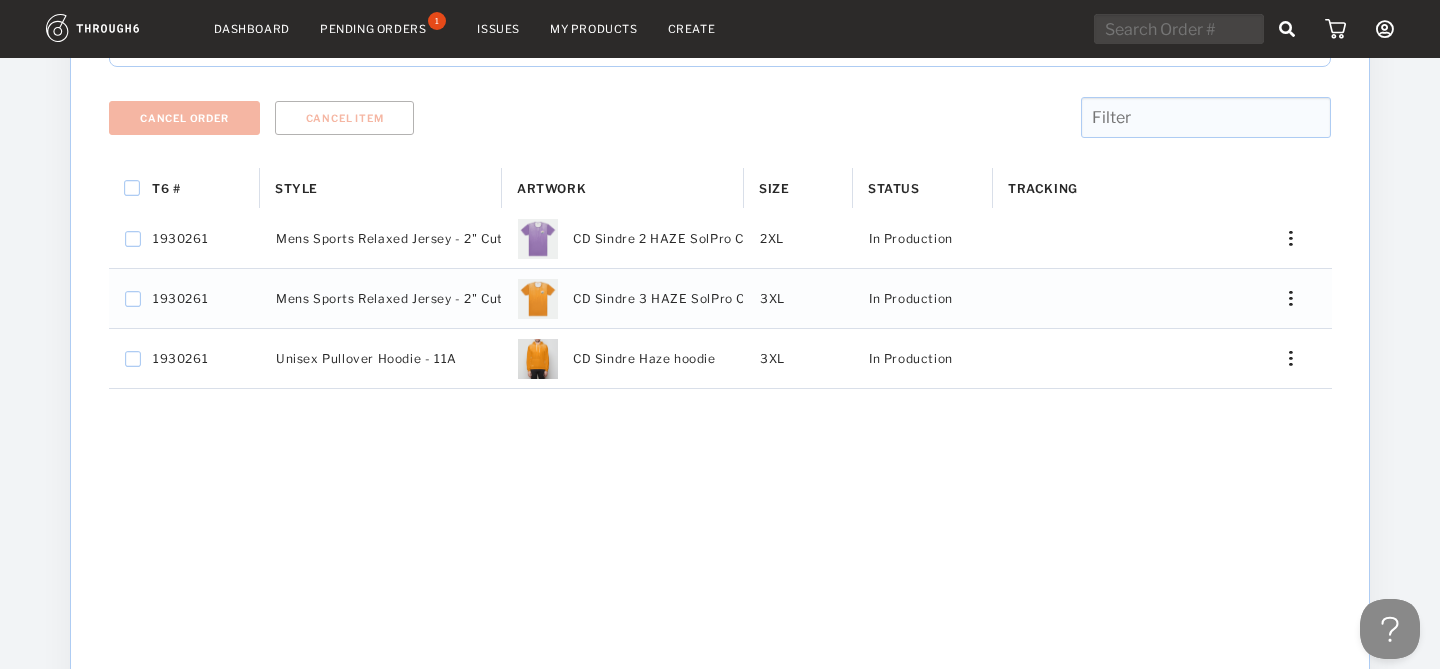 scroll, scrollTop: 280, scrollLeft: 0, axis: vertical 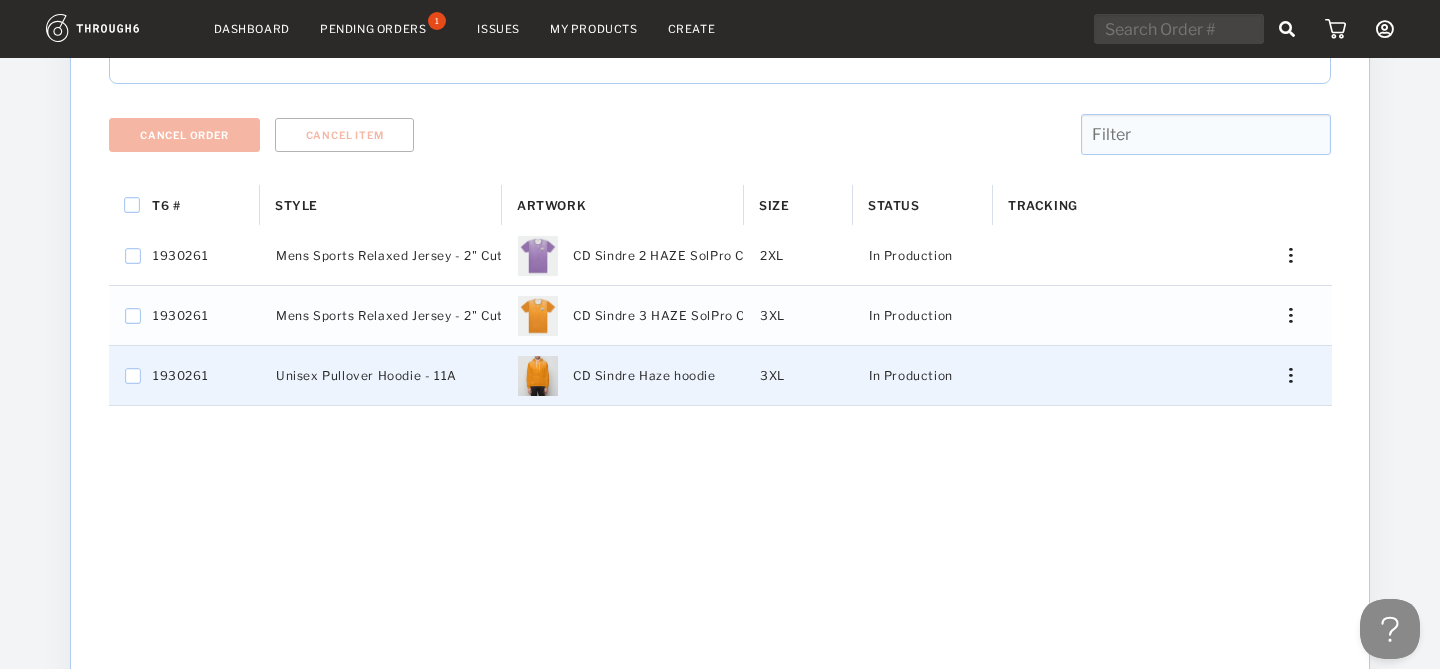 click at bounding box center [1283, 375] 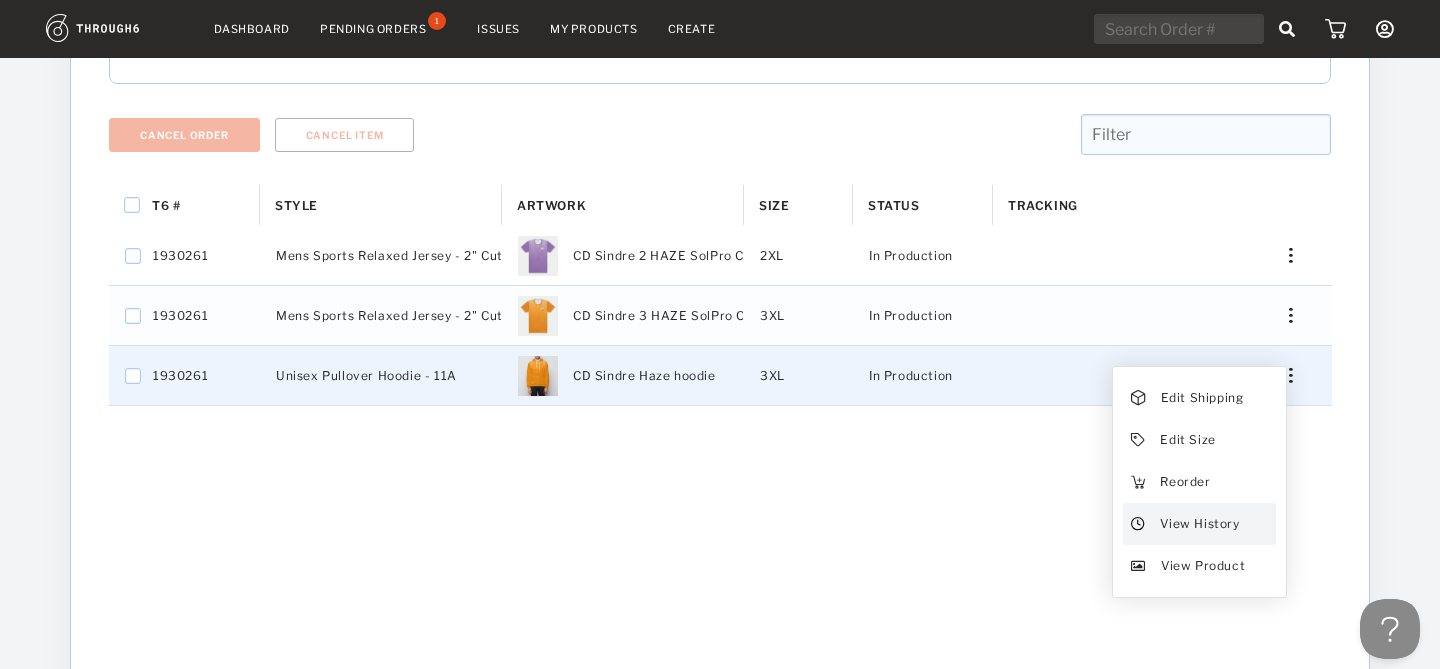 click on "View History" at bounding box center [1199, 524] 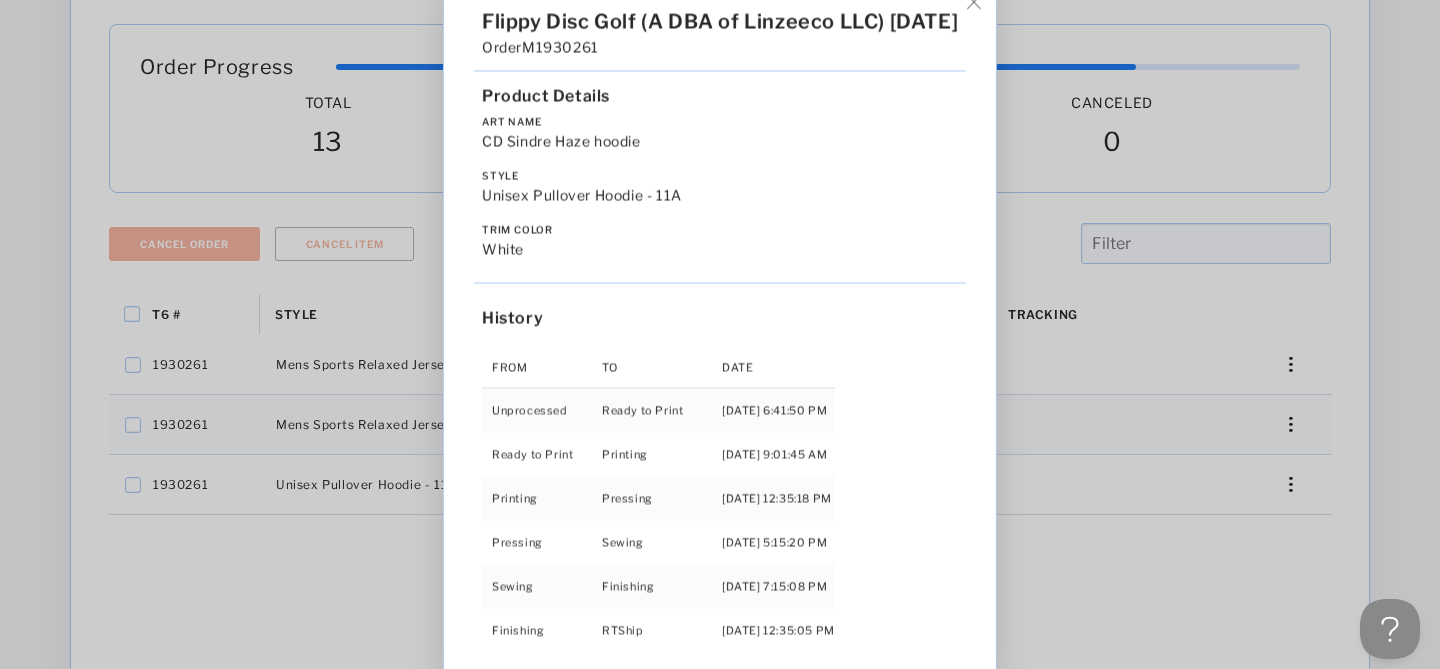 scroll, scrollTop: 0, scrollLeft: 0, axis: both 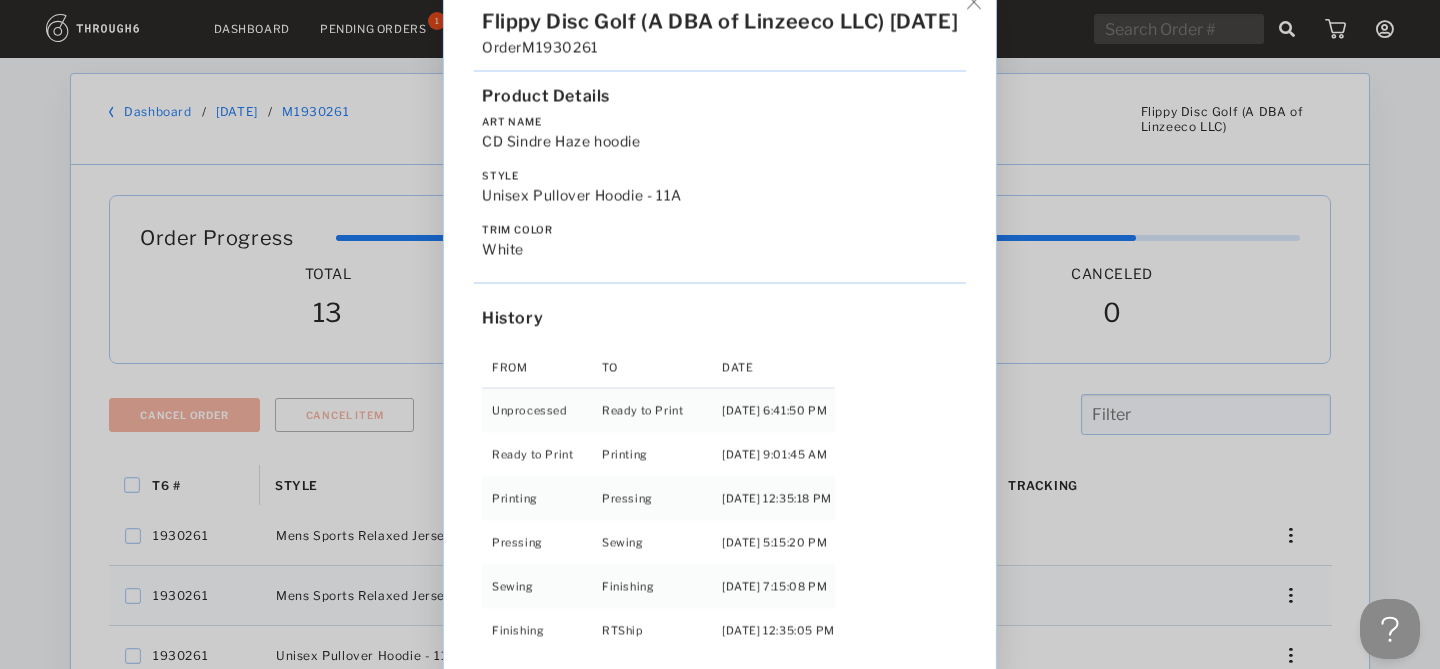 click at bounding box center [973, 1] 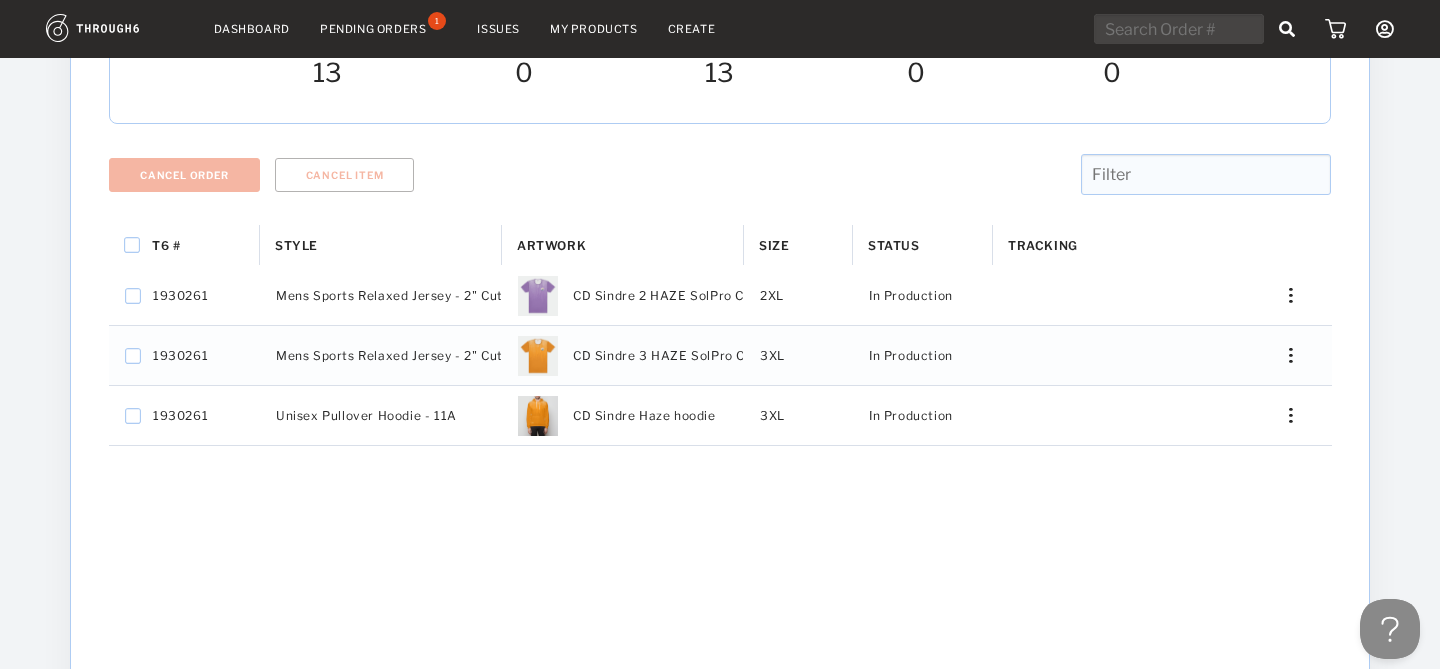 scroll, scrollTop: 0, scrollLeft: 0, axis: both 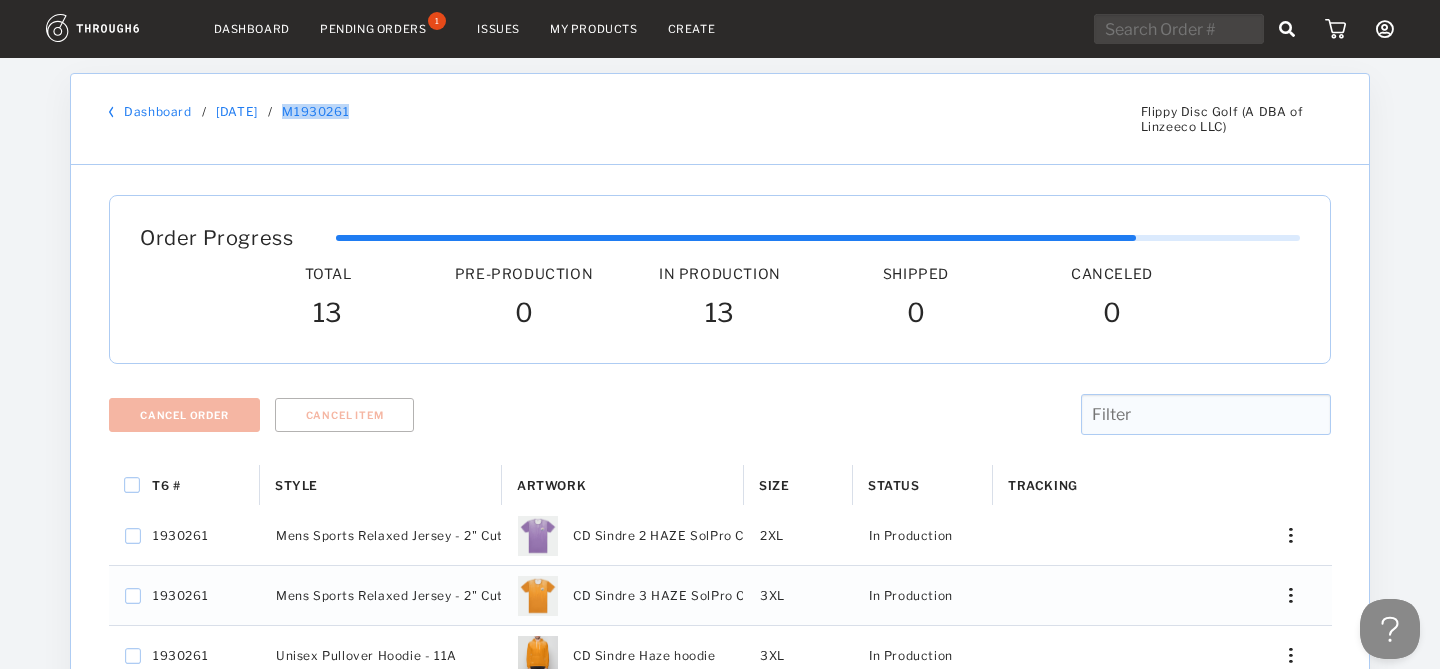 drag, startPoint x: 376, startPoint y: 113, endPoint x: 294, endPoint y: 113, distance: 82 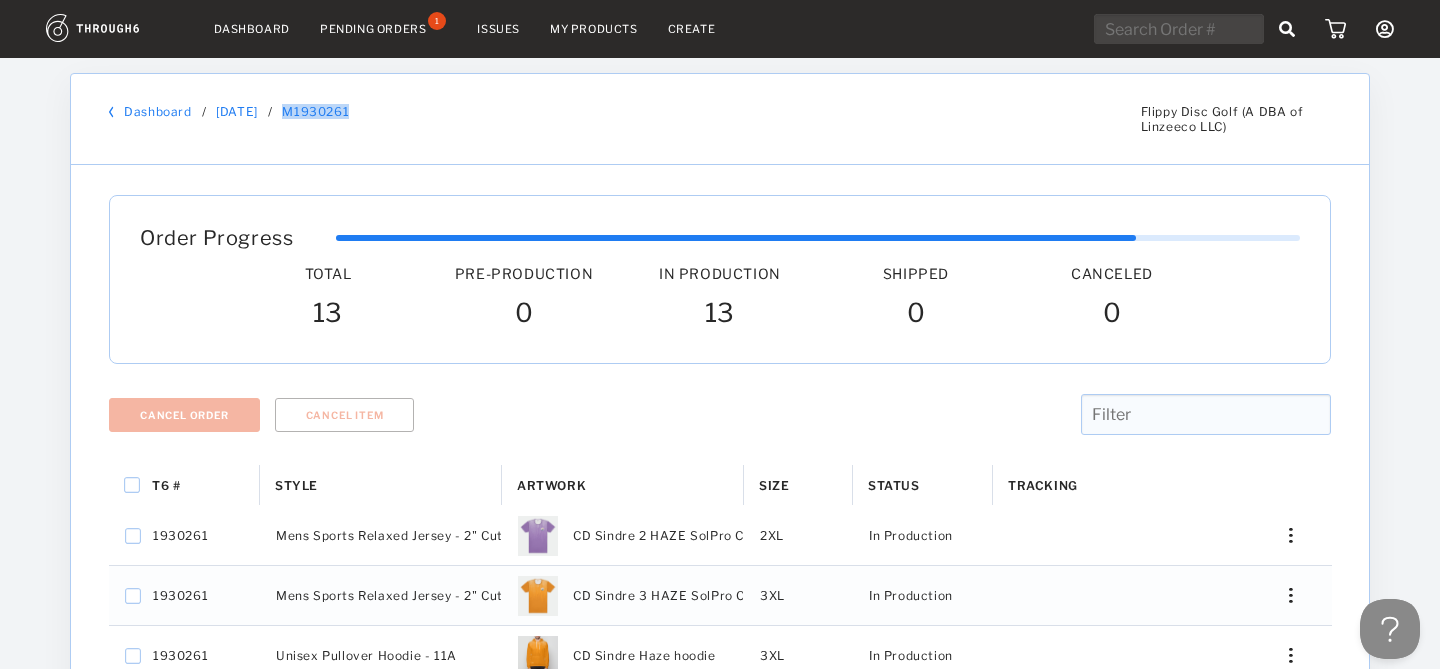 copy on "M1930261" 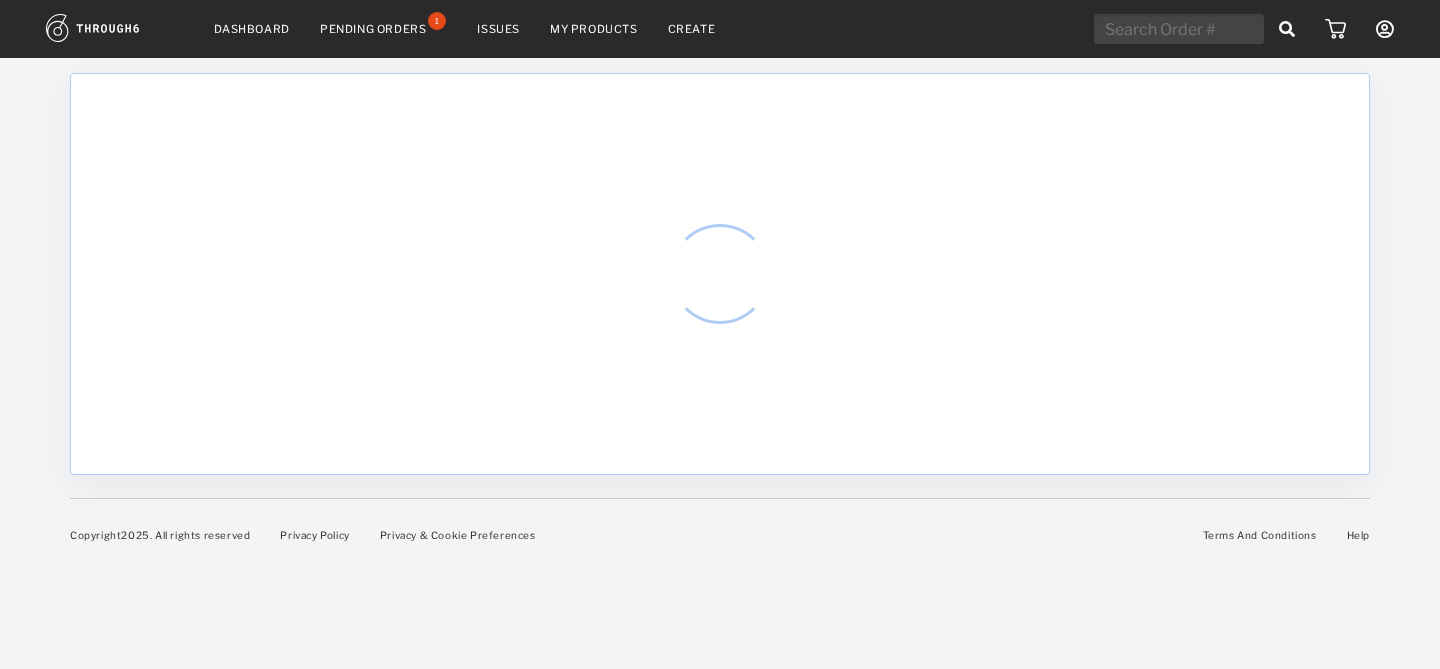 scroll, scrollTop: 0, scrollLeft: 0, axis: both 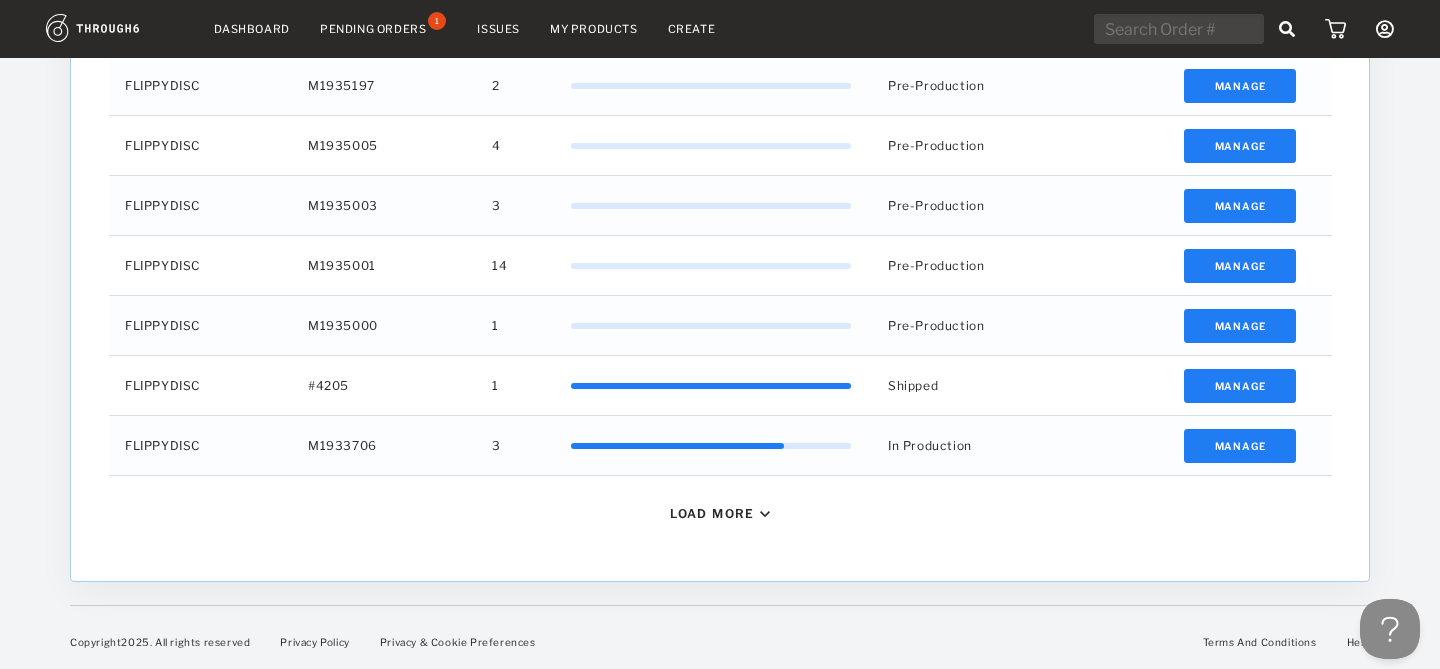 click on "Load More" at bounding box center [720, 513] 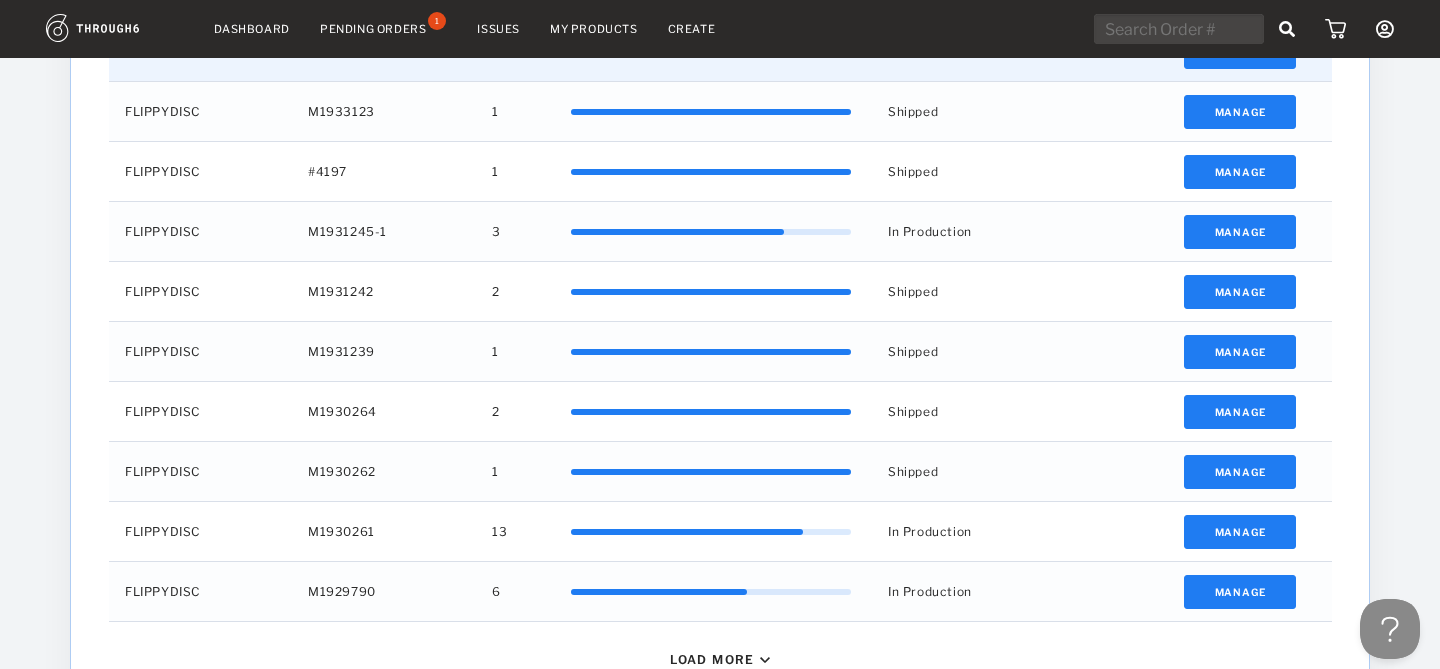 scroll, scrollTop: 1517, scrollLeft: 0, axis: vertical 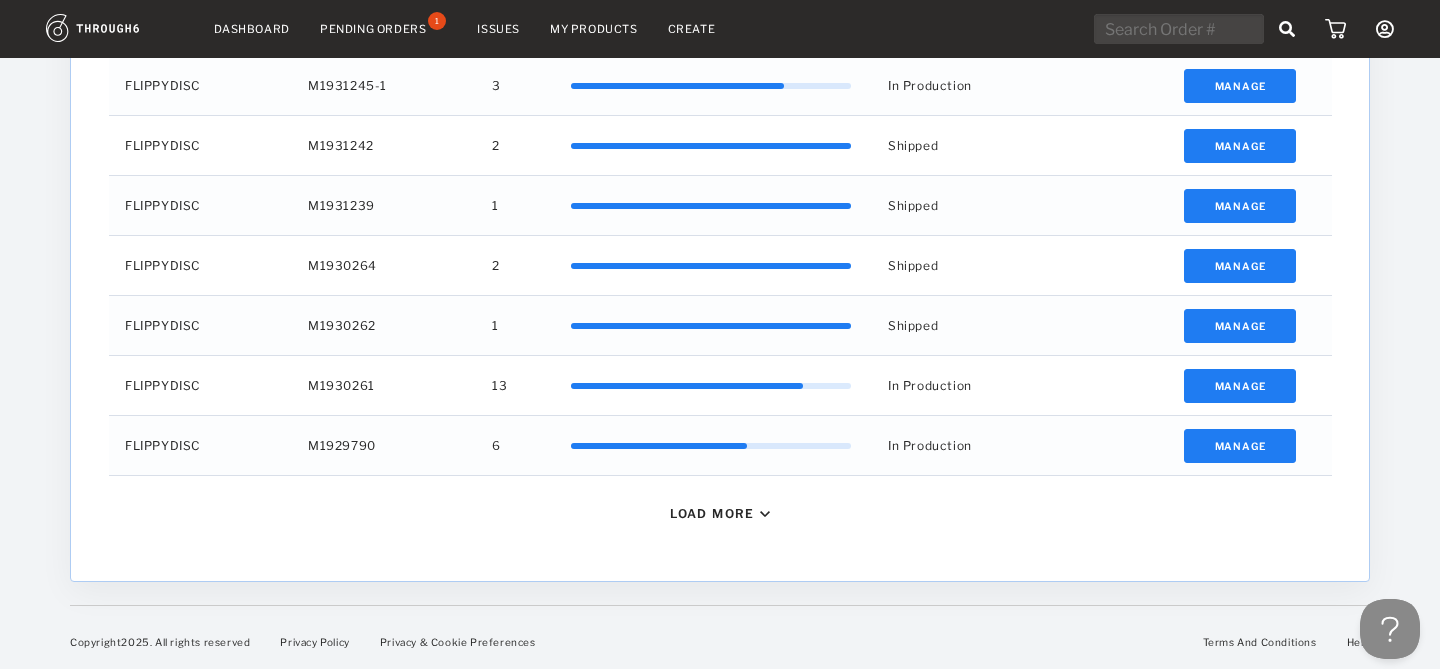 click on "Load More" at bounding box center (720, 513) 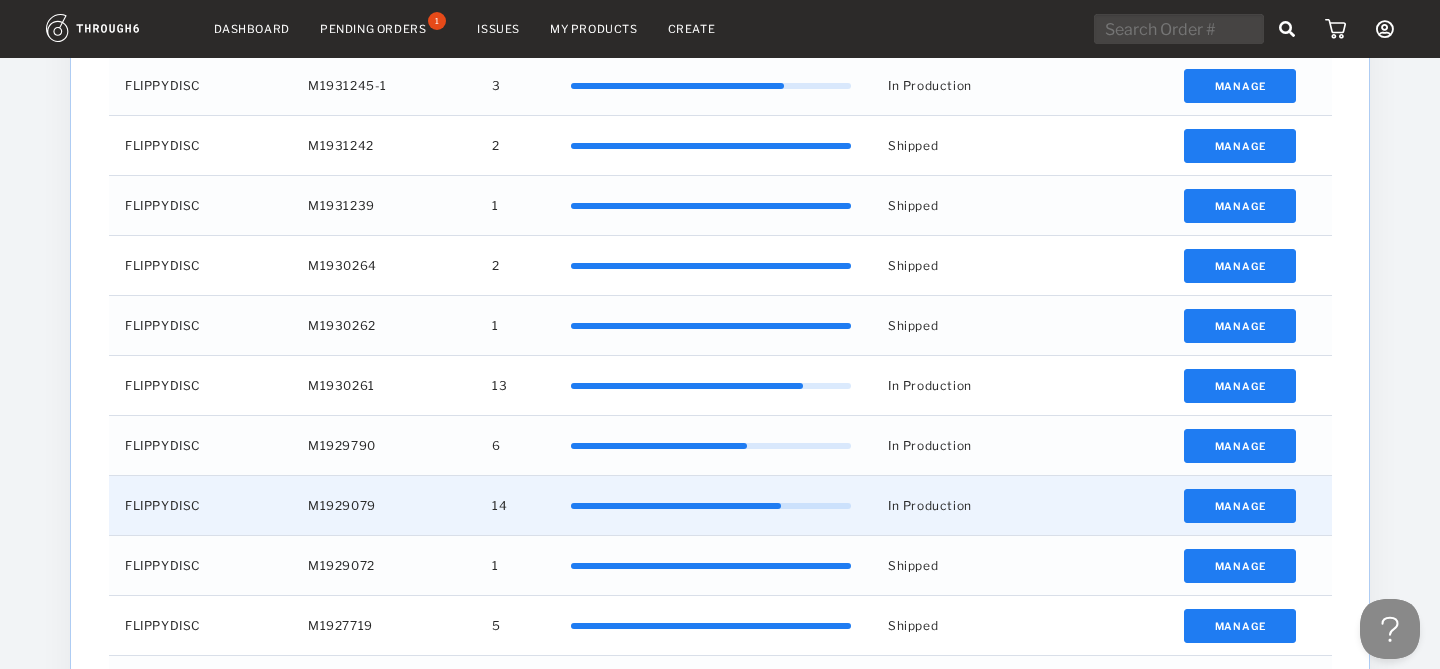 scroll, scrollTop: 2117, scrollLeft: 0, axis: vertical 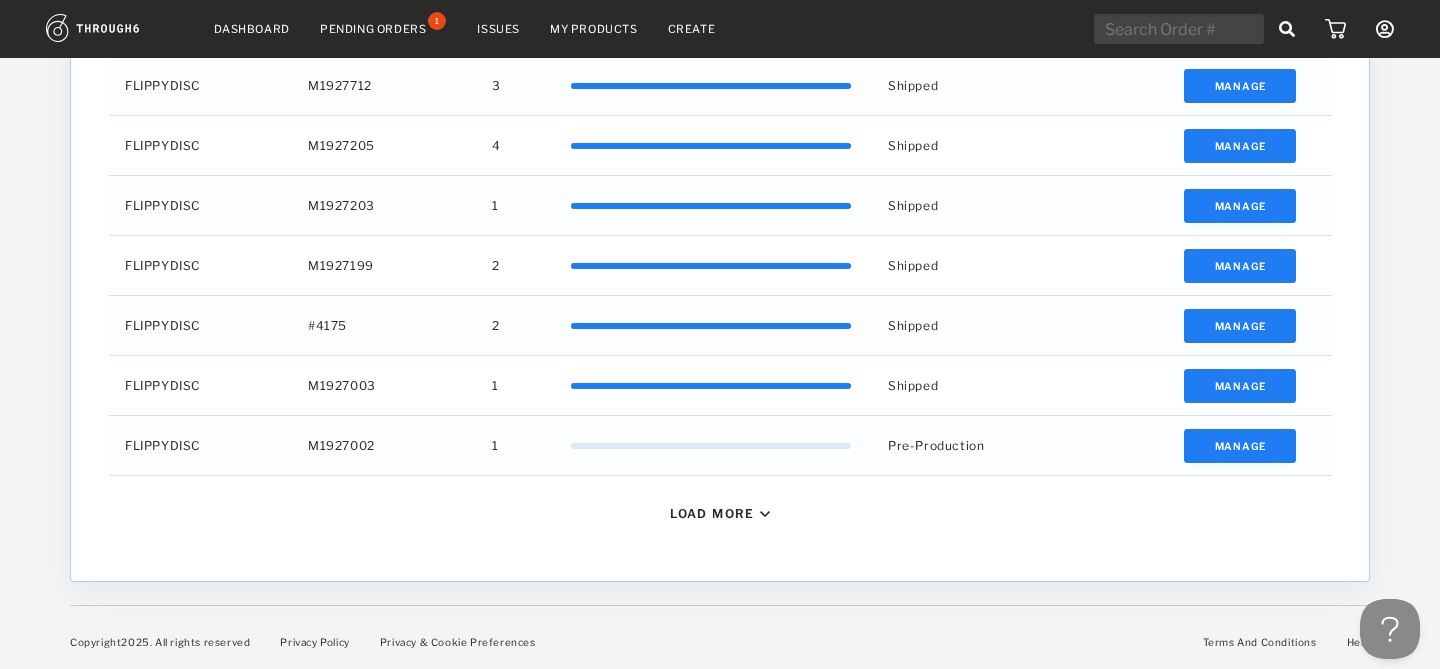 click on "Load More" at bounding box center (712, 513) 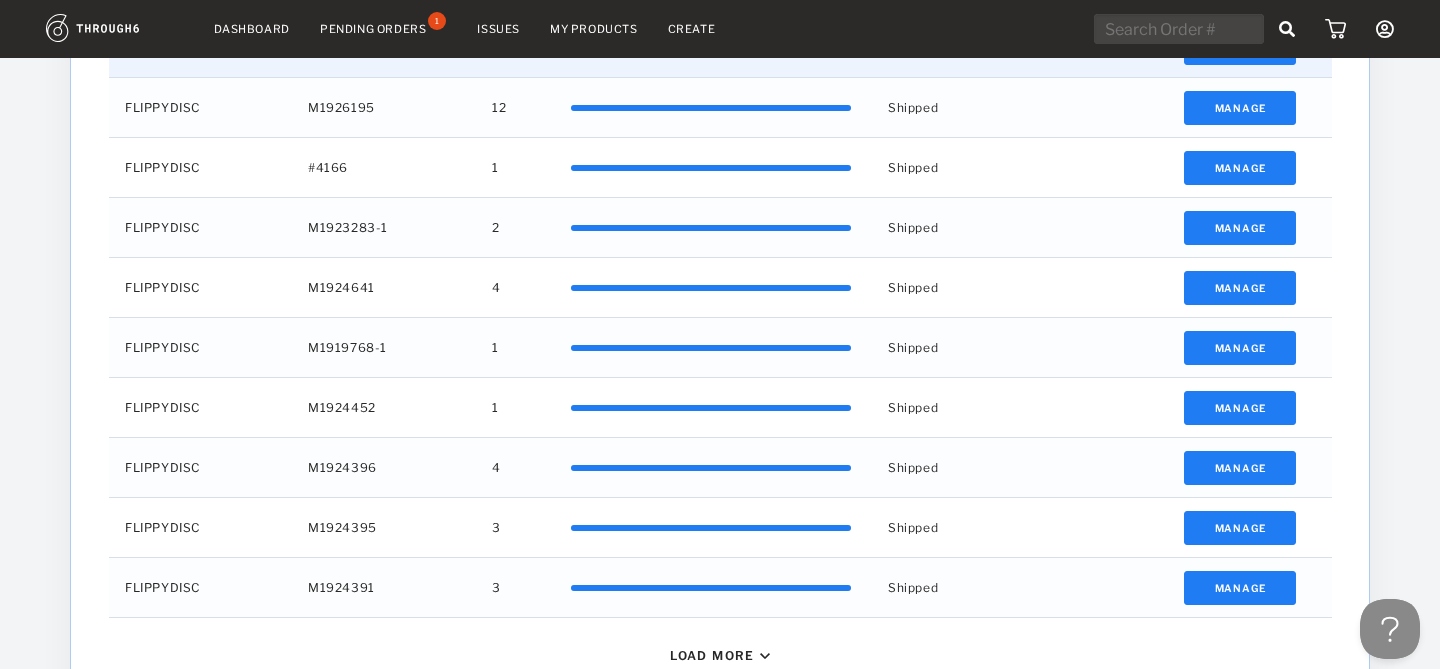 scroll, scrollTop: 2717, scrollLeft: 0, axis: vertical 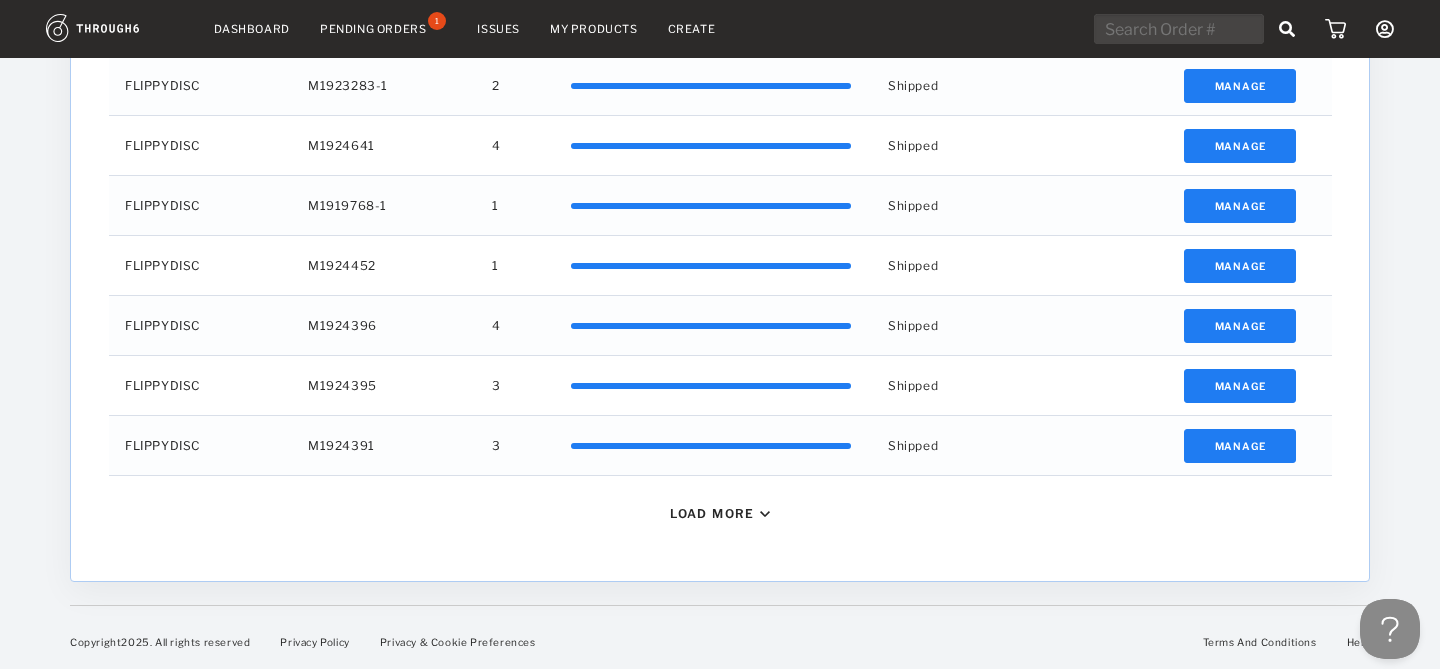 click on "Load More" at bounding box center (712, 513) 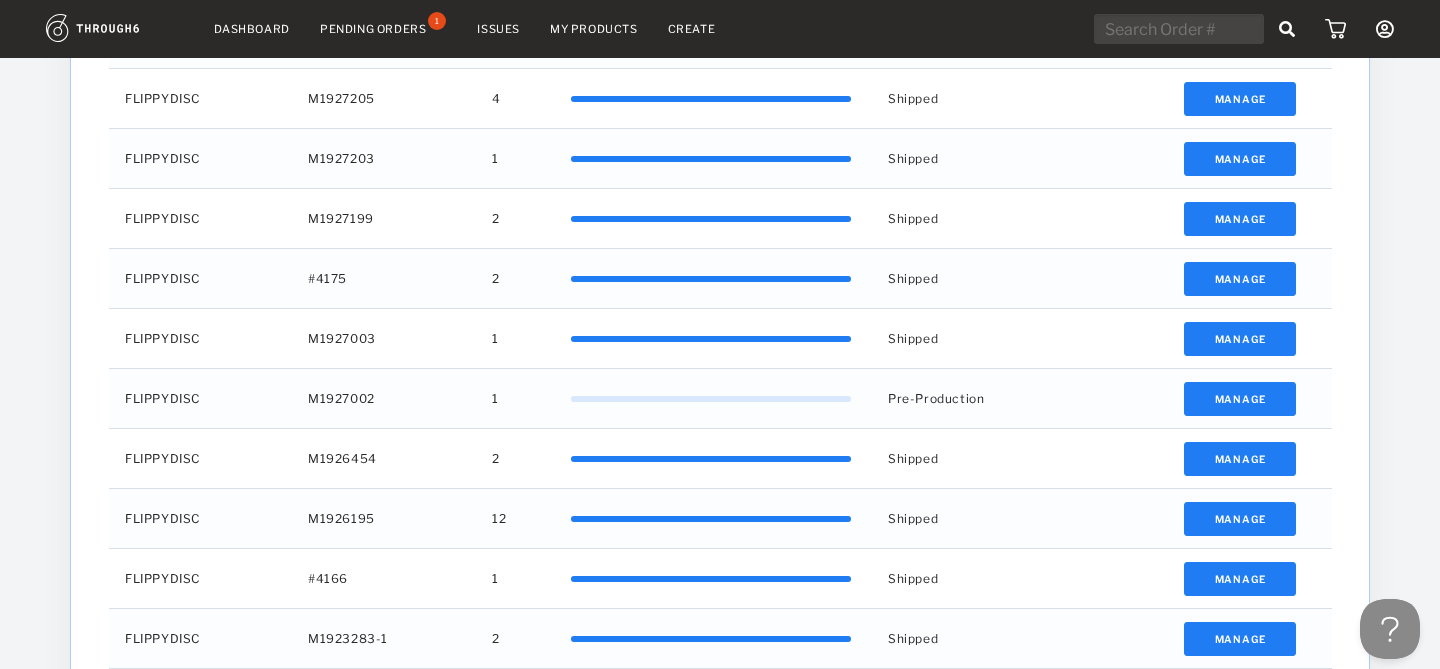 scroll, scrollTop: 2159, scrollLeft: 0, axis: vertical 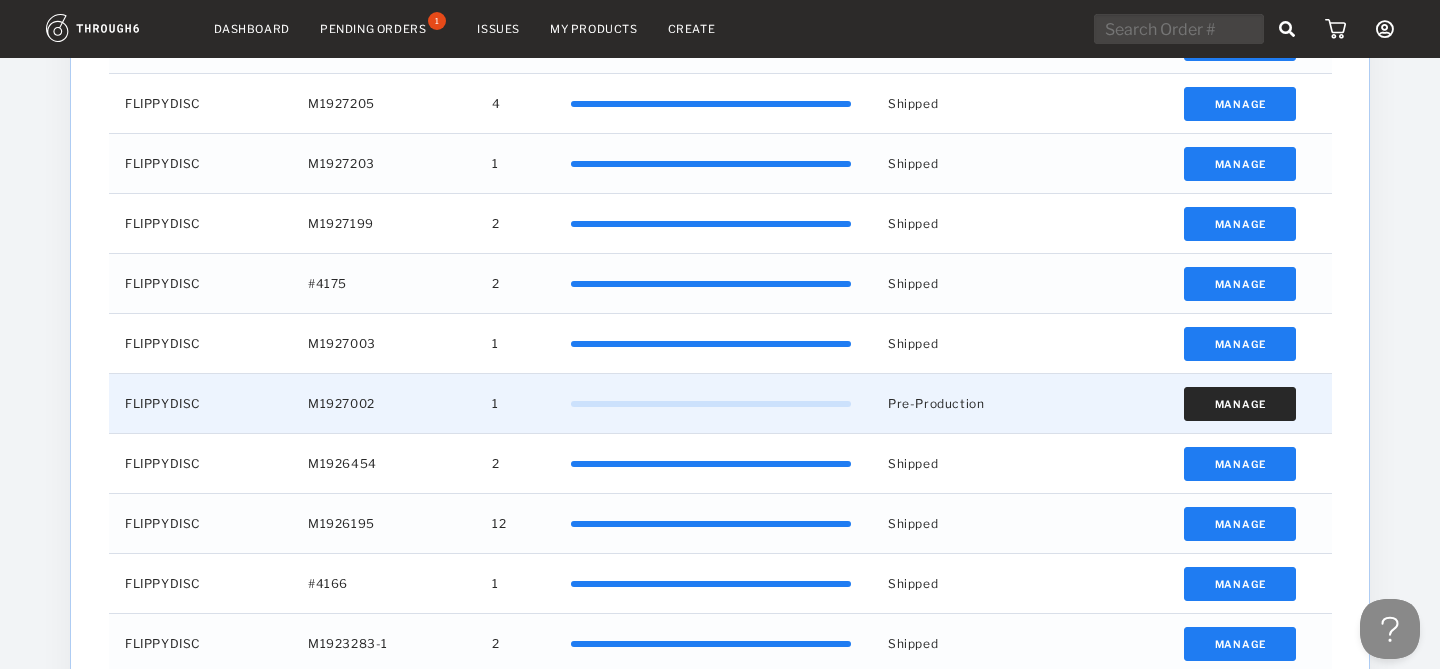 click on "Manage" at bounding box center (1240, 404) 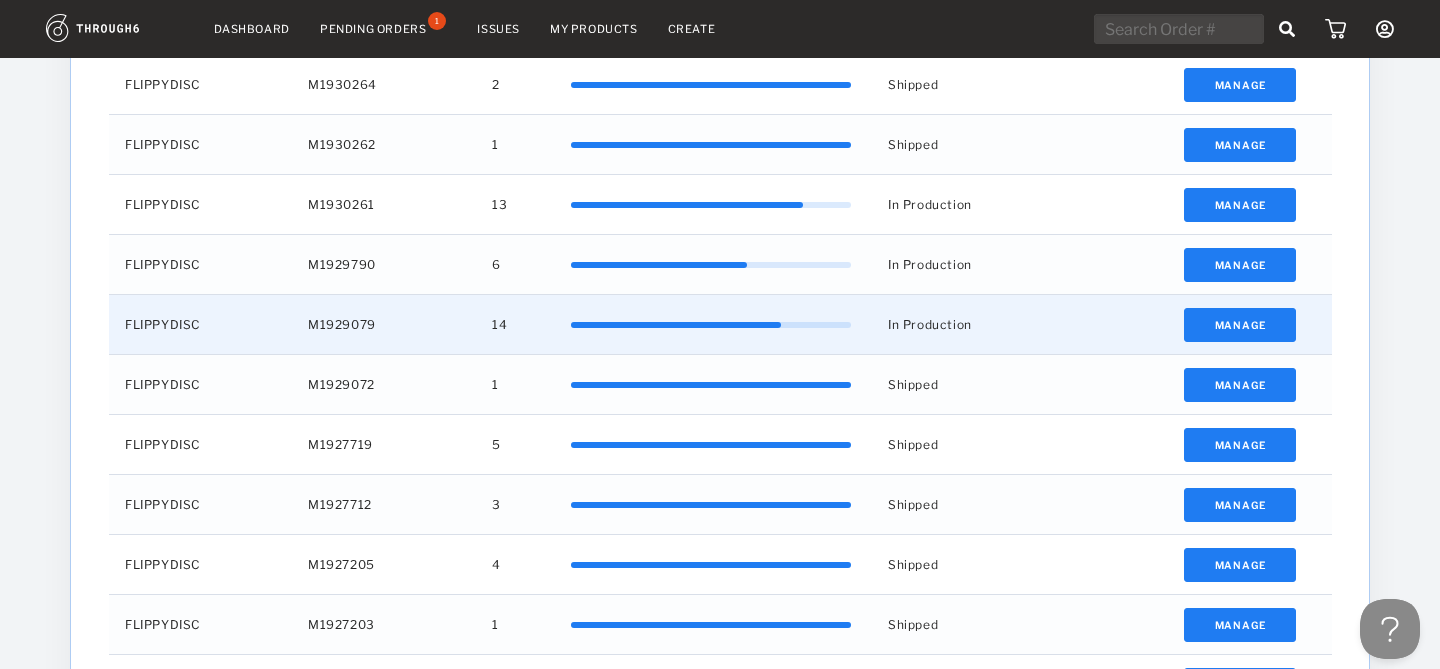 scroll, scrollTop: 1700, scrollLeft: 0, axis: vertical 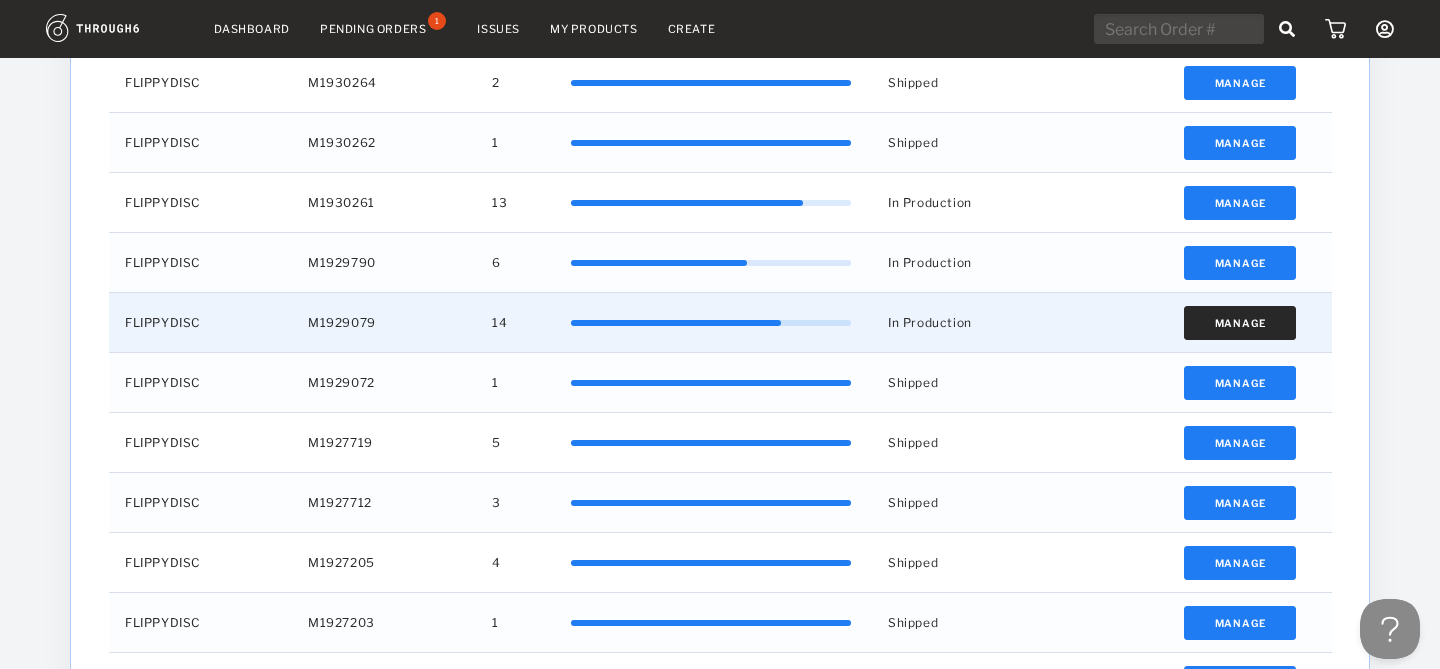 click on "Manage" at bounding box center [1240, 323] 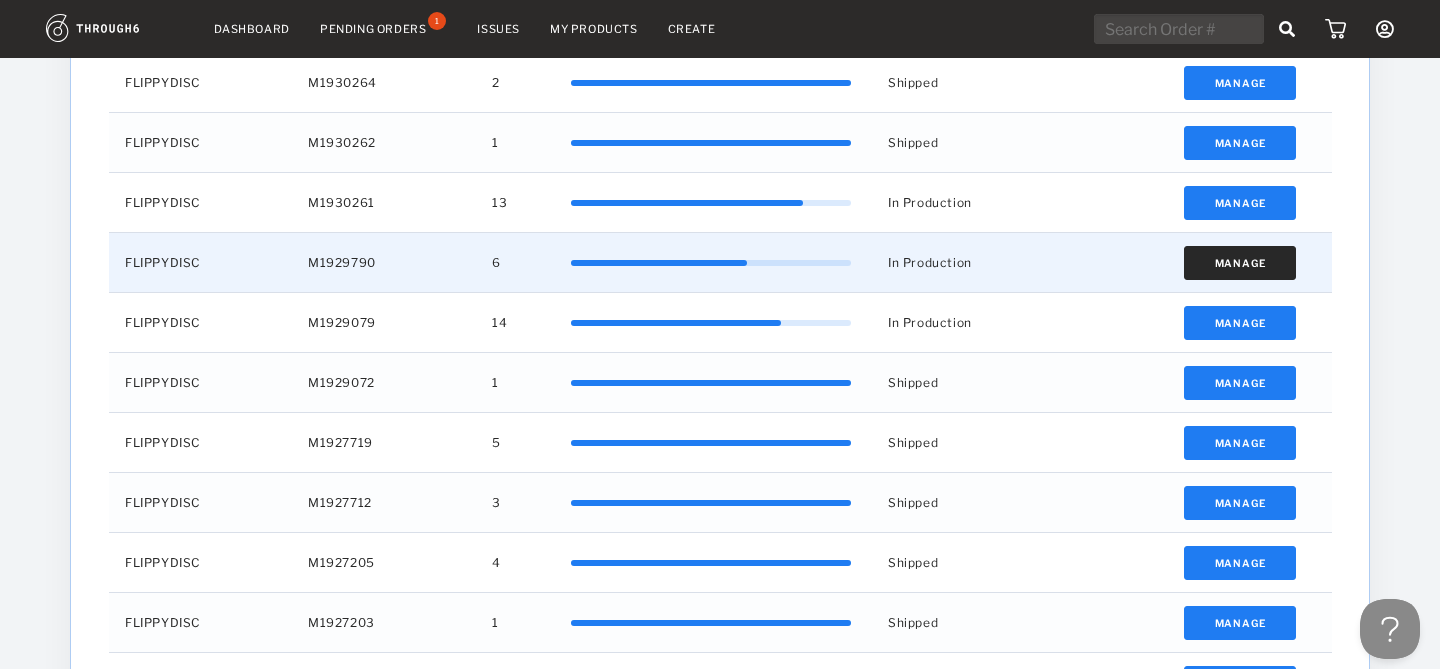 click on "Manage" at bounding box center [1240, 263] 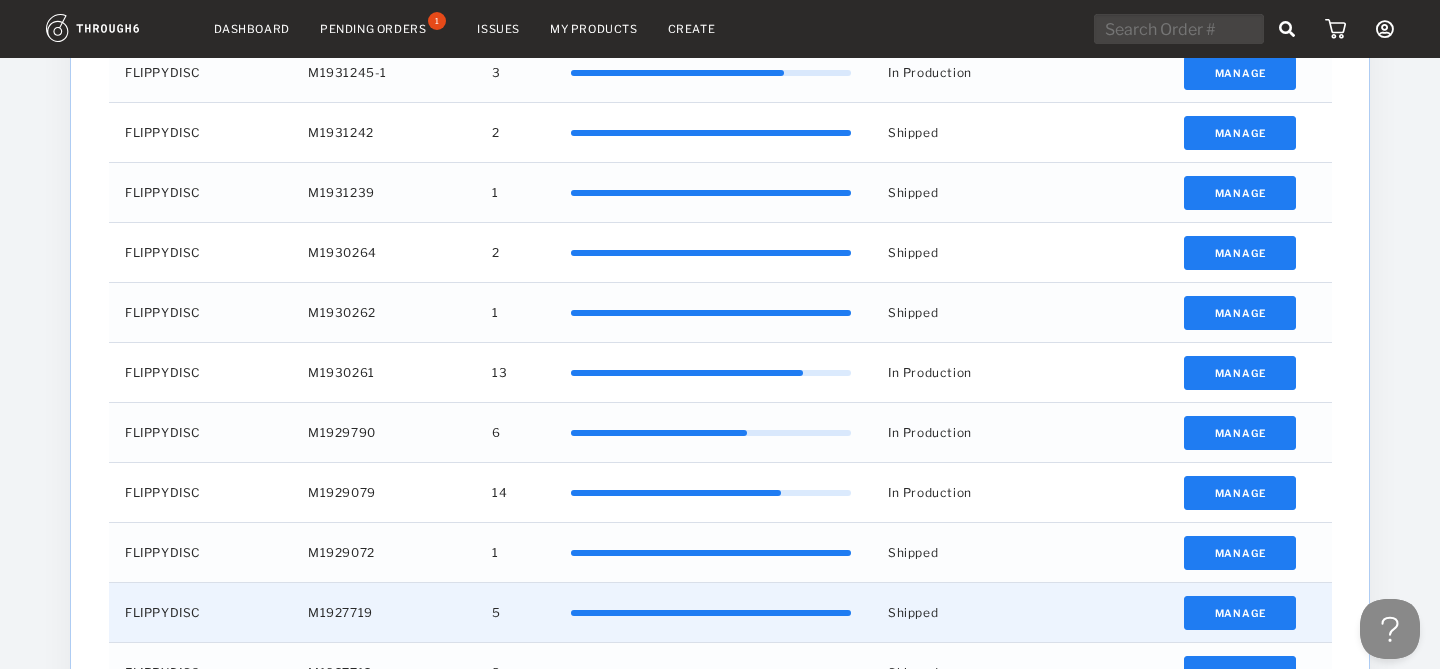 scroll, scrollTop: 1507, scrollLeft: 0, axis: vertical 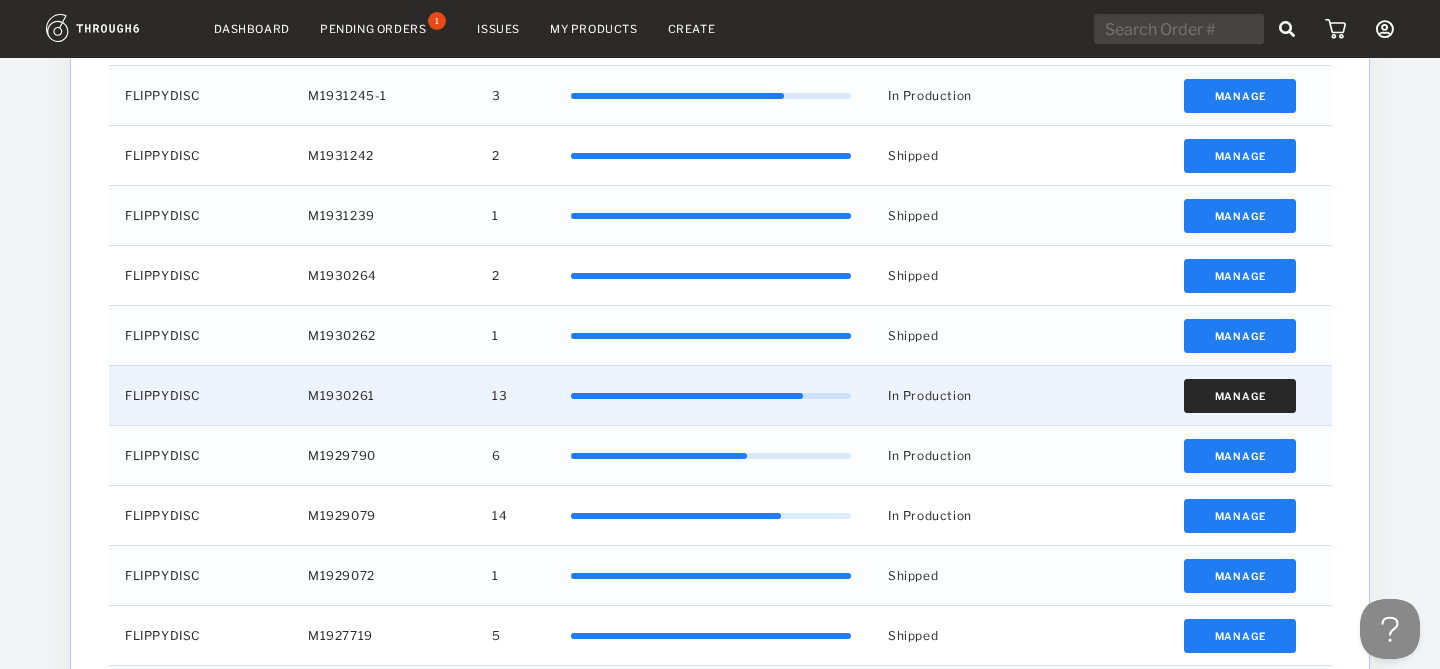 click on "Manage" at bounding box center (1240, 396) 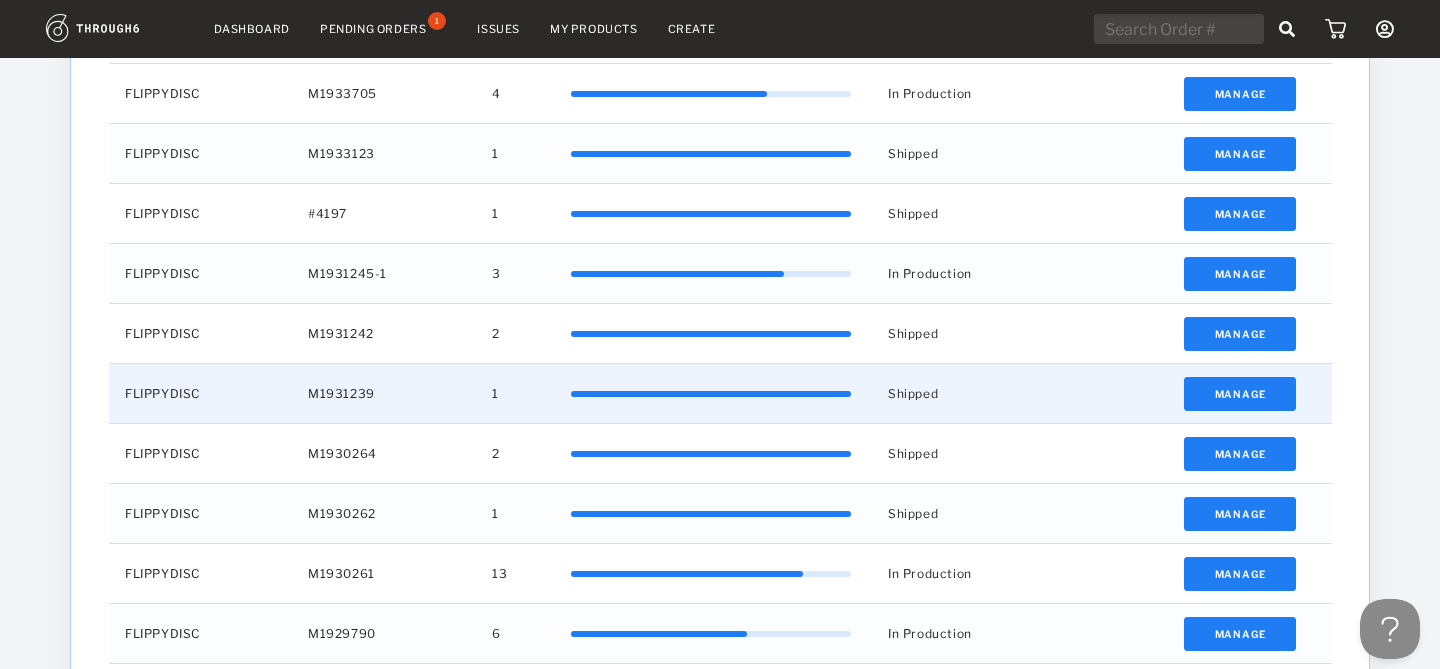 scroll, scrollTop: 1330, scrollLeft: 0, axis: vertical 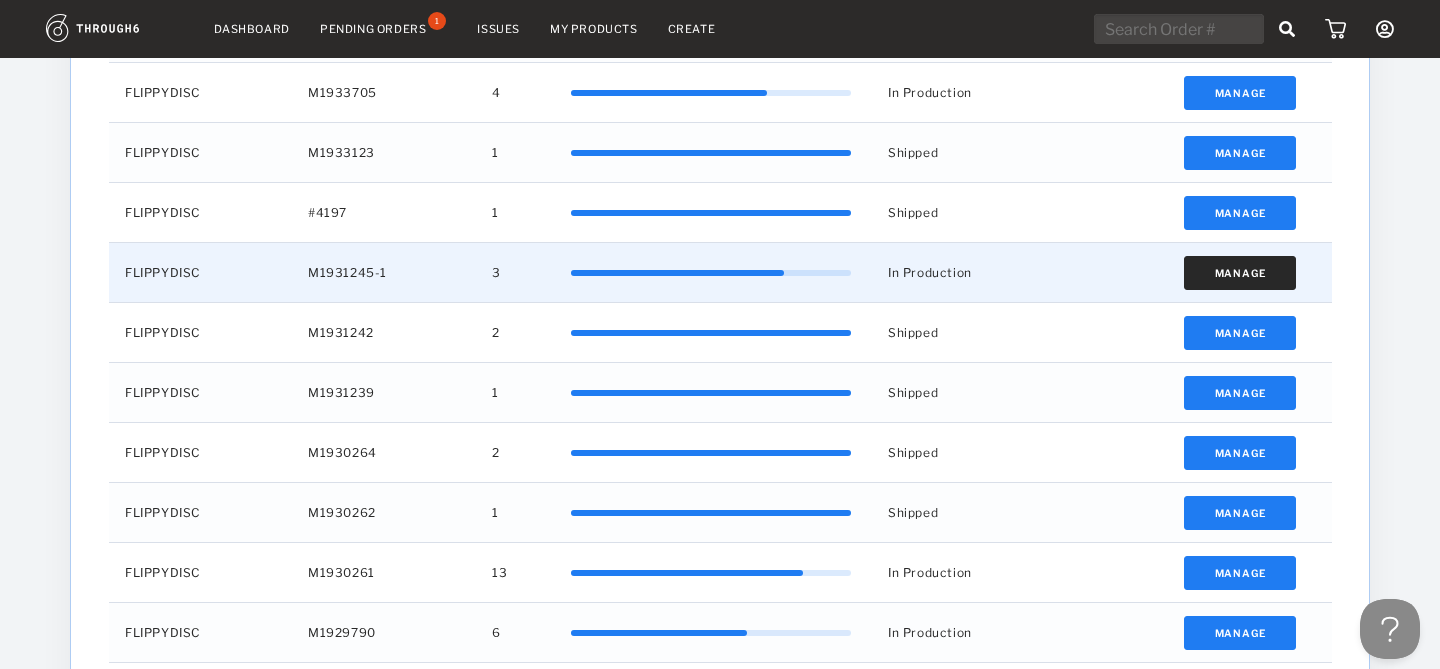 click on "Manage" at bounding box center (1240, 273) 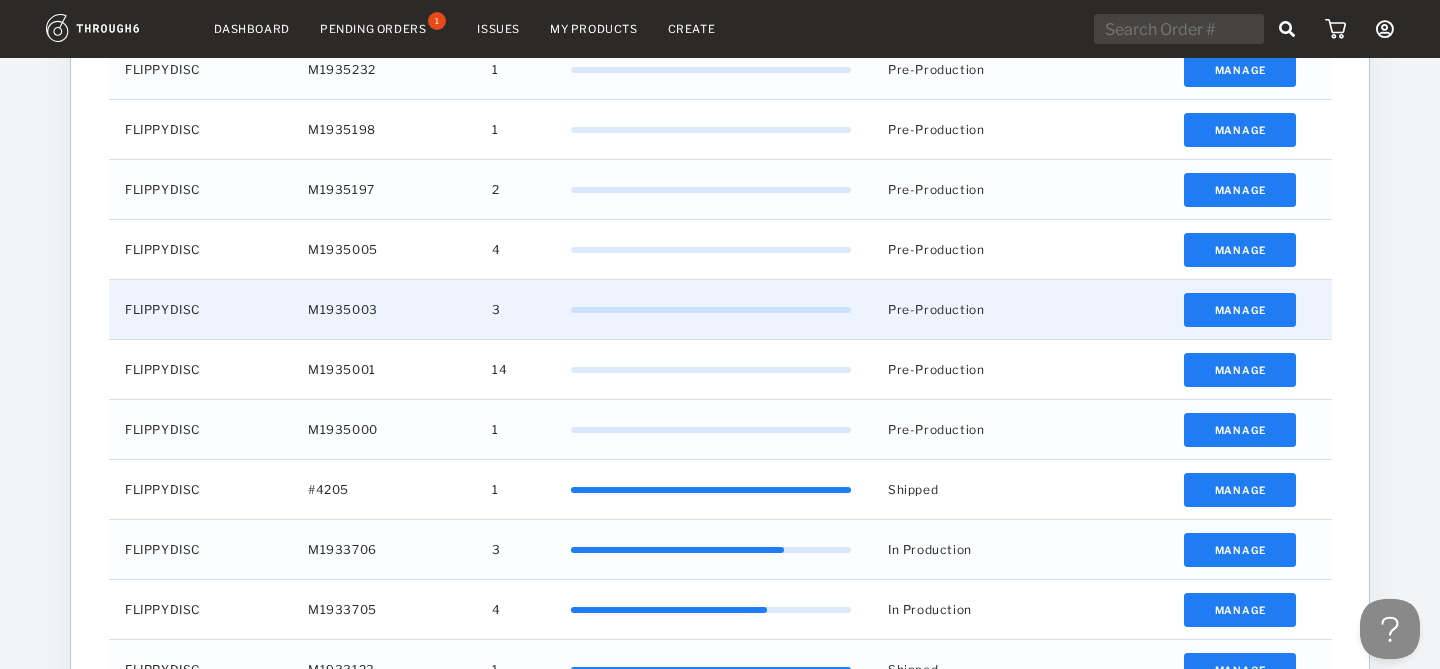 scroll, scrollTop: 815, scrollLeft: 0, axis: vertical 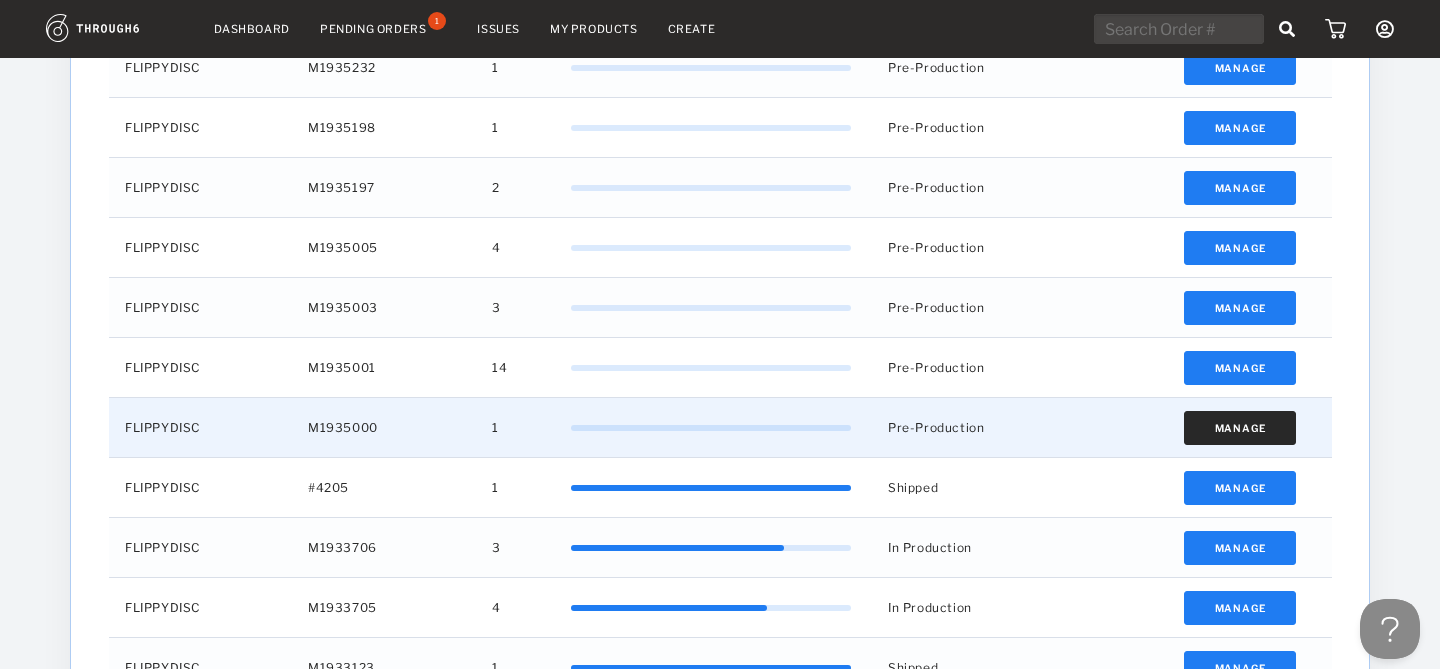 click on "Manage" at bounding box center (1240, 428) 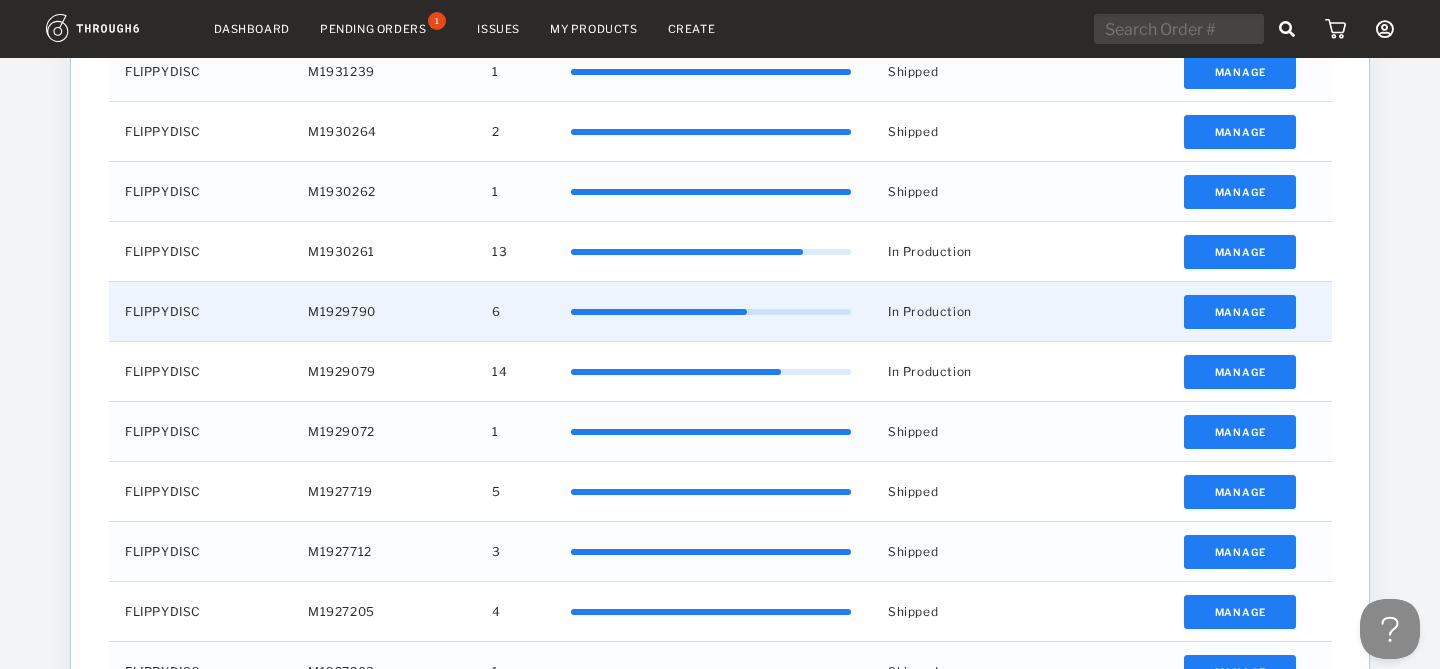 scroll, scrollTop: 1650, scrollLeft: 0, axis: vertical 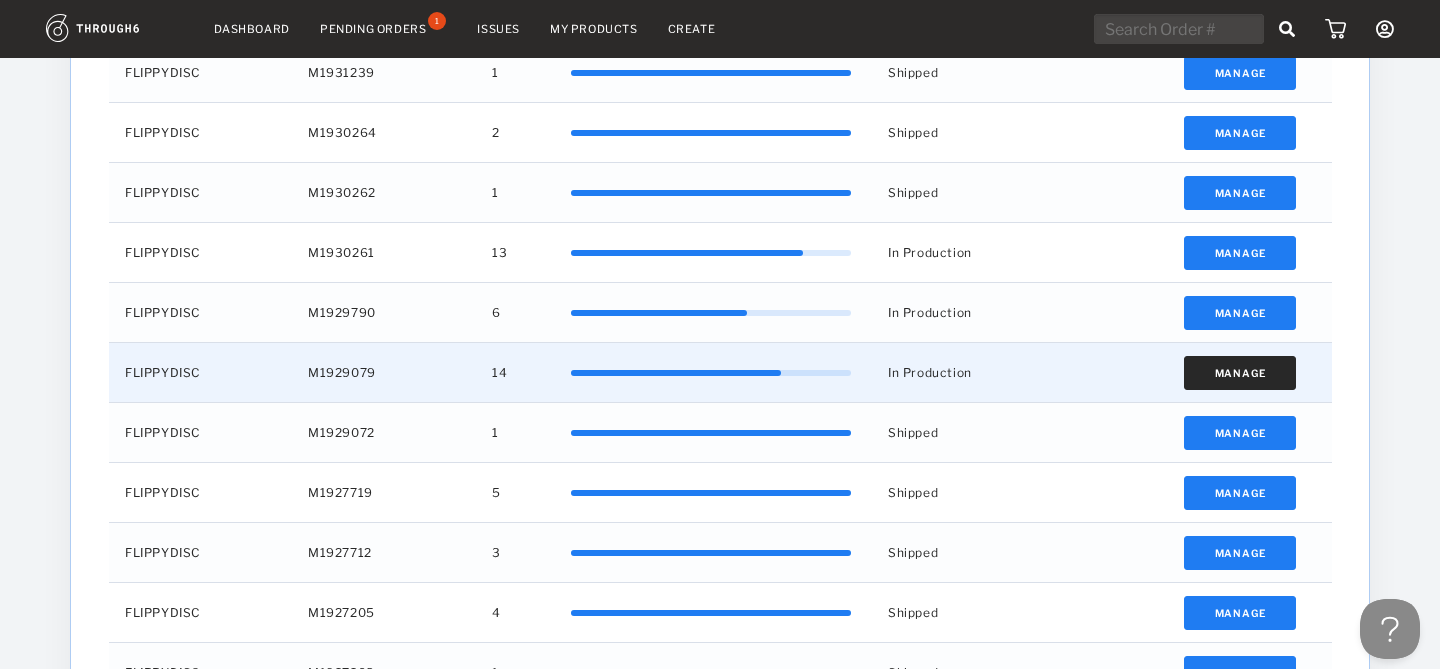 click on "Manage" at bounding box center [1240, 373] 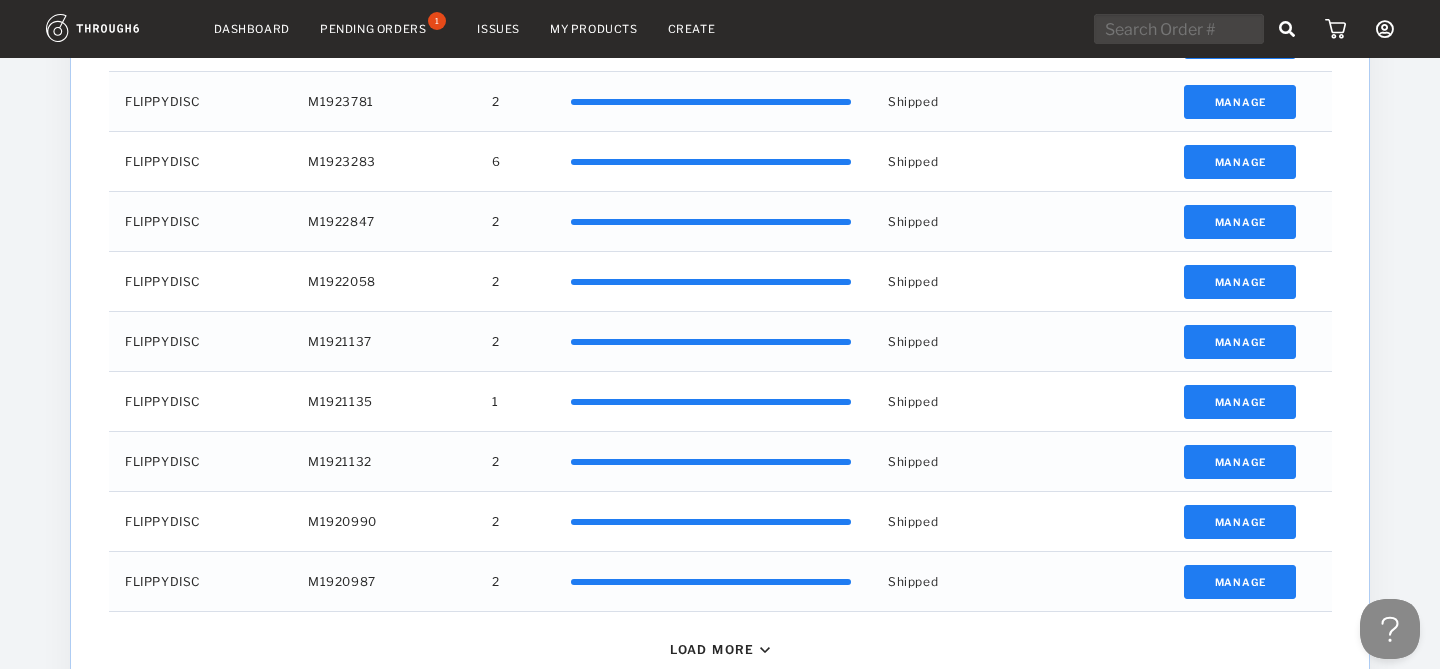 scroll, scrollTop: 3317, scrollLeft: 0, axis: vertical 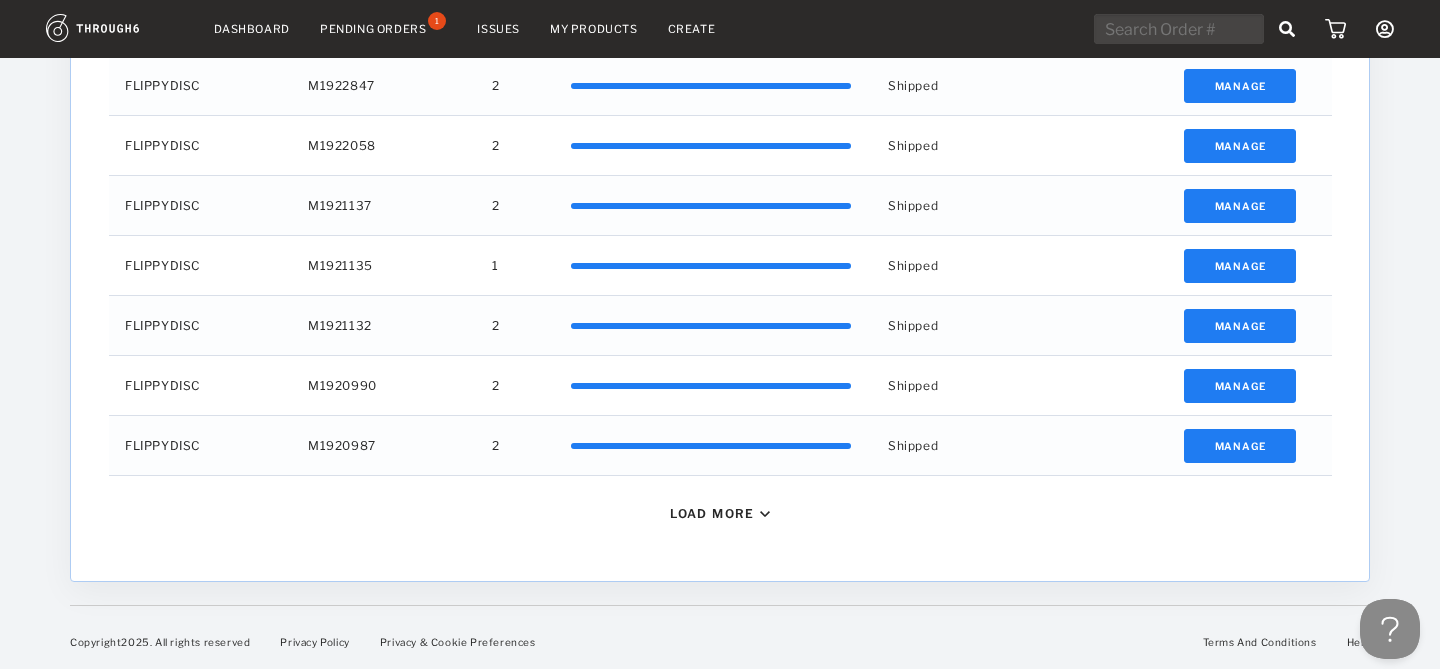 click at bounding box center [765, 514] 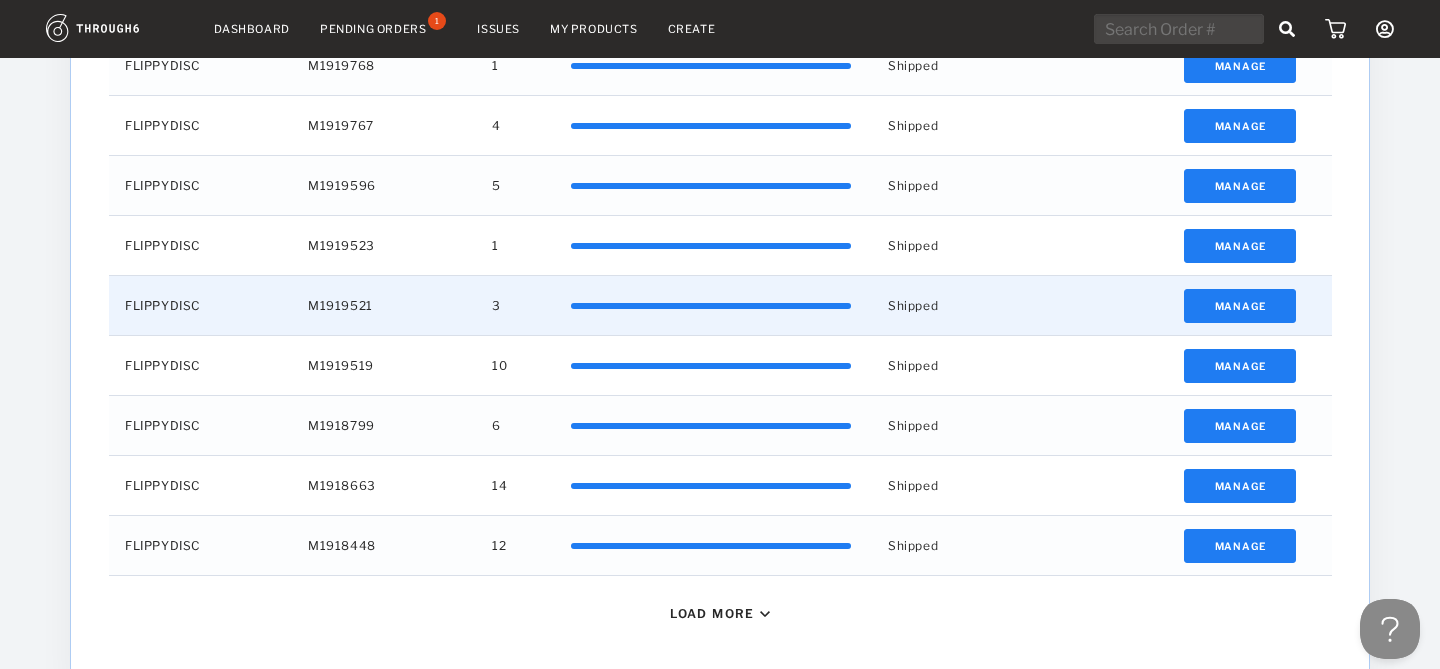 scroll, scrollTop: 3917, scrollLeft: 0, axis: vertical 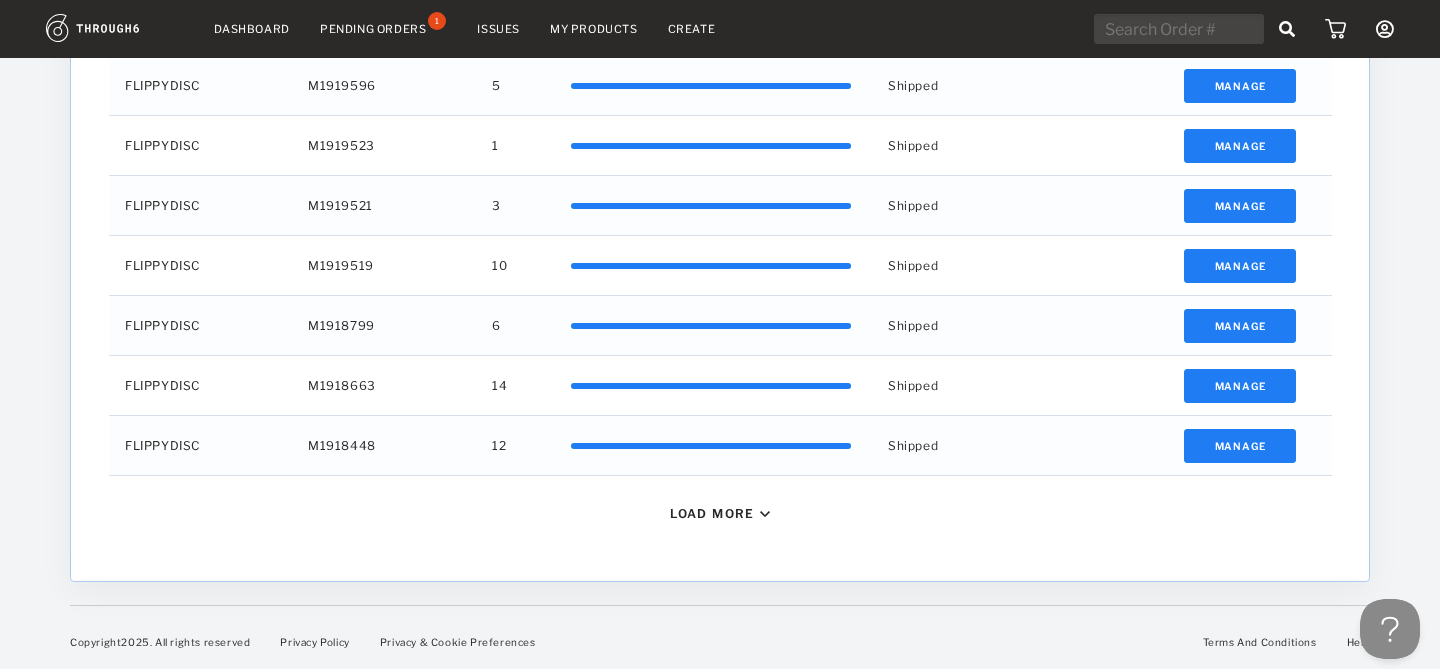 click on "Load More" at bounding box center (712, 513) 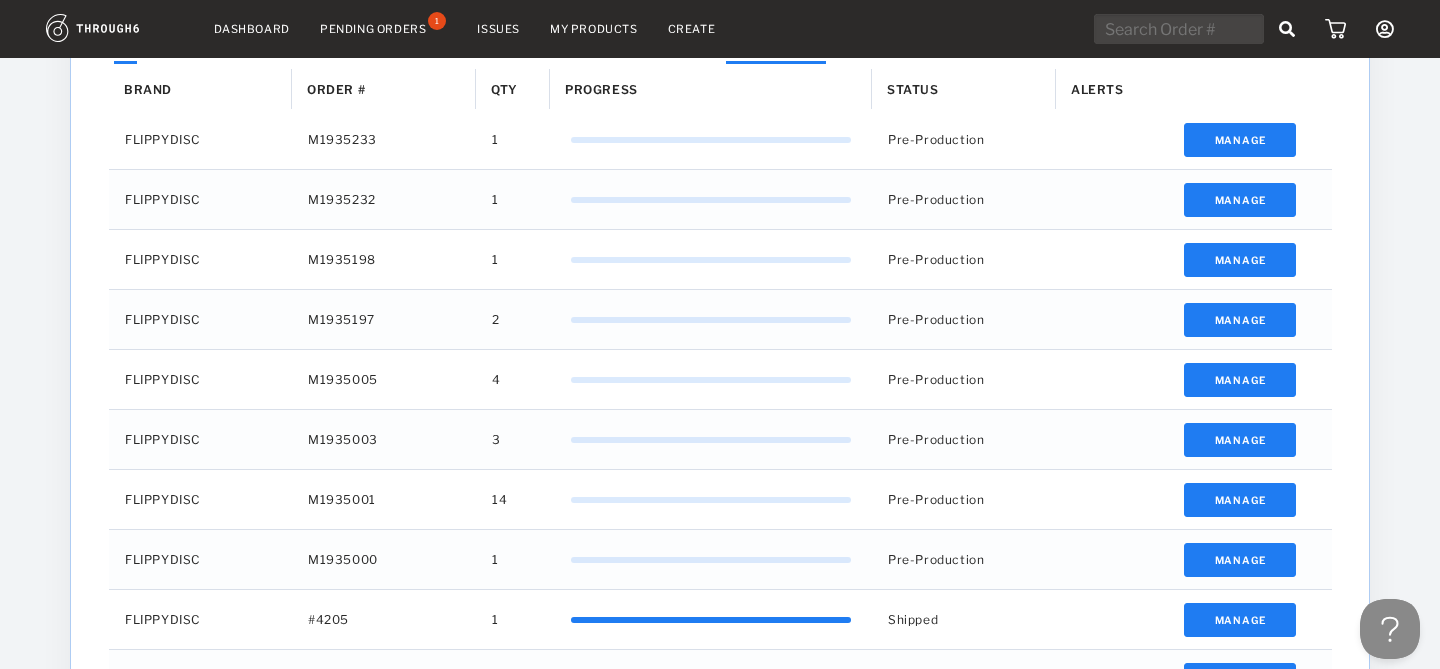 scroll, scrollTop: 680, scrollLeft: 0, axis: vertical 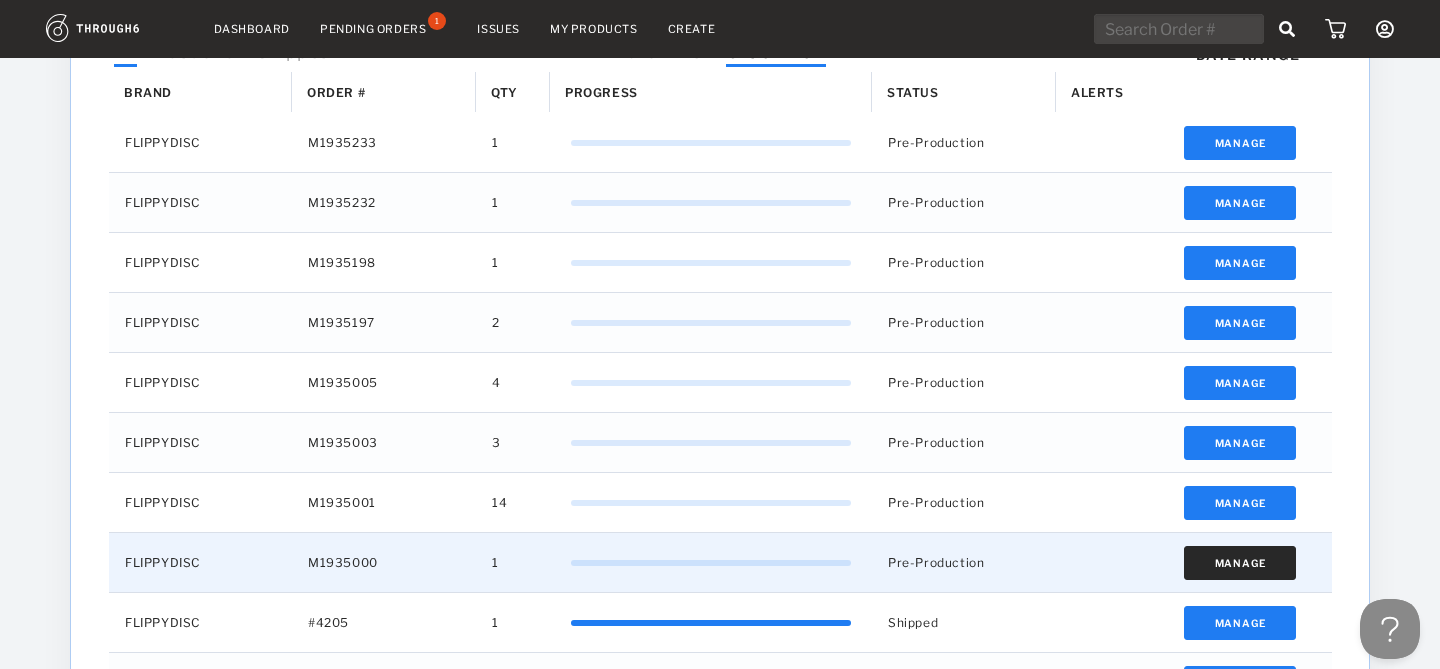 click on "Manage" at bounding box center (1240, 563) 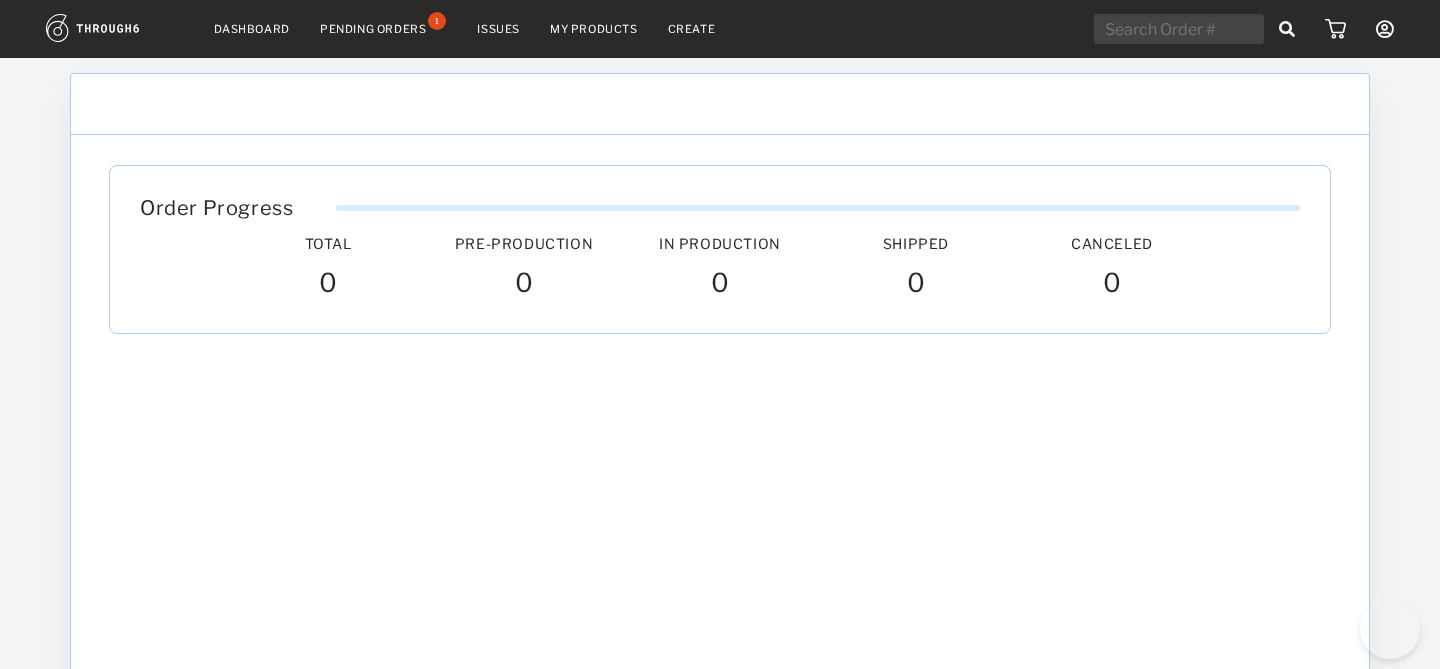scroll, scrollTop: 0, scrollLeft: 0, axis: both 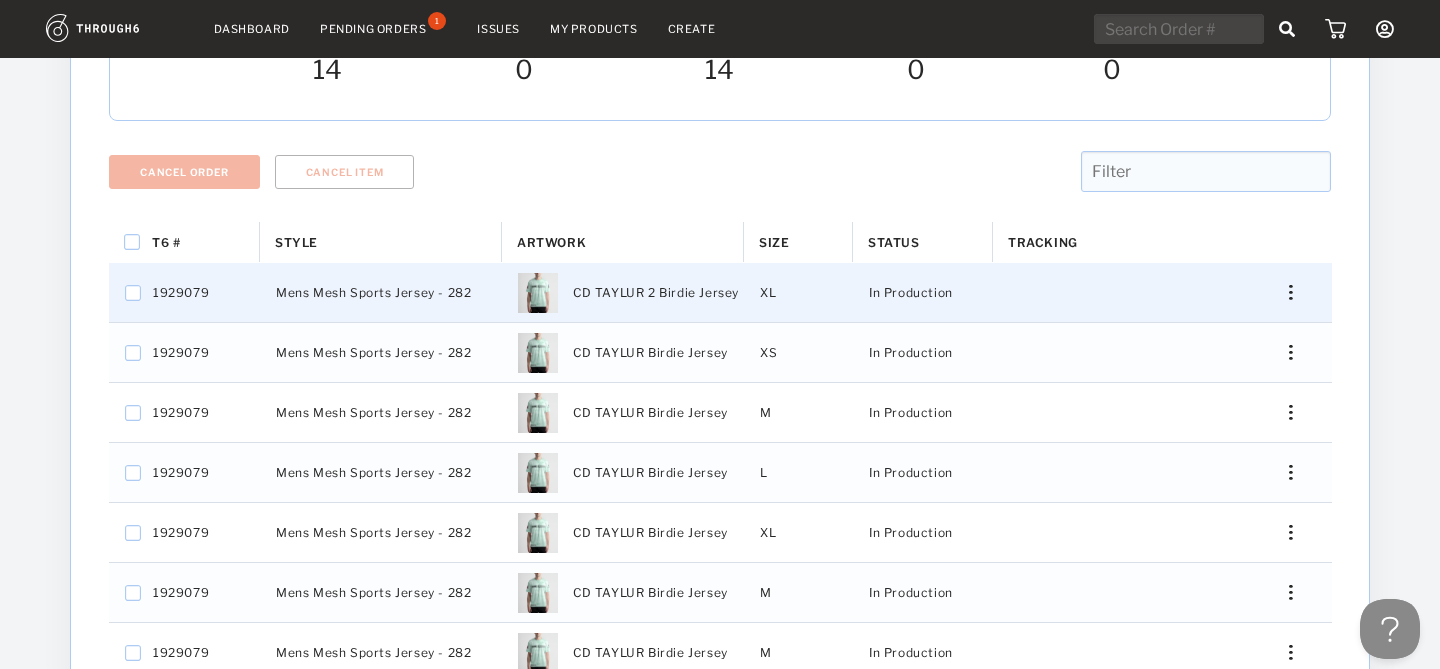 click at bounding box center (1283, 292) 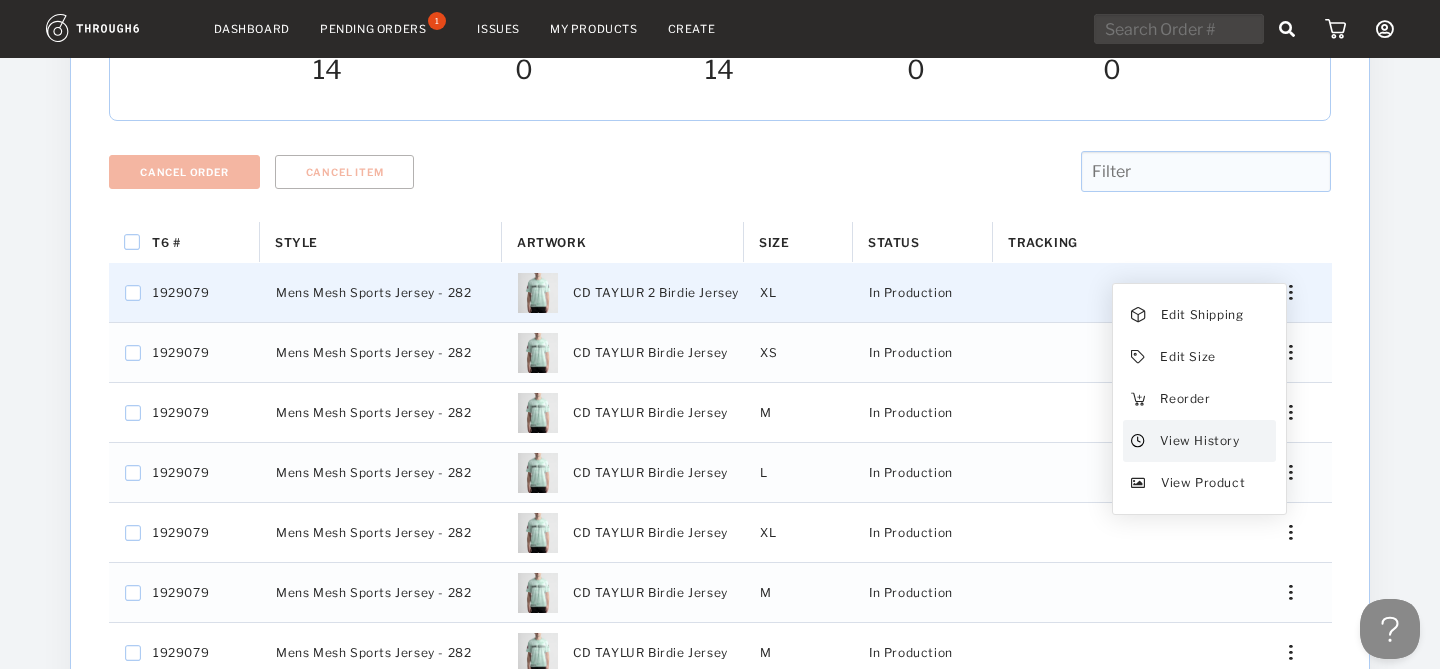 click on "View History" at bounding box center (1199, 441) 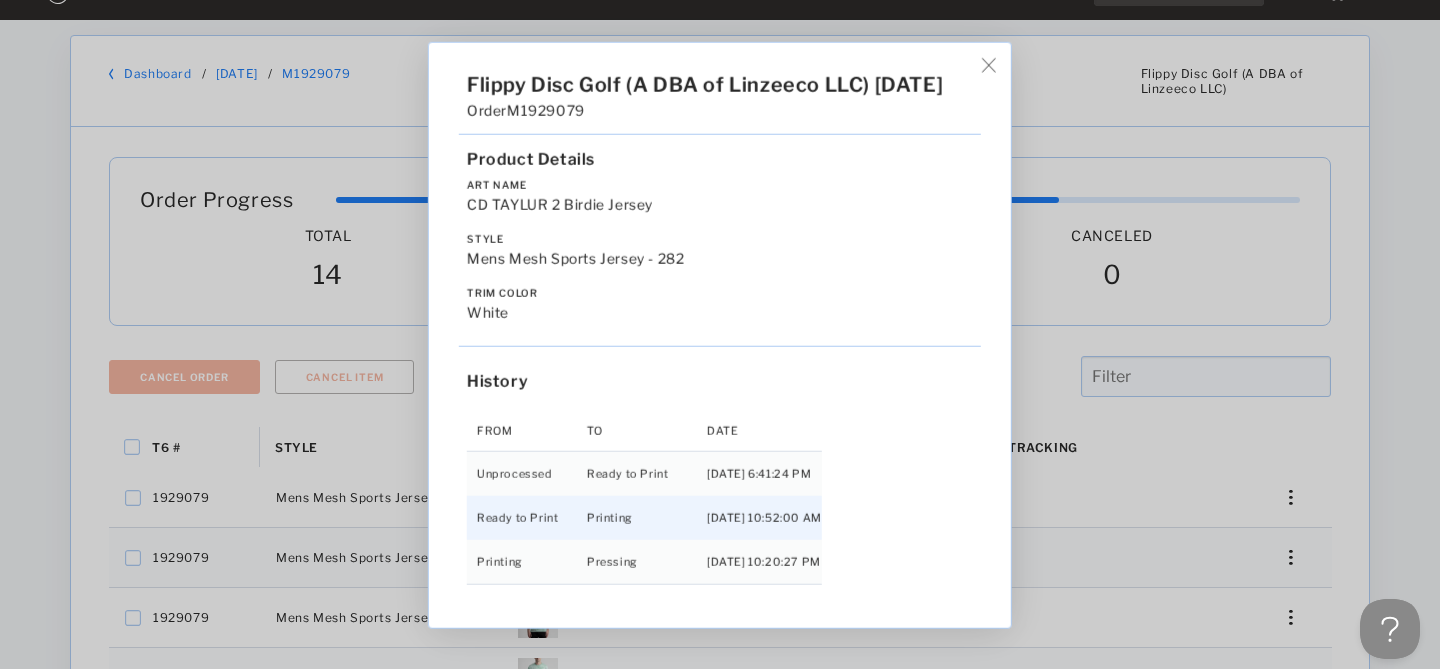 scroll, scrollTop: 0, scrollLeft: 0, axis: both 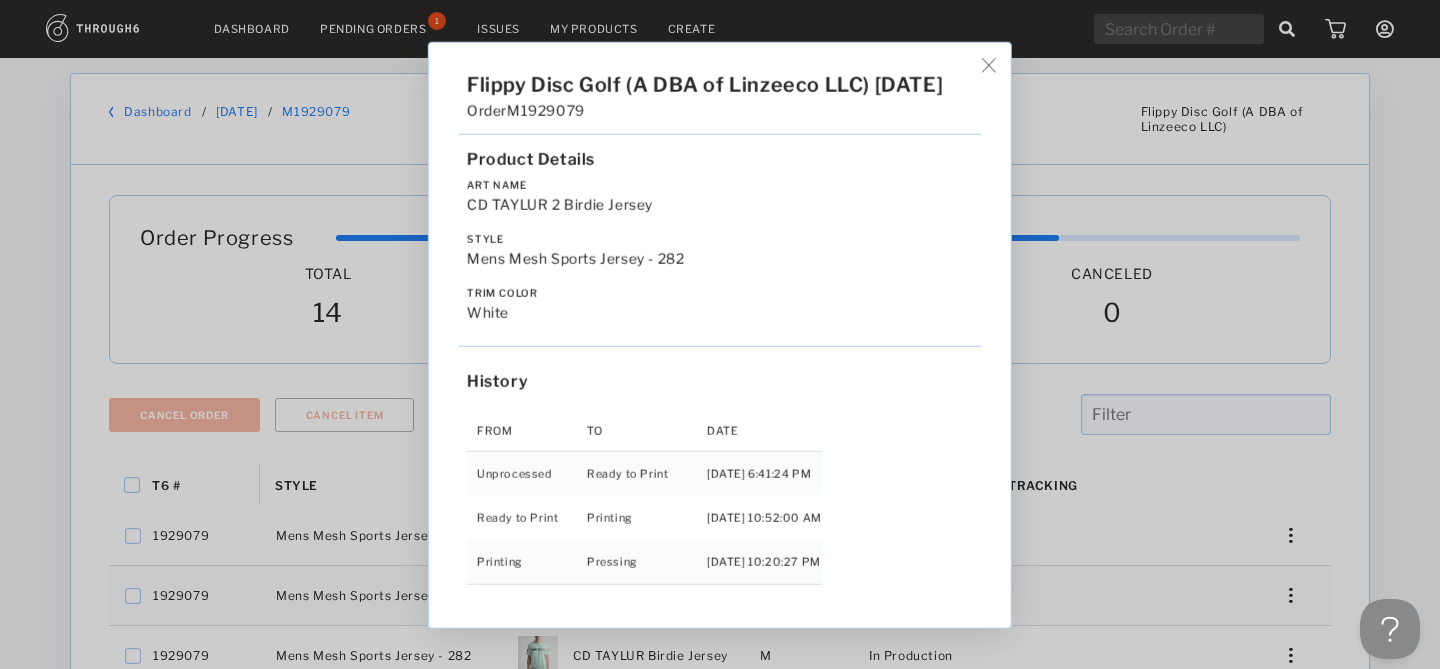 click at bounding box center [988, 64] 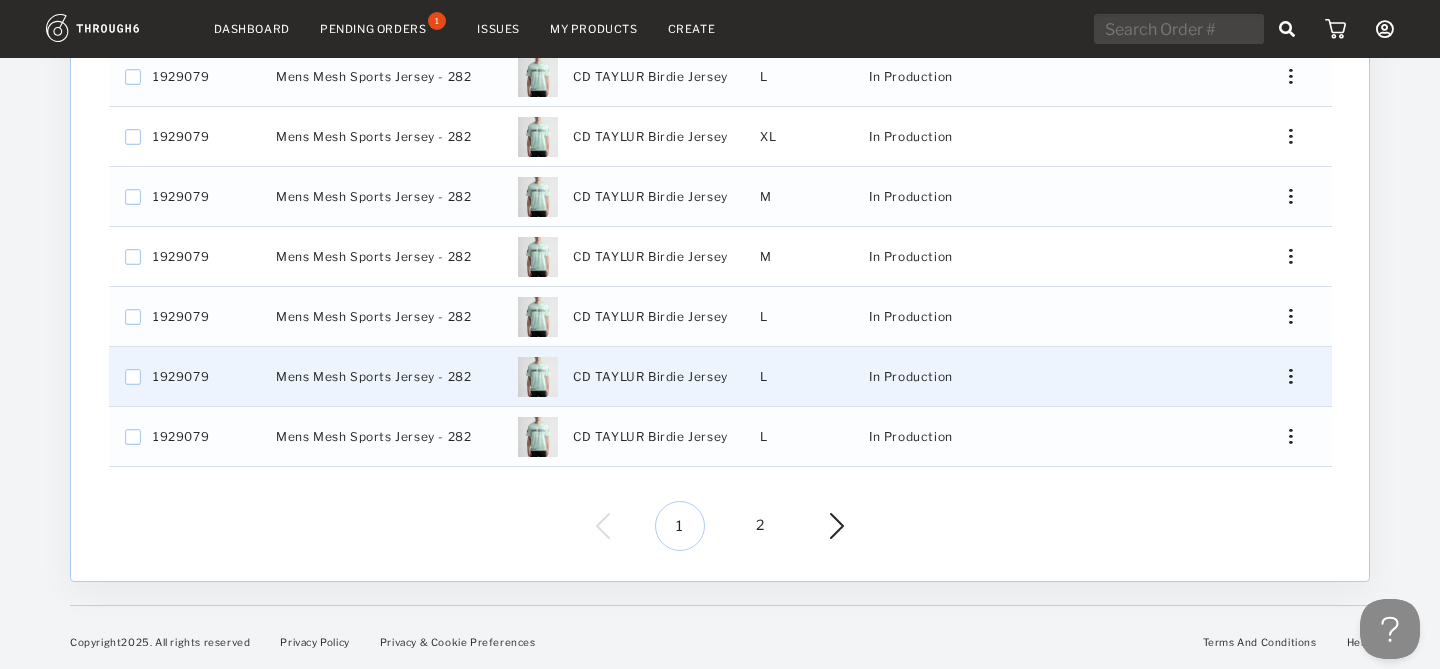 scroll, scrollTop: 0, scrollLeft: 0, axis: both 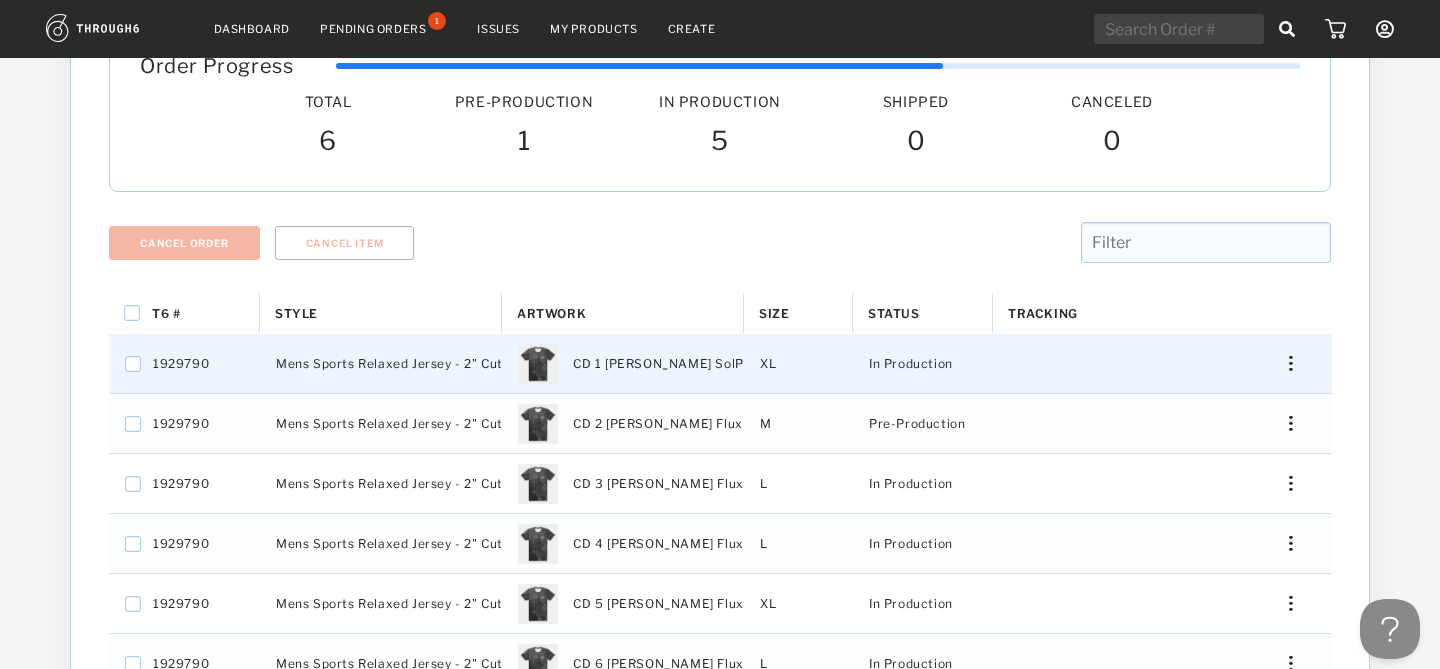 click at bounding box center [1290, 363] 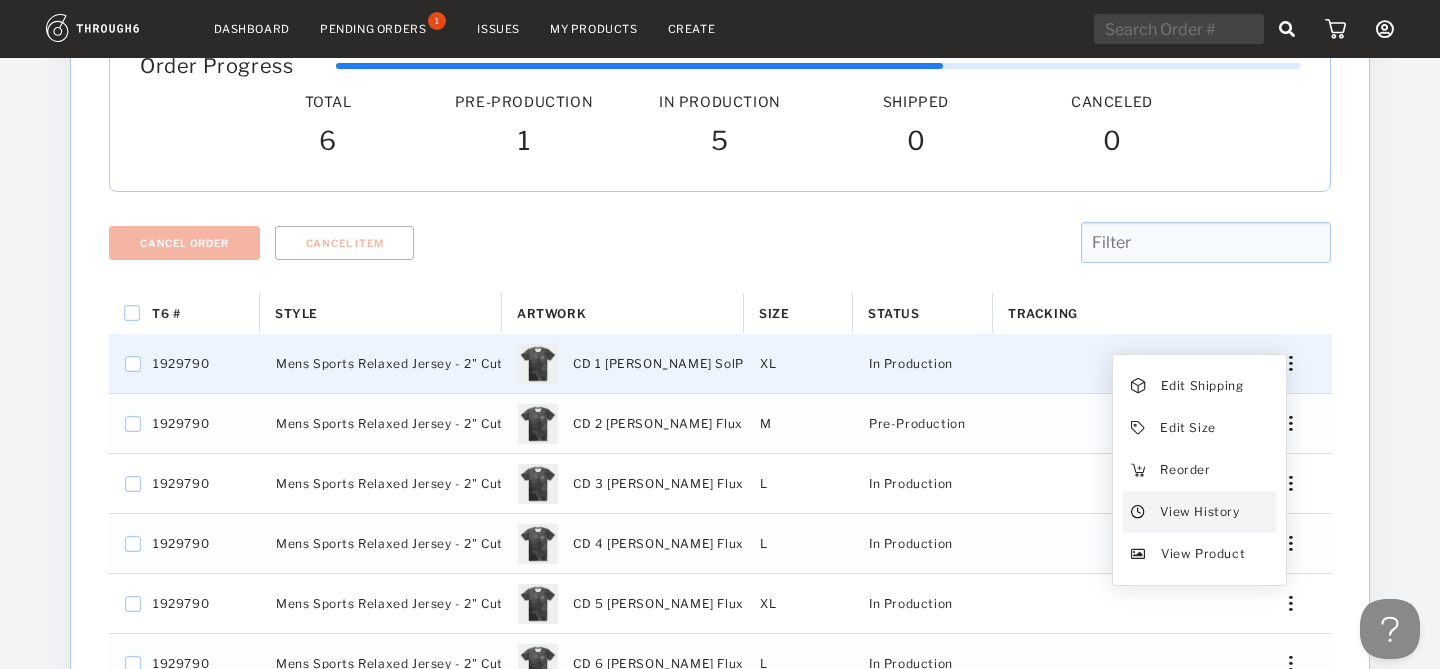 click on "View History" at bounding box center (1199, 512) 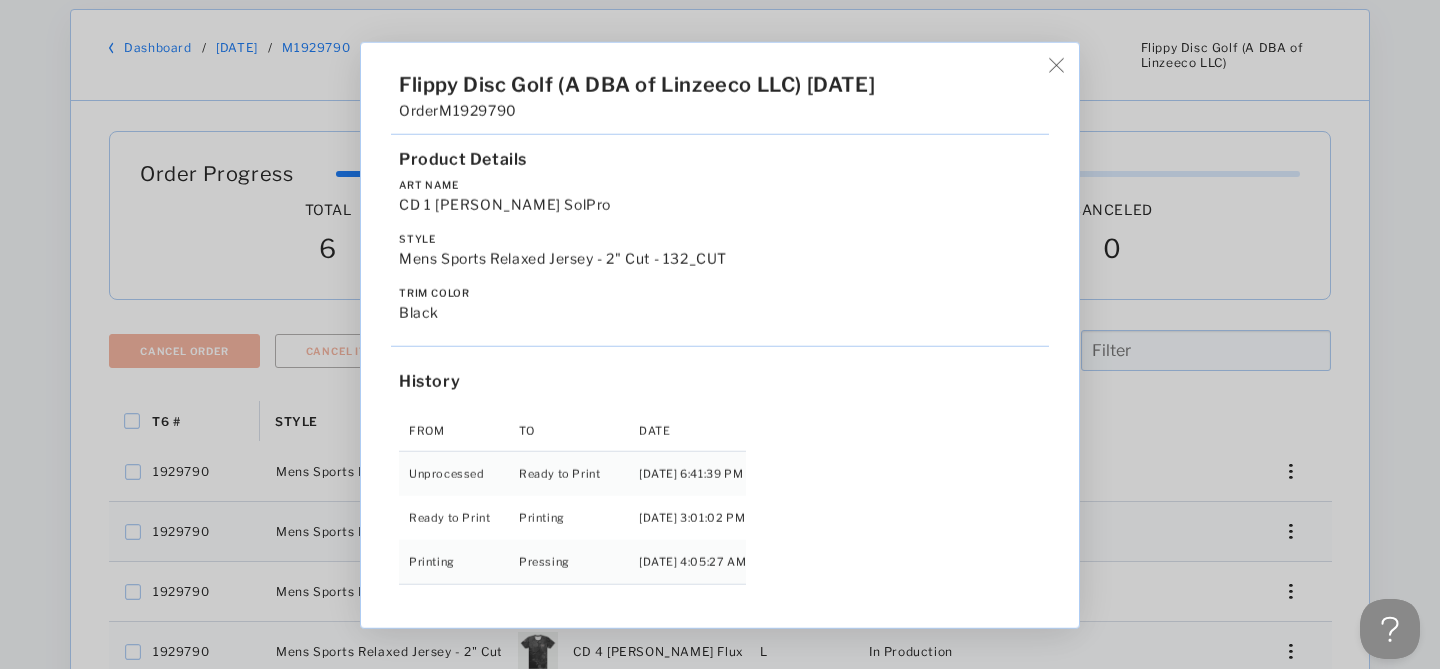 scroll, scrollTop: 0, scrollLeft: 0, axis: both 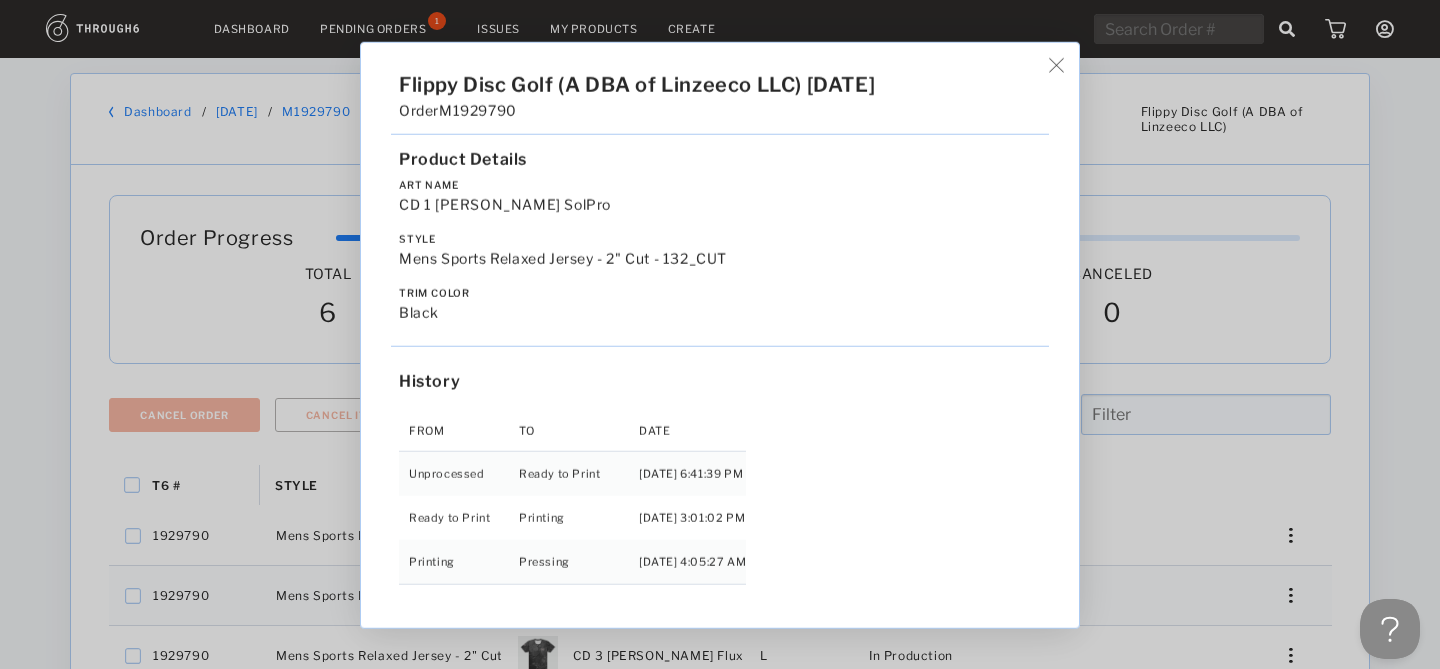click at bounding box center [1056, 64] 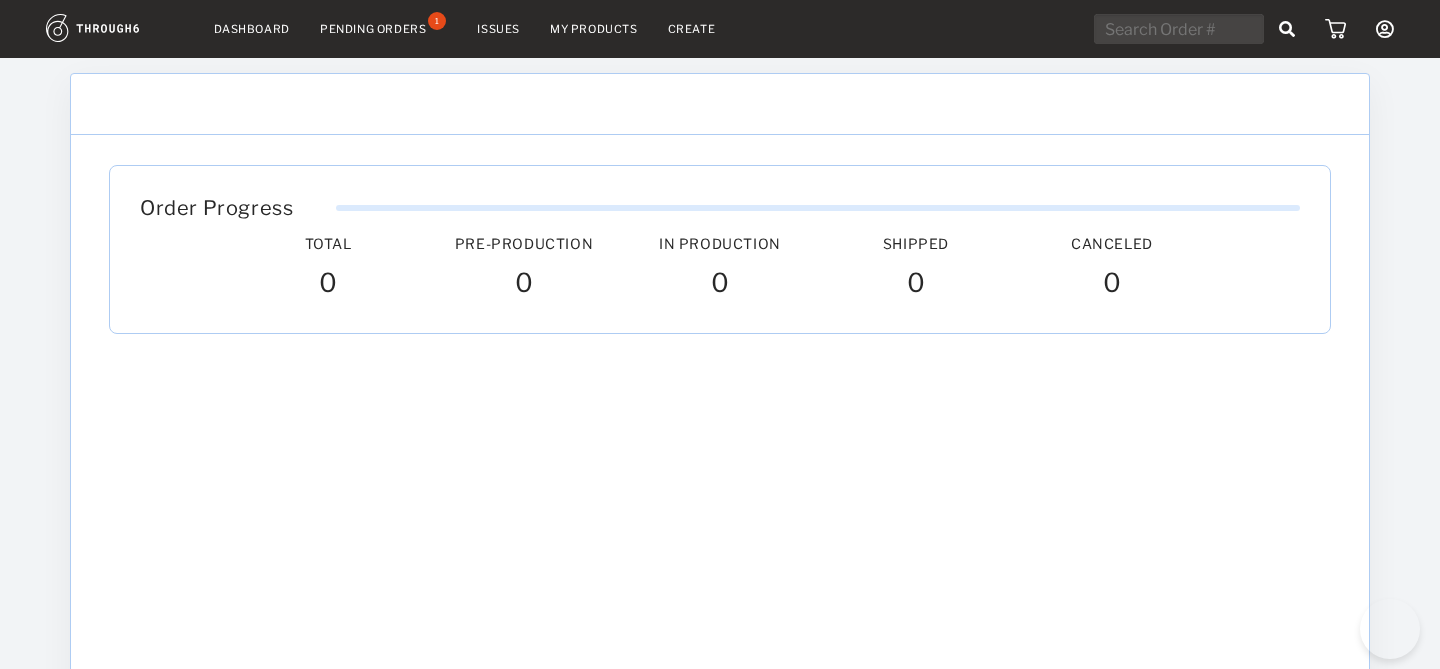 scroll, scrollTop: 0, scrollLeft: 0, axis: both 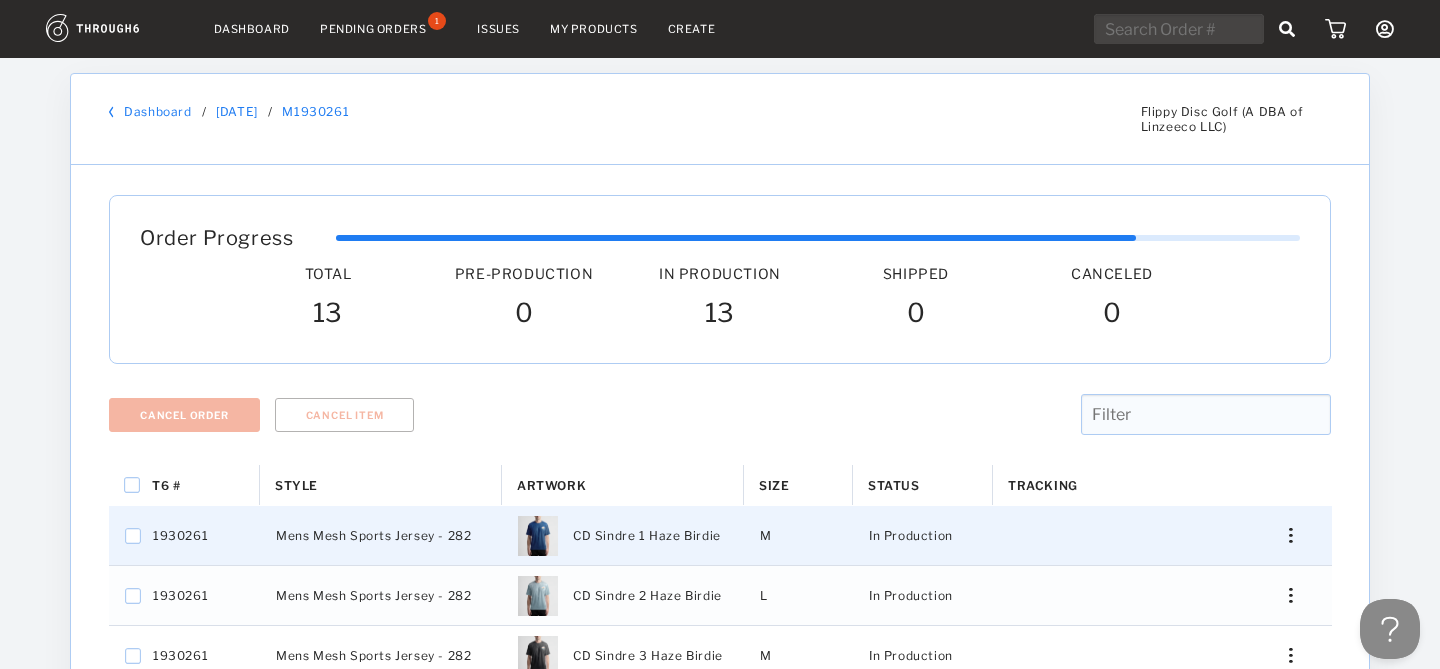 click at bounding box center [1283, 535] 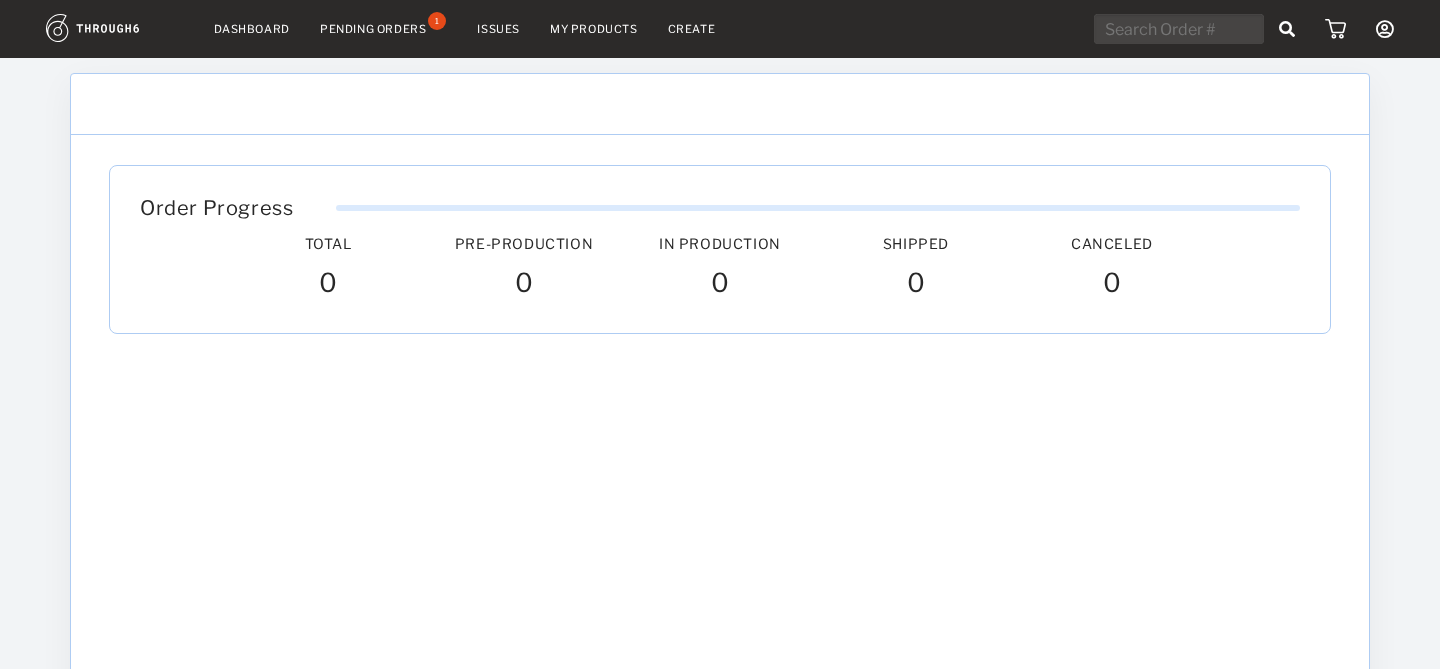 scroll, scrollTop: 0, scrollLeft: 0, axis: both 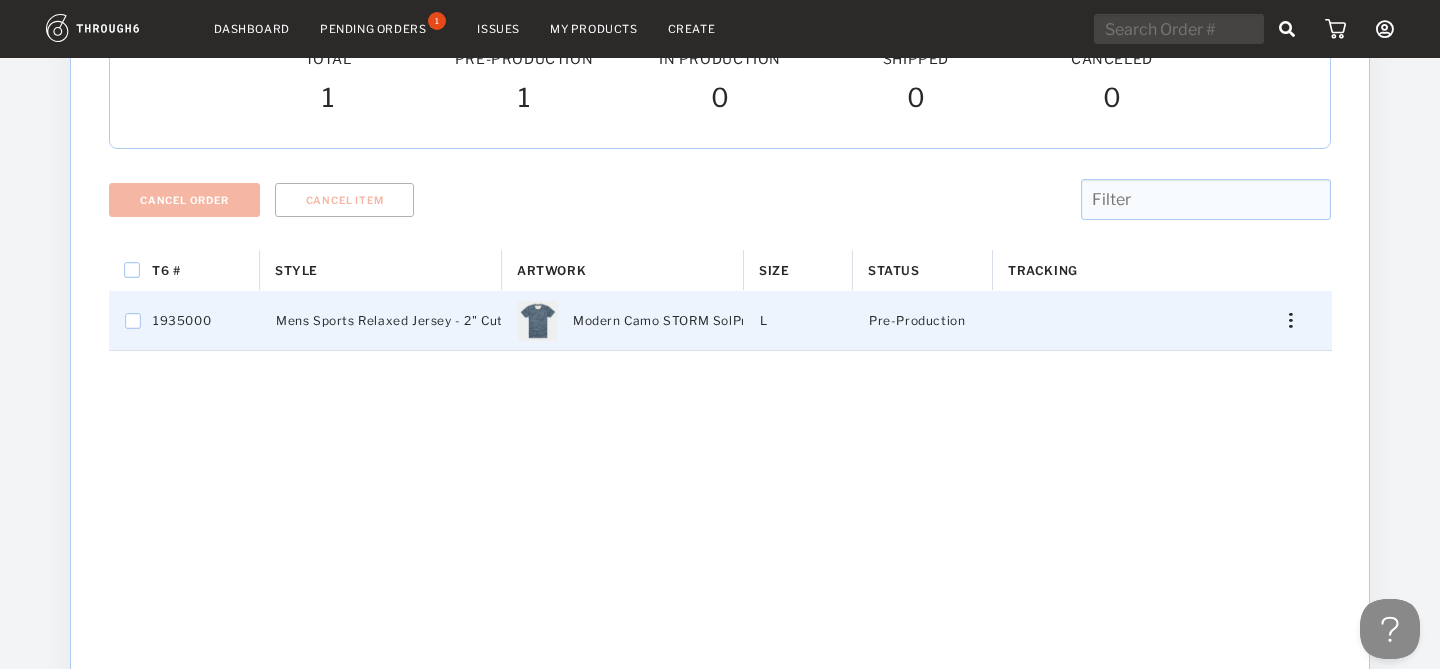 click at bounding box center [1290, 320] 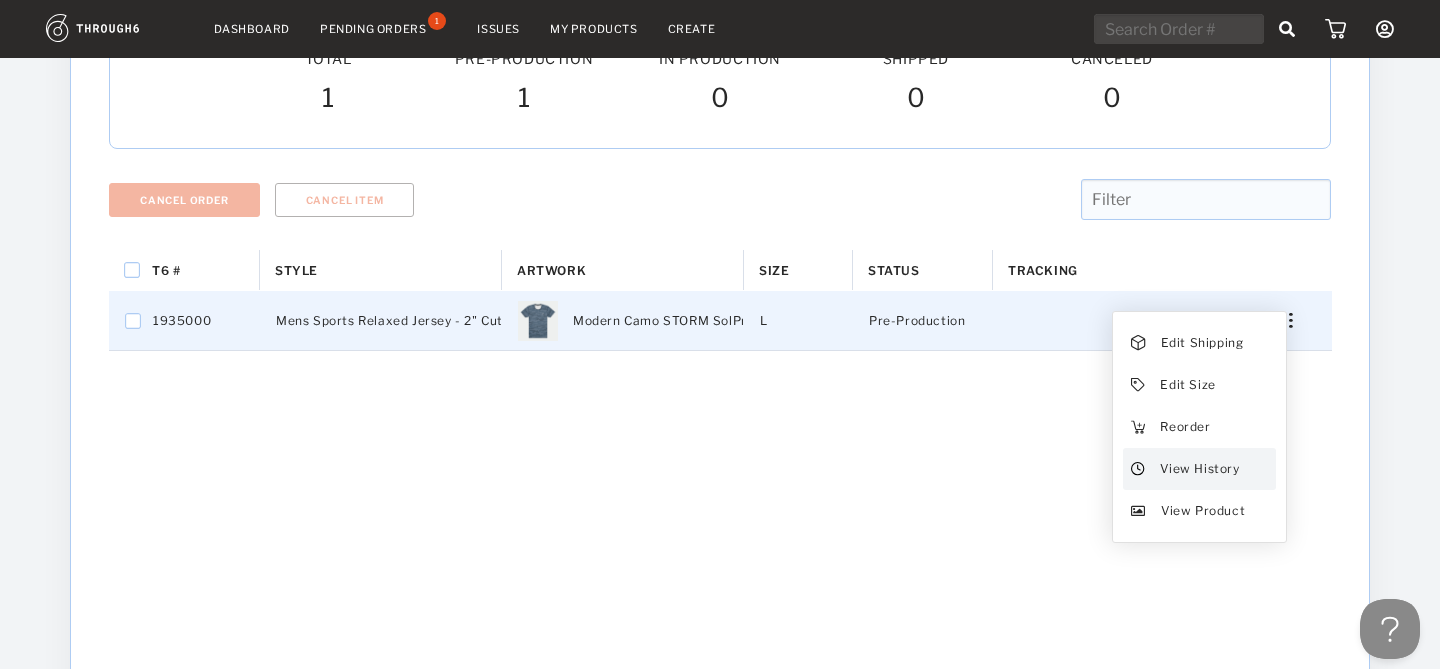 click on "View History" at bounding box center (1199, 469) 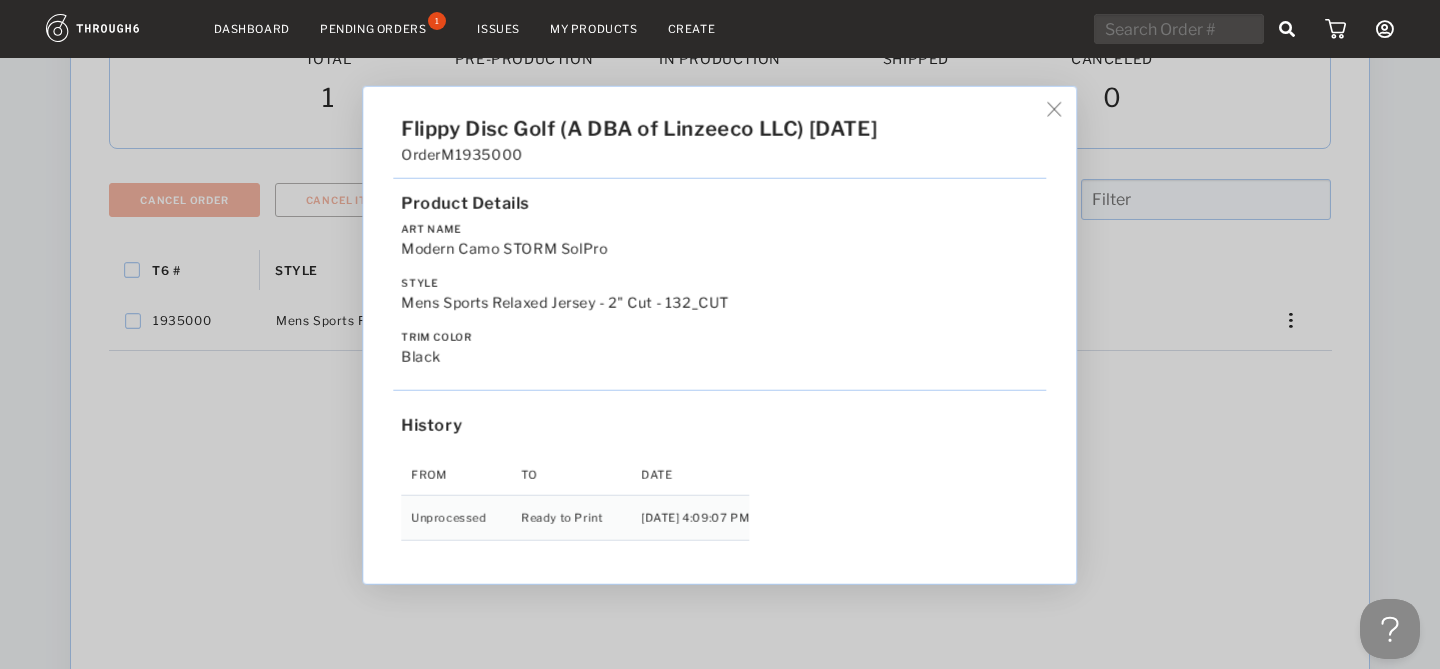 click at bounding box center [1054, 108] 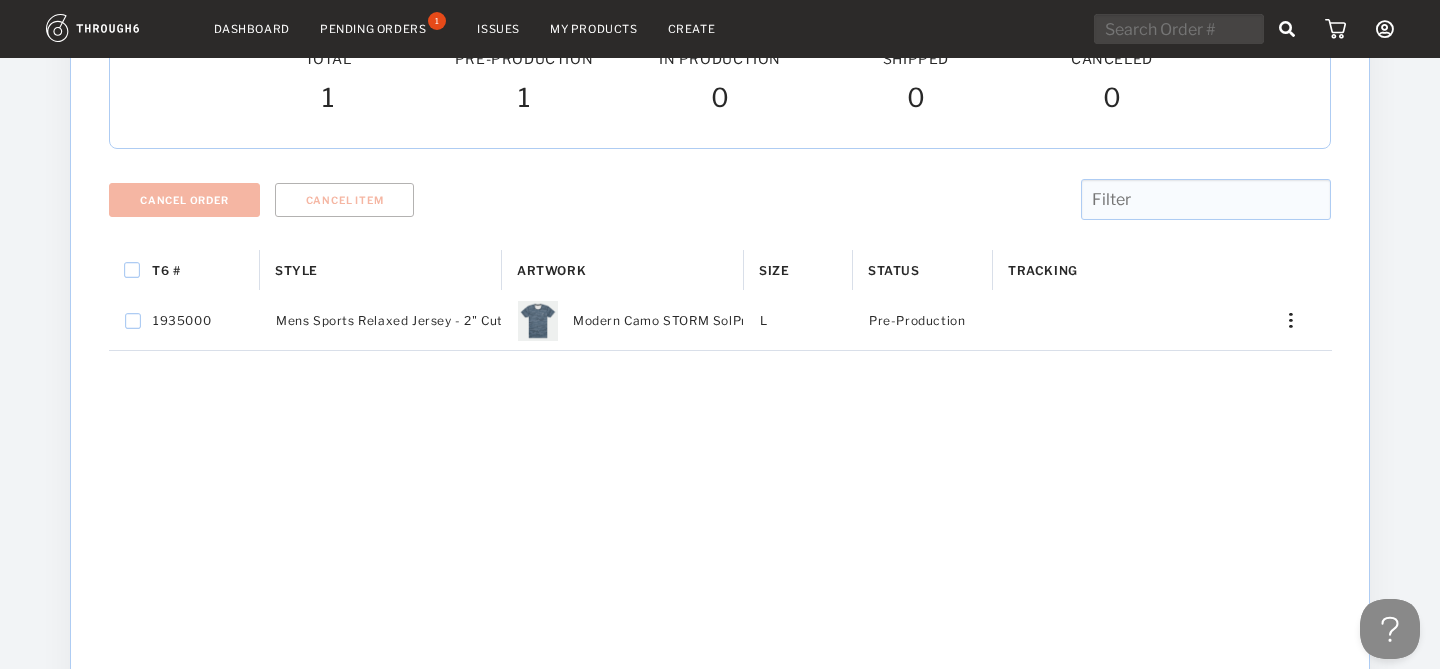 scroll, scrollTop: 0, scrollLeft: 0, axis: both 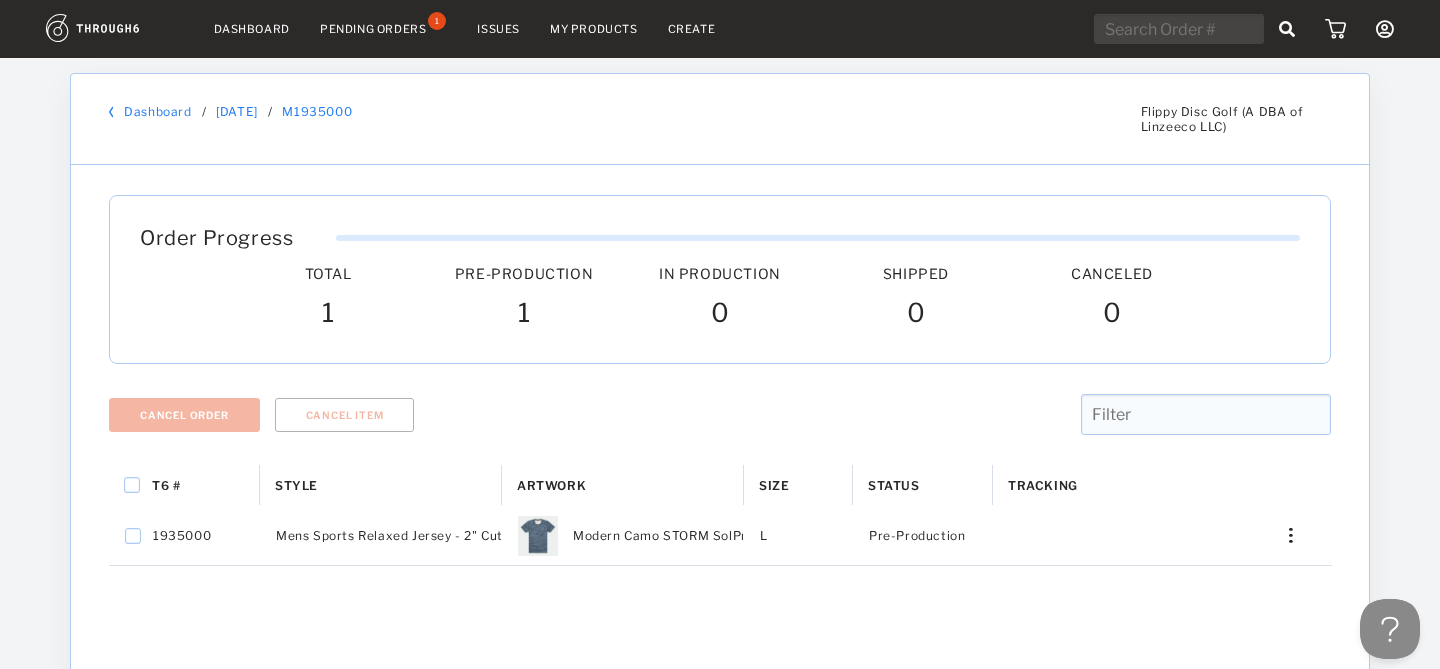 click on "Dashboard" at bounding box center [157, 111] 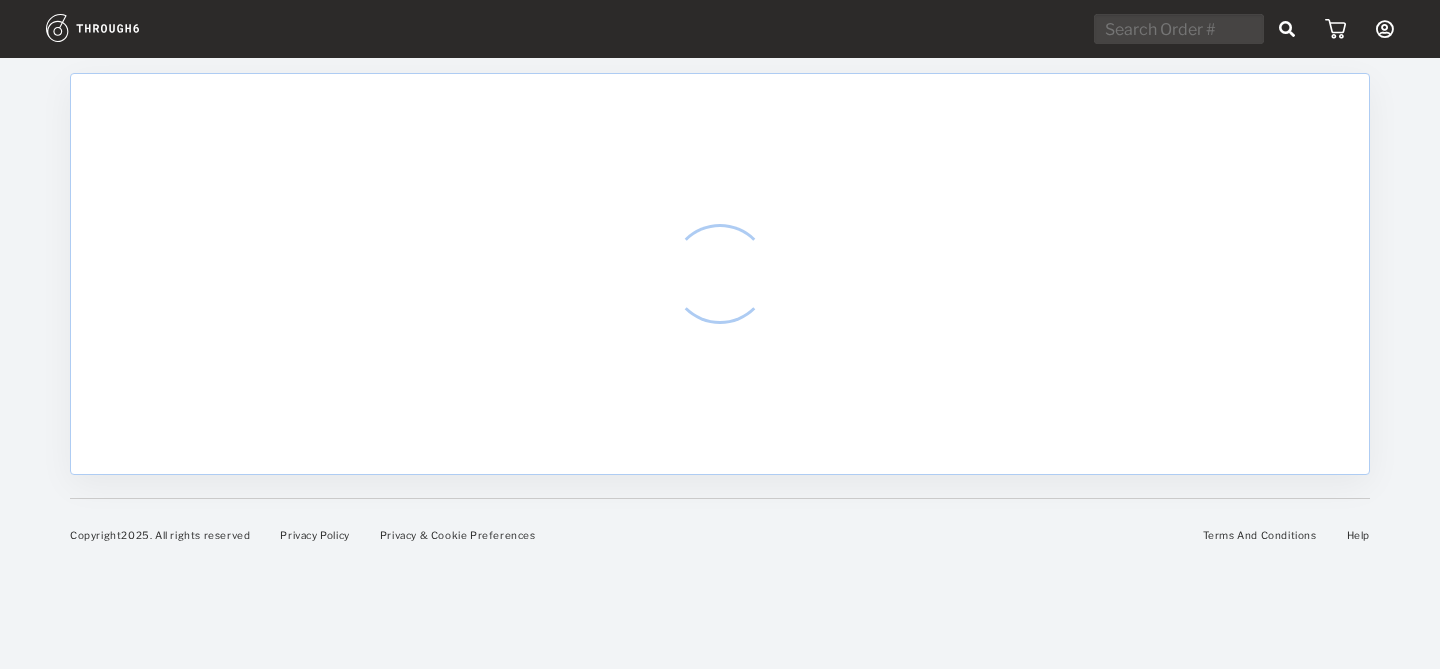 scroll, scrollTop: 0, scrollLeft: 0, axis: both 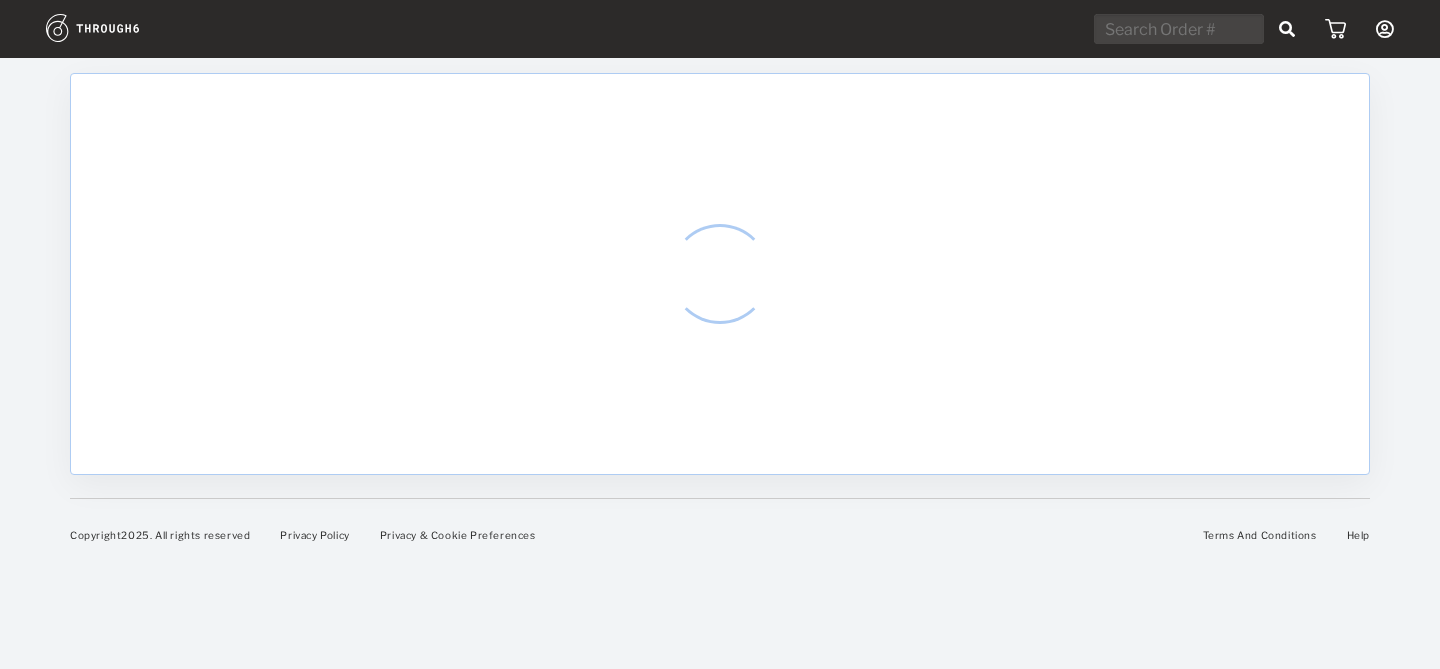 select on "6" 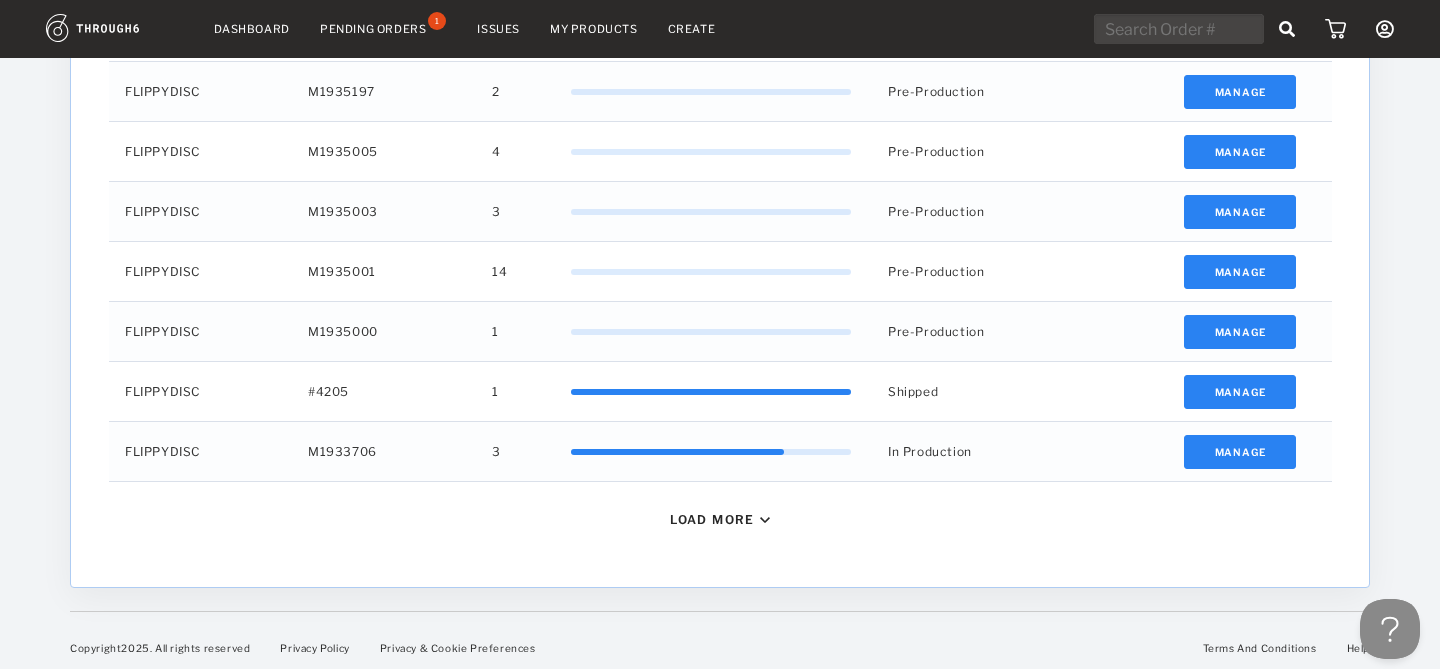 scroll, scrollTop: 913, scrollLeft: 0, axis: vertical 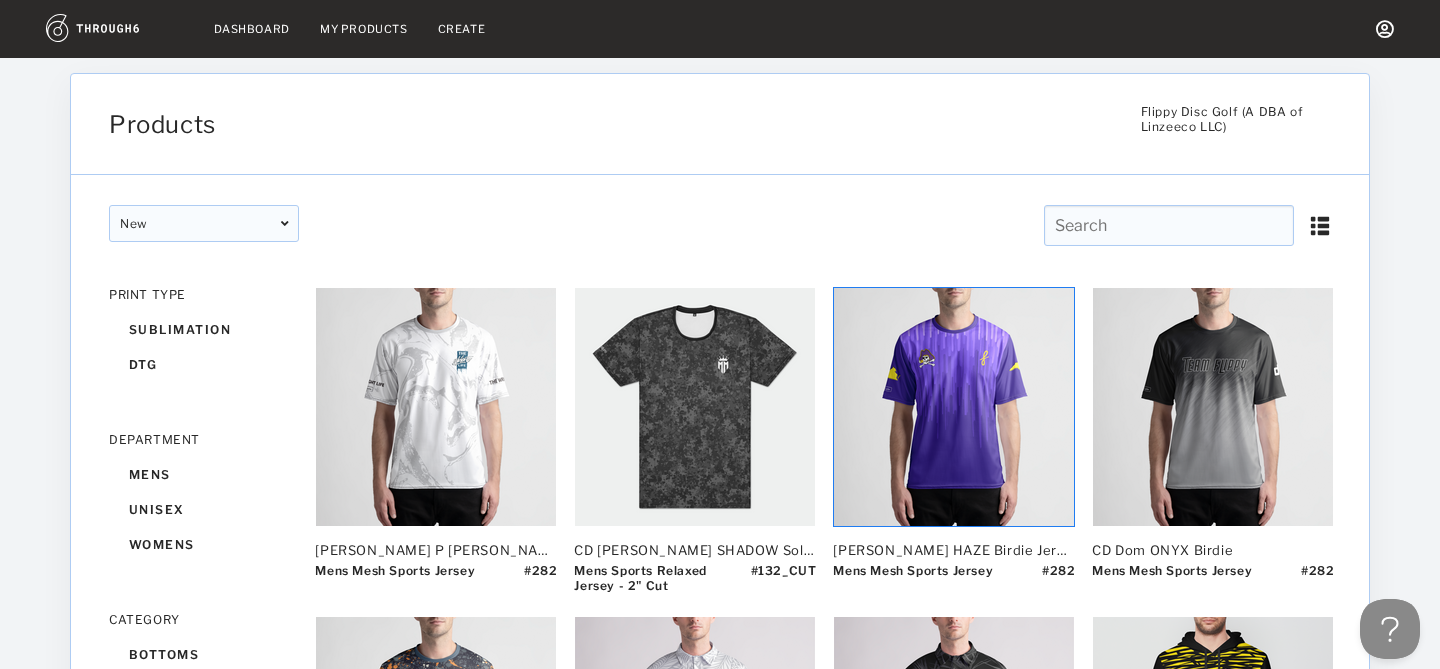 click at bounding box center [954, 407] 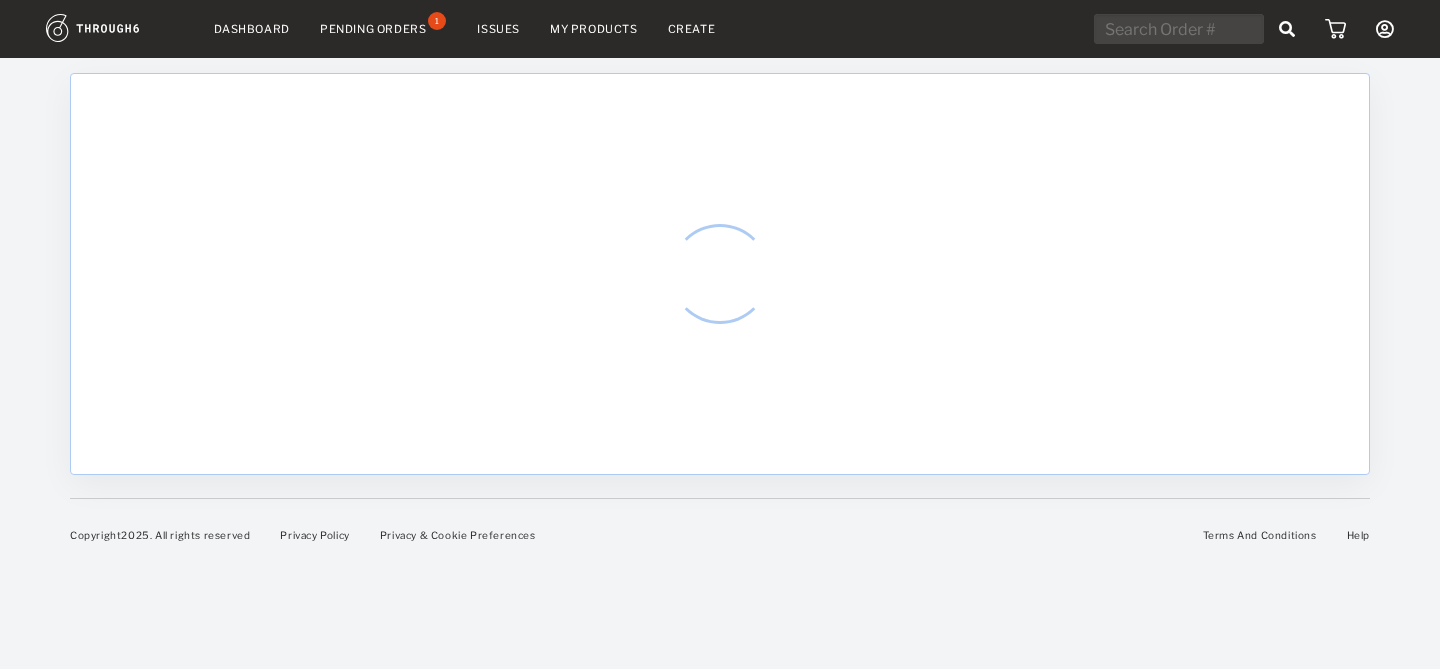 scroll, scrollTop: 0, scrollLeft: 0, axis: both 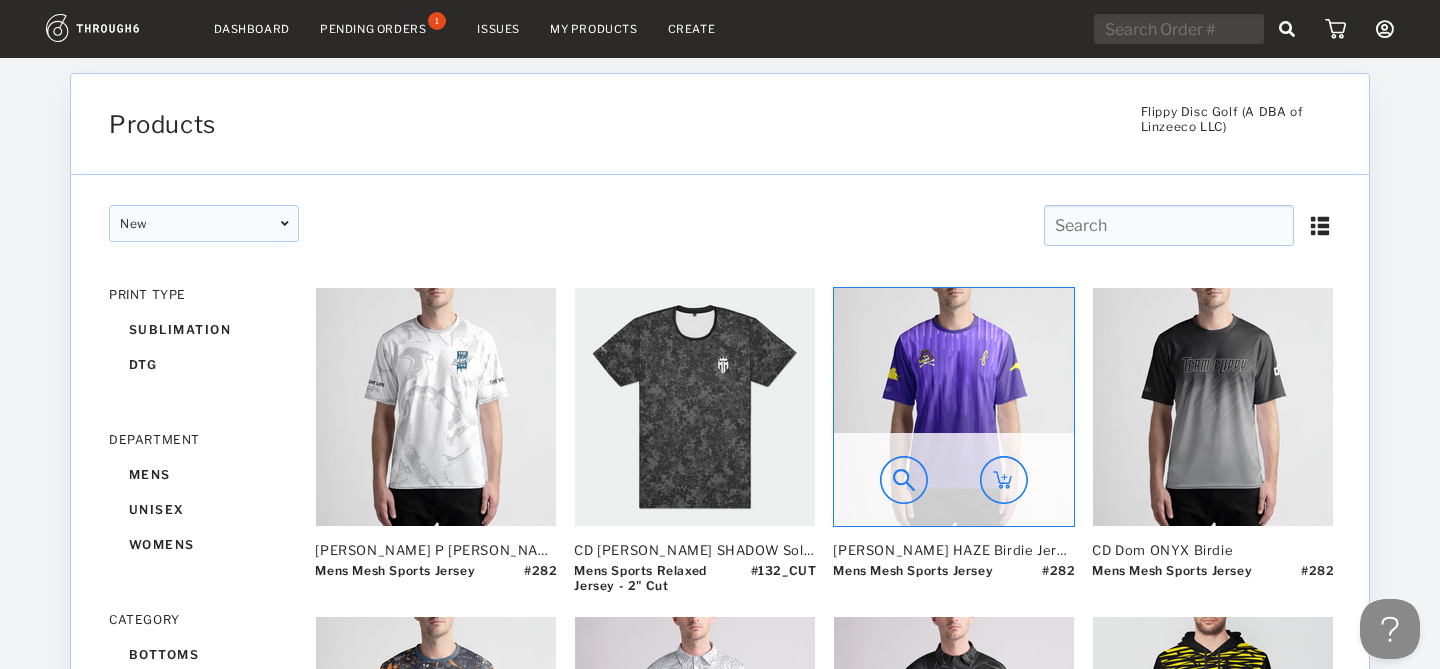 click at bounding box center (1004, 480) 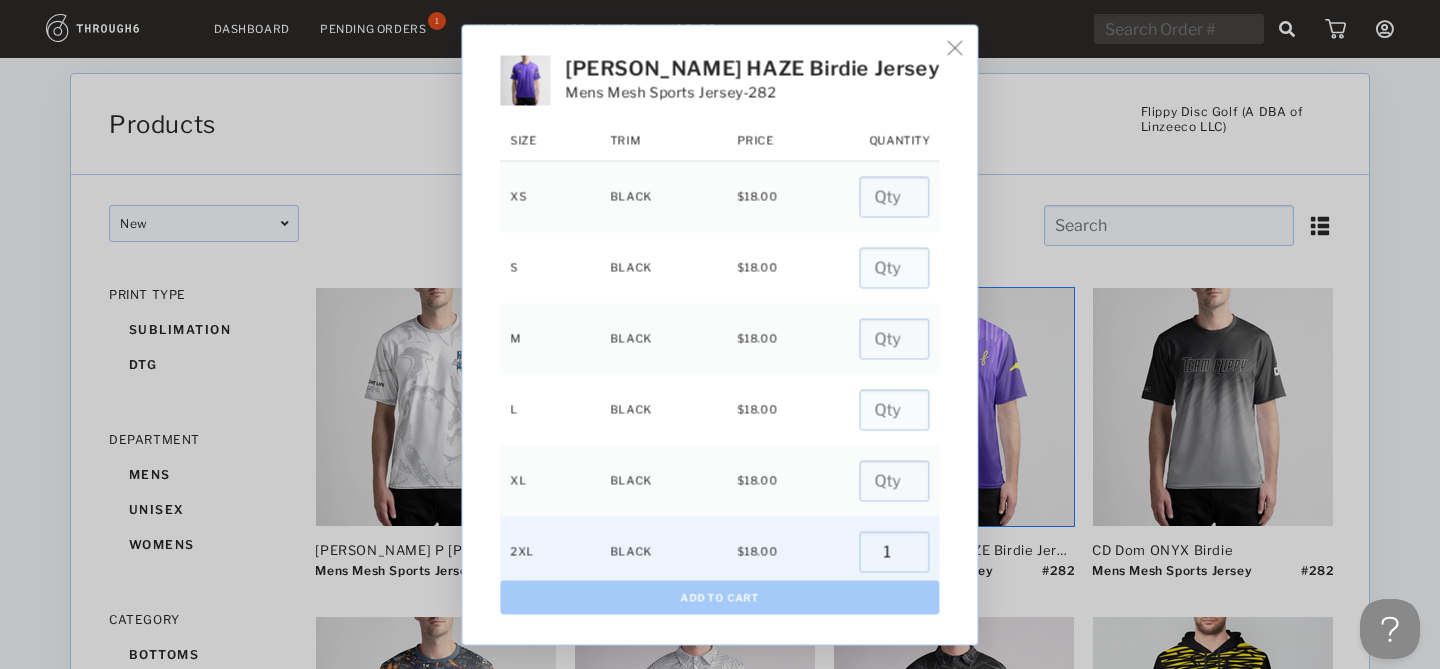 type on "1" 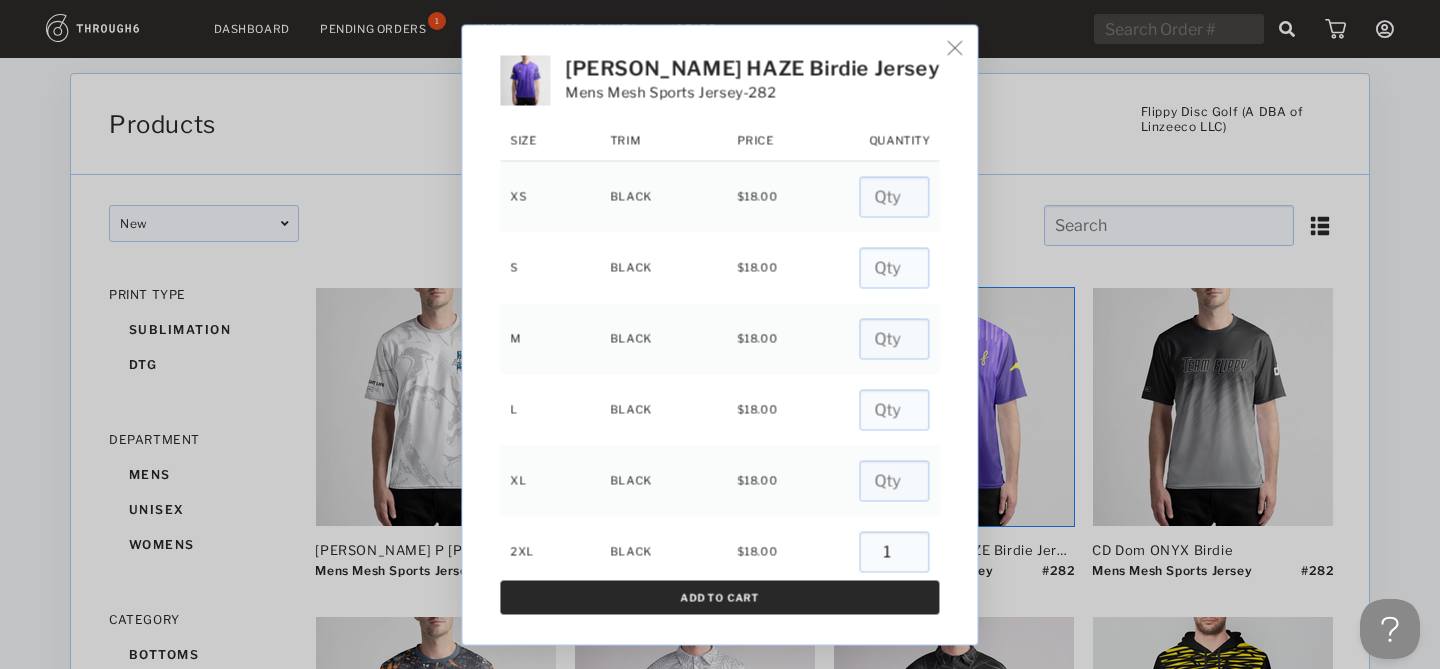 click on "Add To Cart" at bounding box center (719, 597) 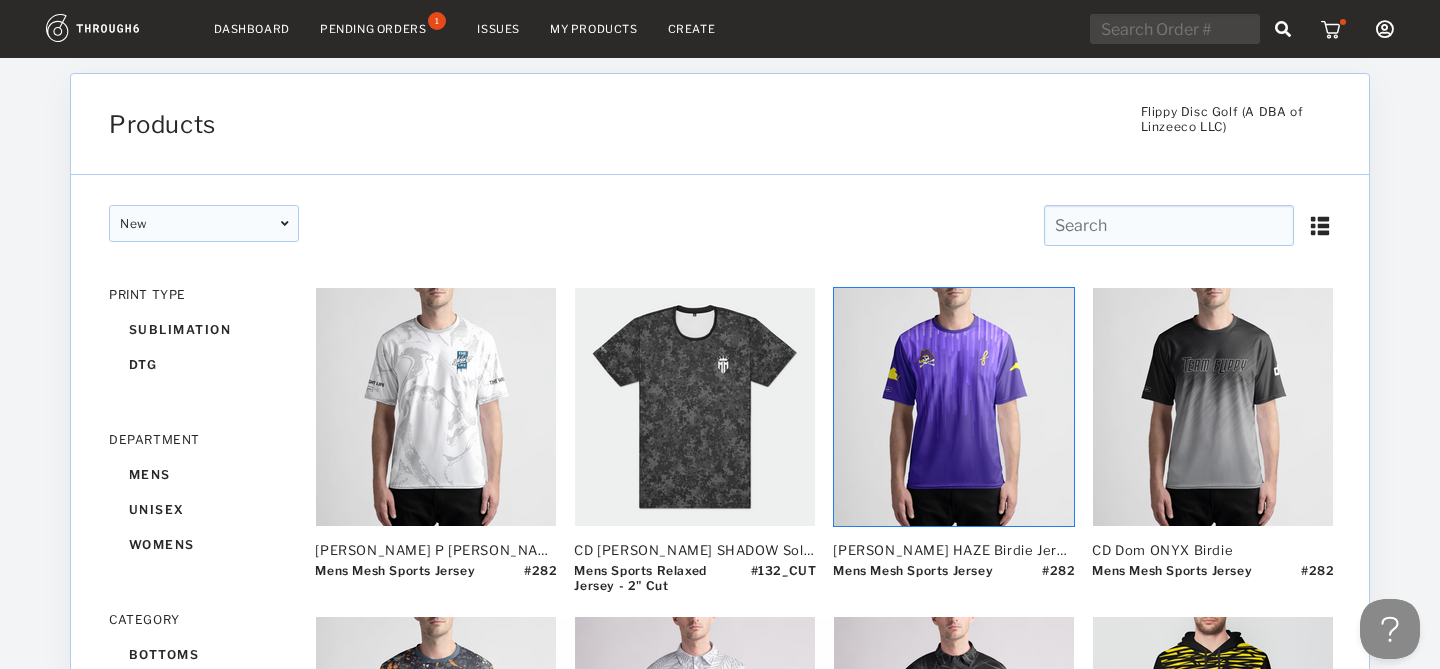 click at bounding box center (1333, 29) 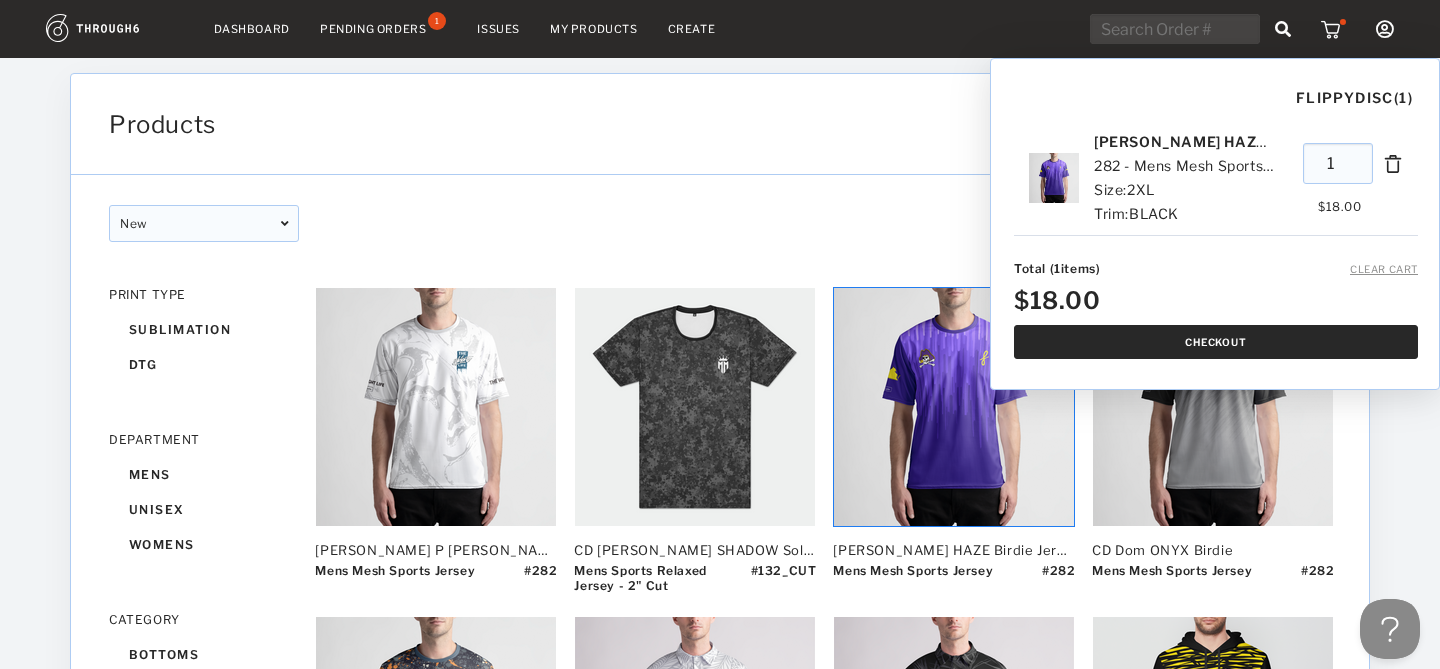 click on "Checkout" at bounding box center (1216, 342) 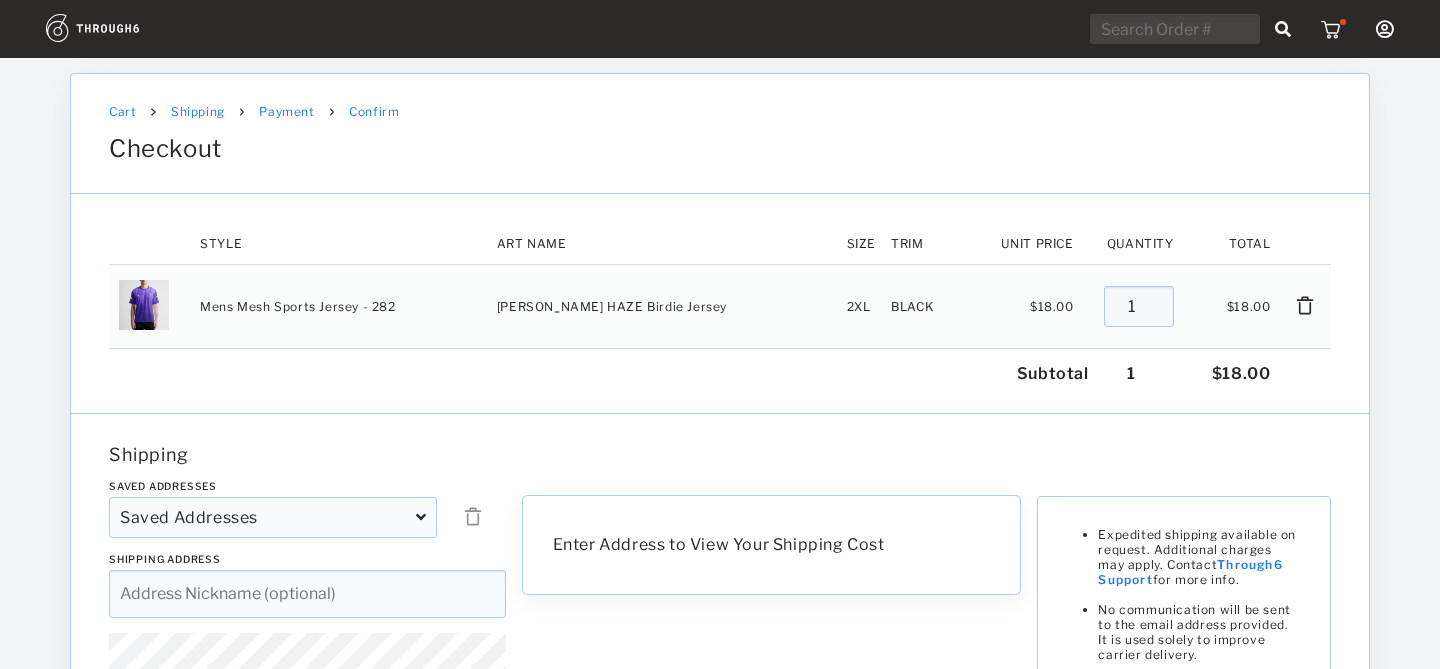 scroll, scrollTop: 0, scrollLeft: 0, axis: both 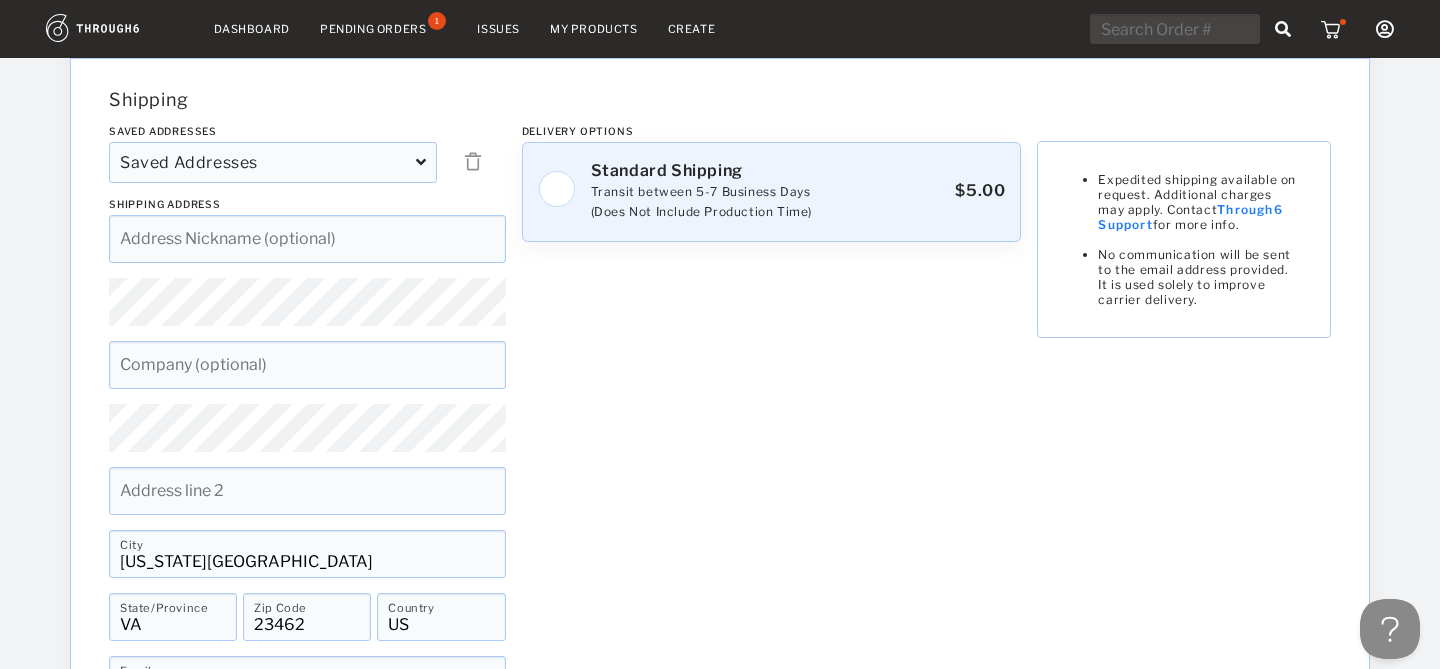 click at bounding box center (557, 189) 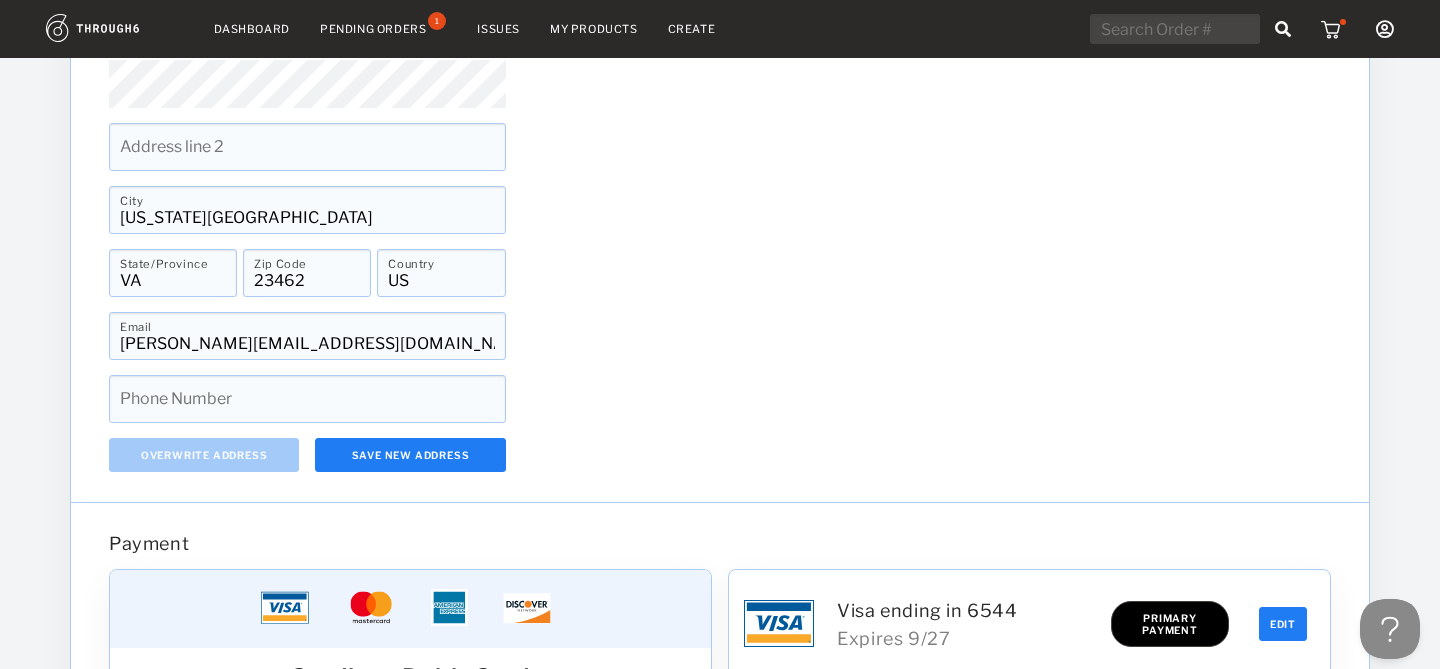 scroll, scrollTop: 1456, scrollLeft: 0, axis: vertical 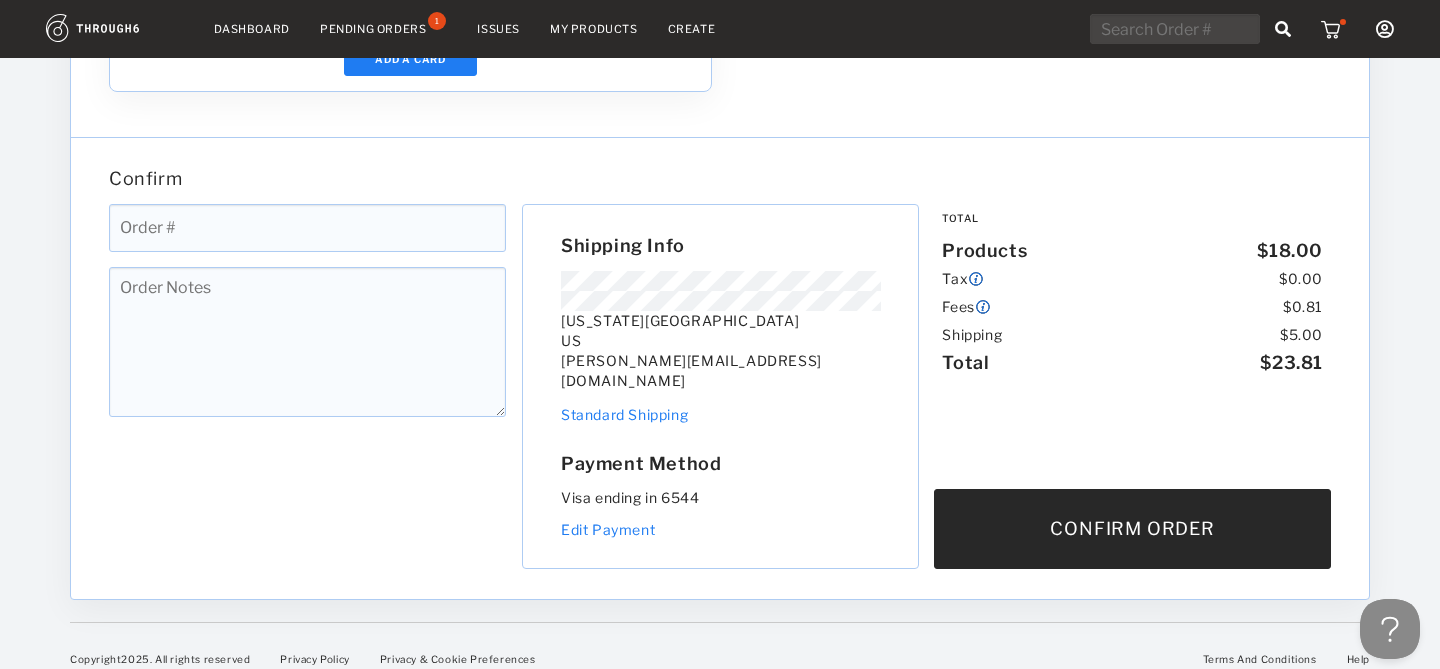 click on "Confirm Order" at bounding box center [1132, 529] 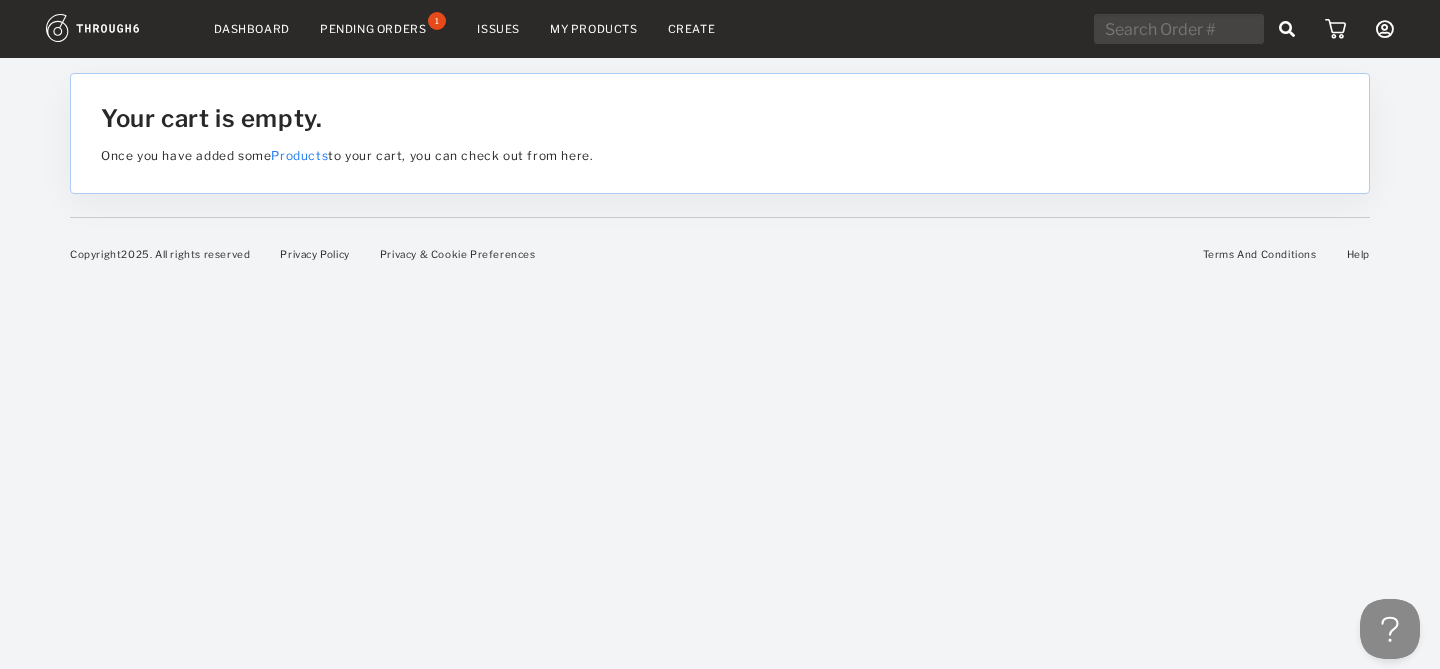 scroll, scrollTop: 0, scrollLeft: 0, axis: both 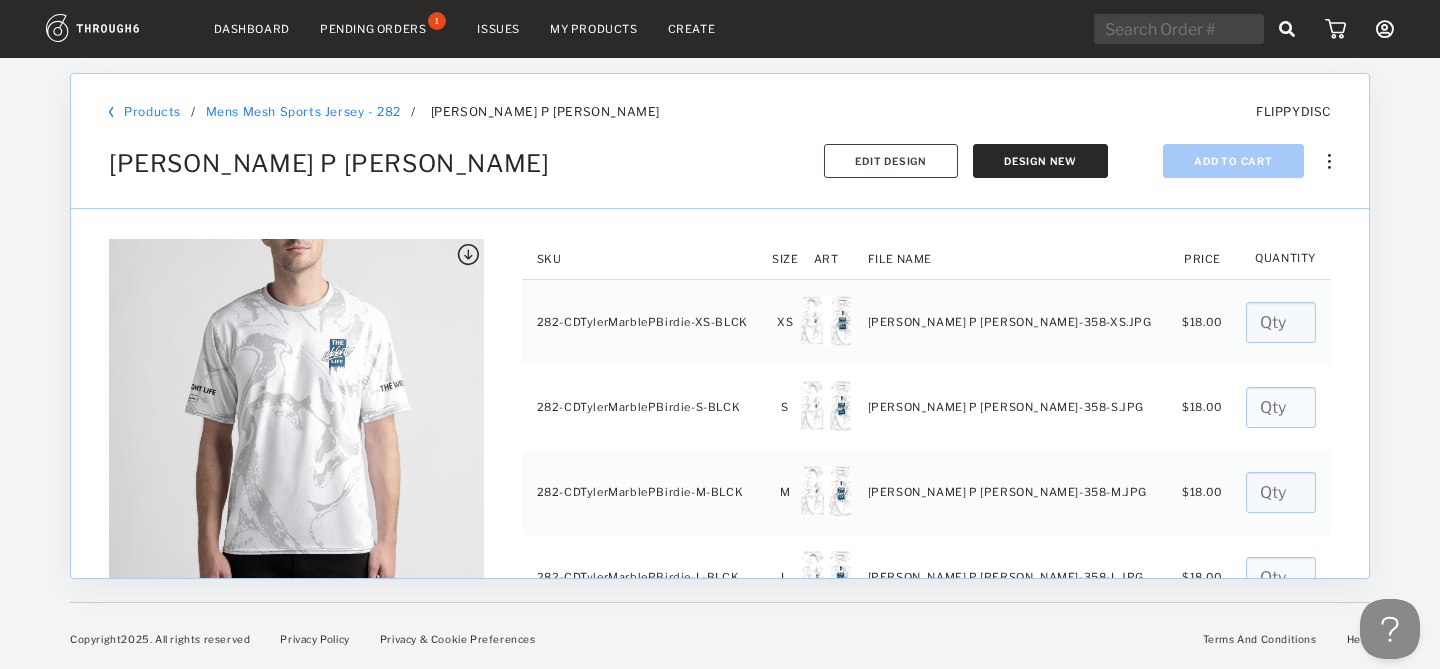 click on "My Products" at bounding box center (594, 29) 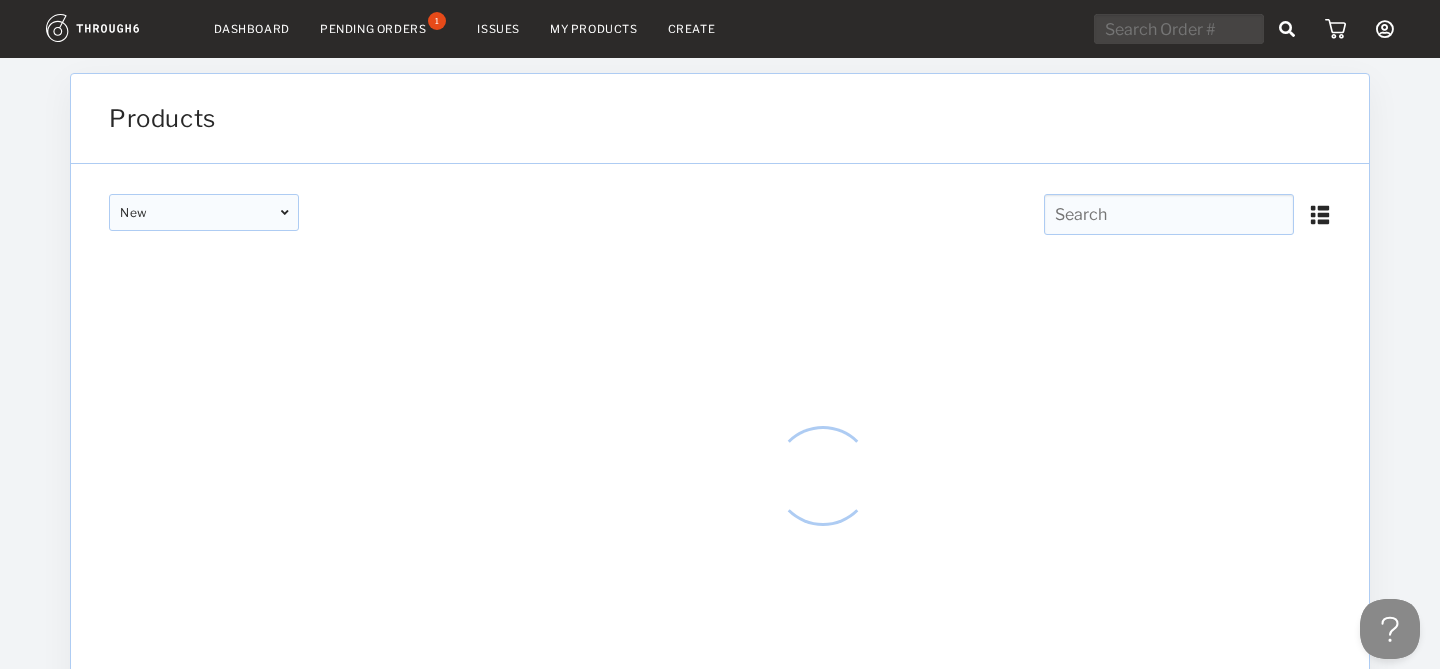 scroll, scrollTop: 0, scrollLeft: 0, axis: both 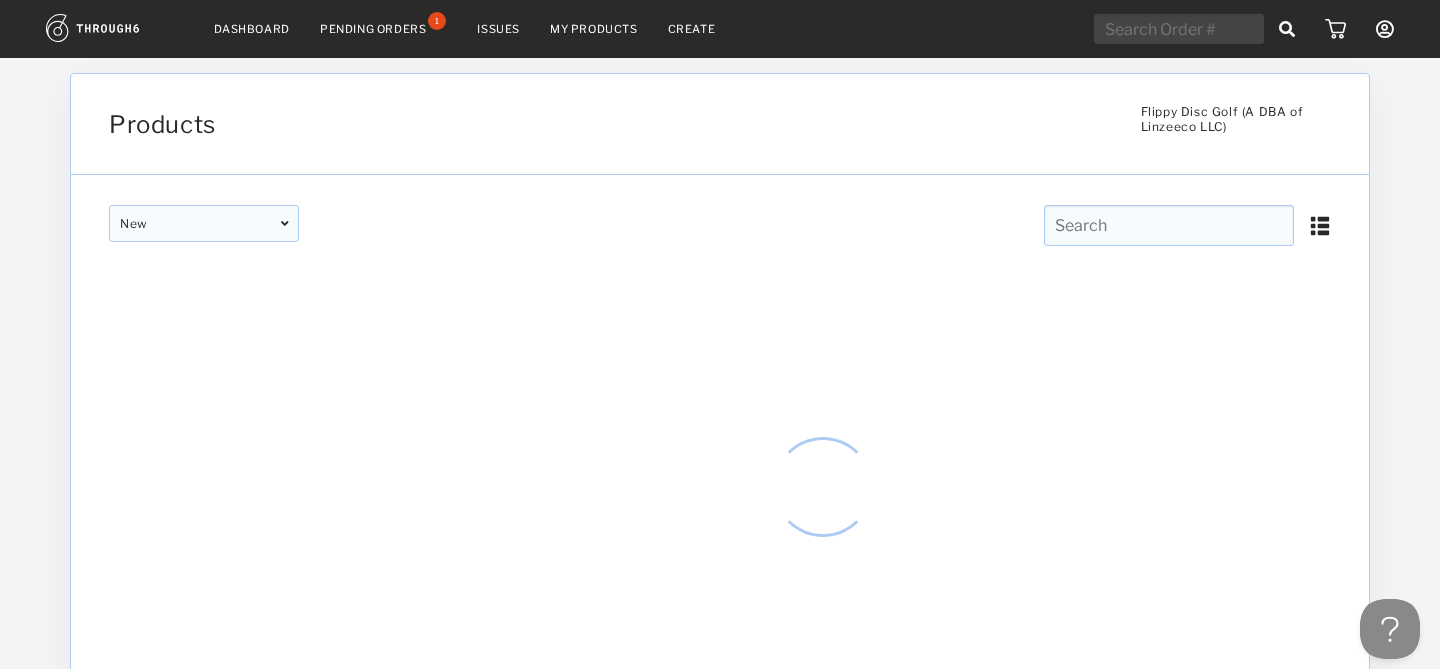 click at bounding box center (1169, 225) 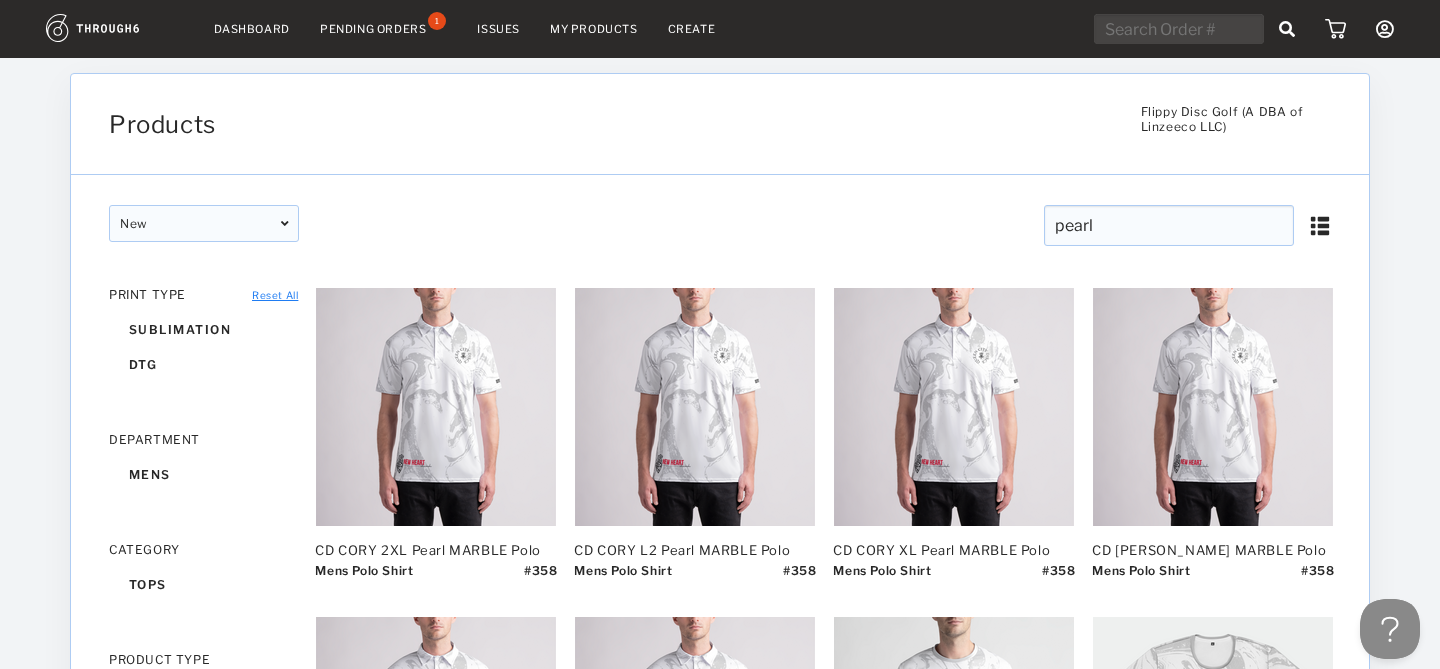 scroll, scrollTop: 401, scrollLeft: 0, axis: vertical 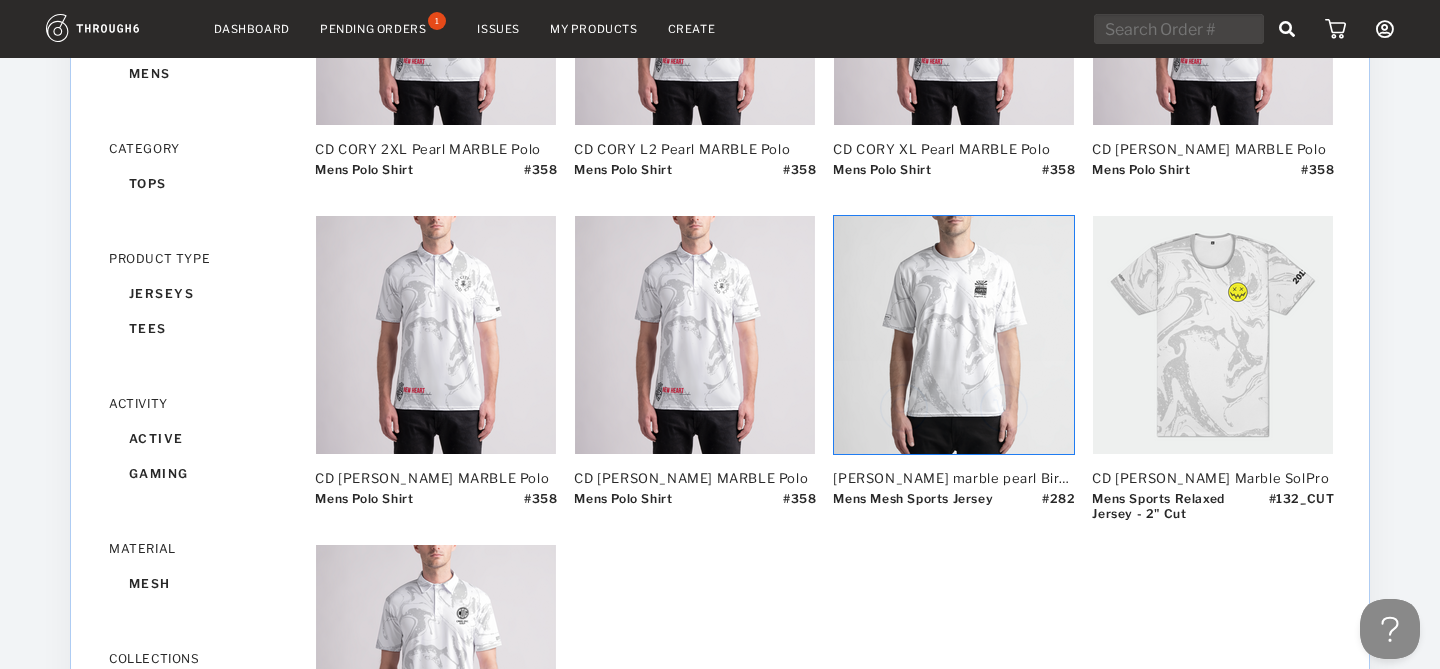 type on "pearl" 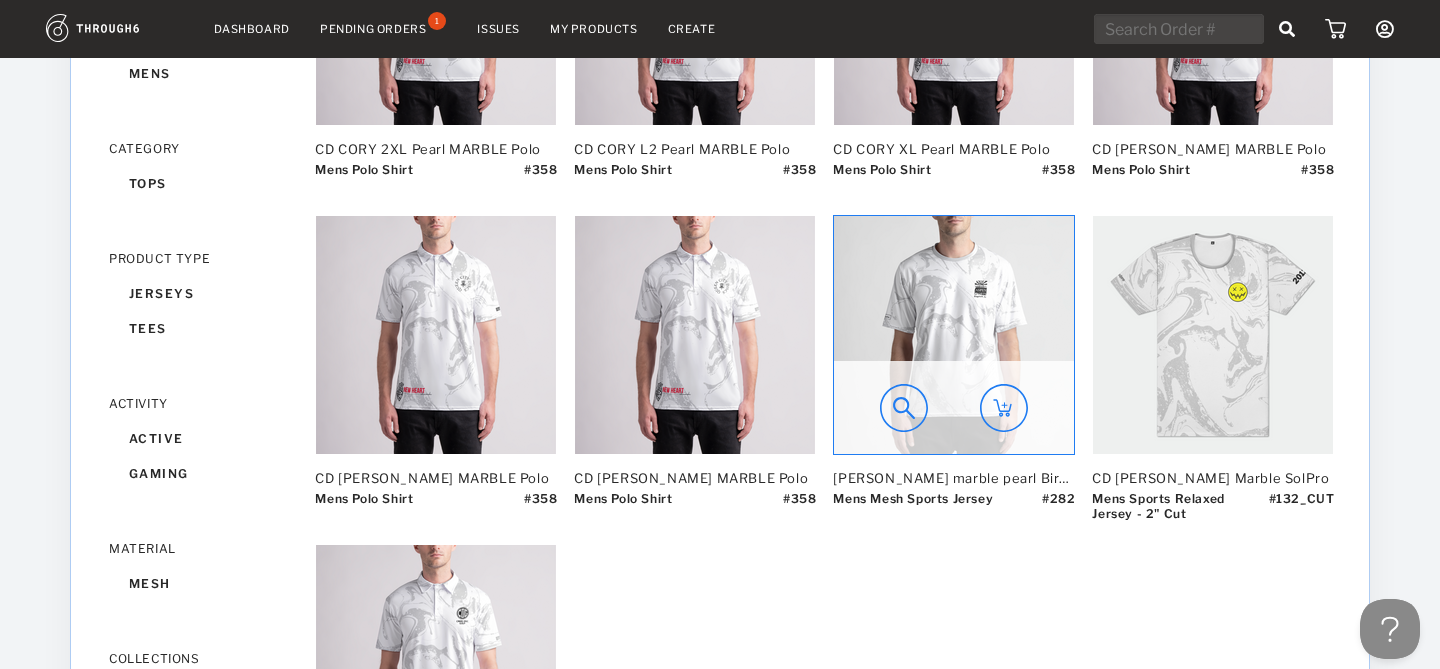 click at bounding box center (954, 335) 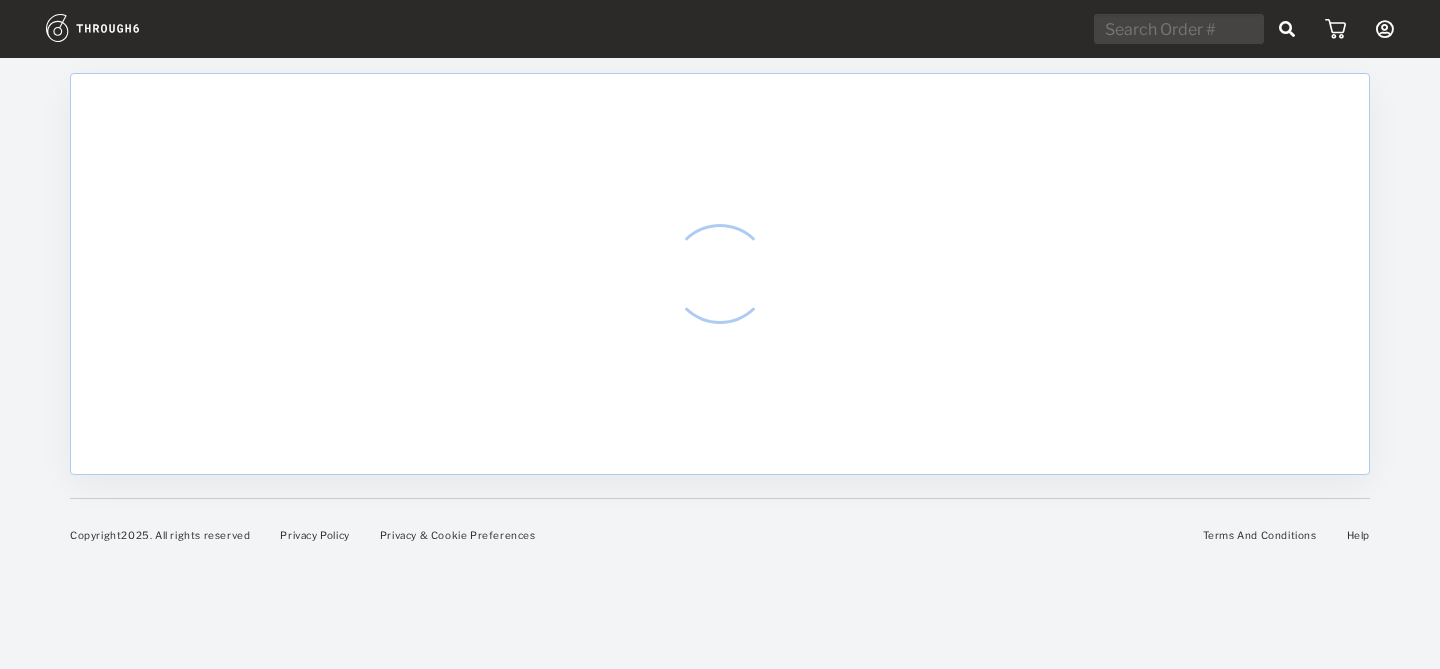 scroll, scrollTop: 0, scrollLeft: 0, axis: both 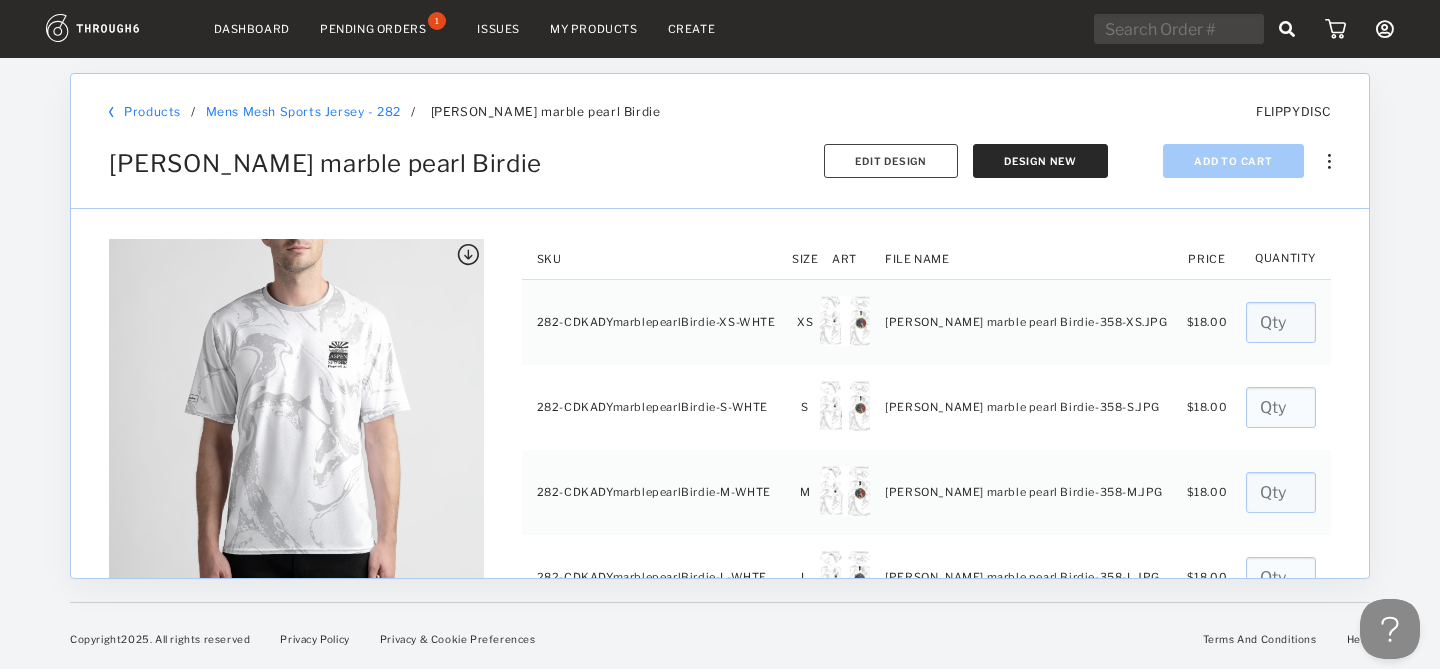click on "[PERSON_NAME] marble pearl Birdie Sync to  Shopify Export SKUs Copy Product Delete Add To Cart Design New Edit Design" at bounding box center [720, 148] 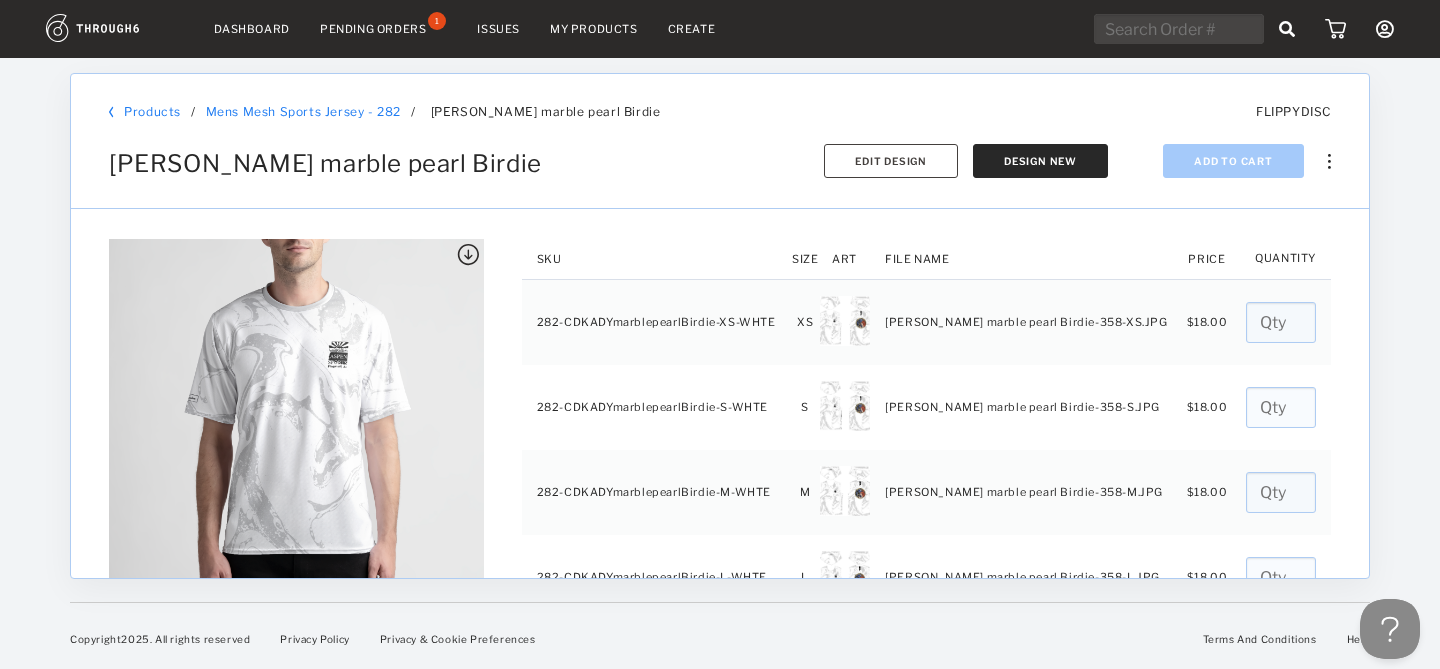 click at bounding box center (1329, 161) 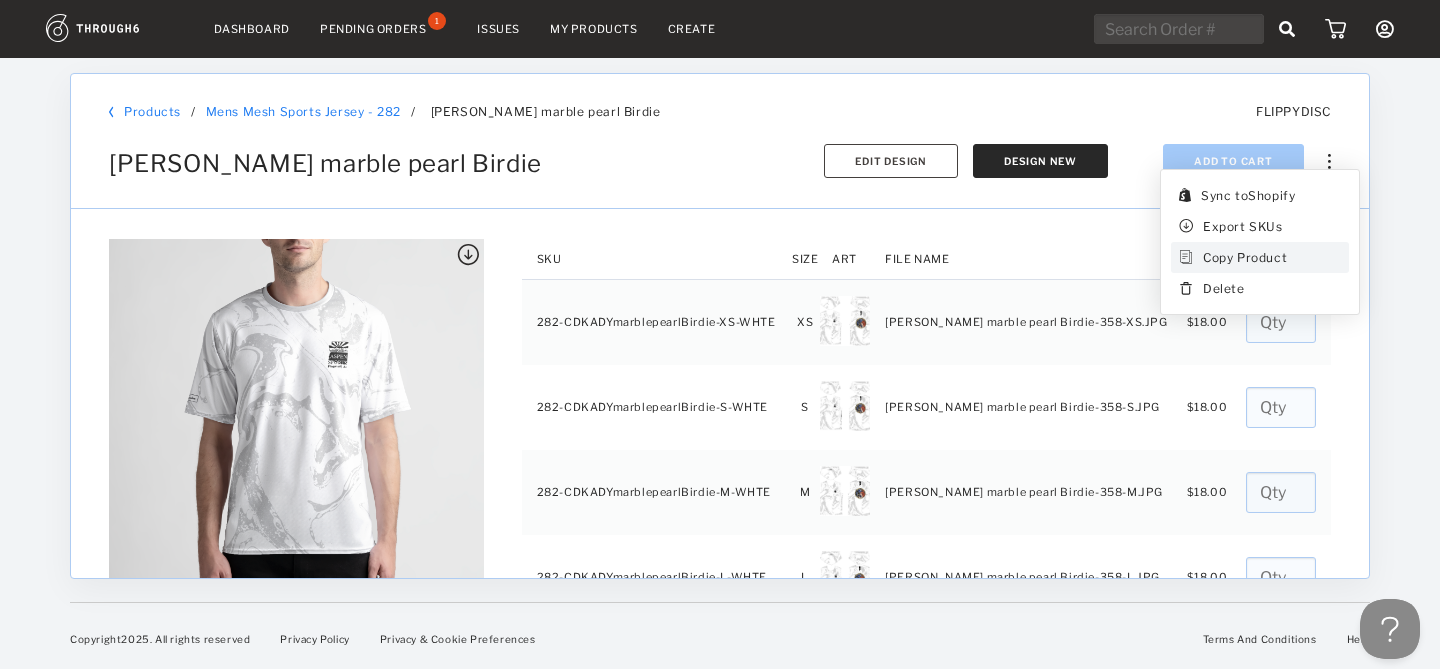 click on "Copy Product" at bounding box center [1260, 257] 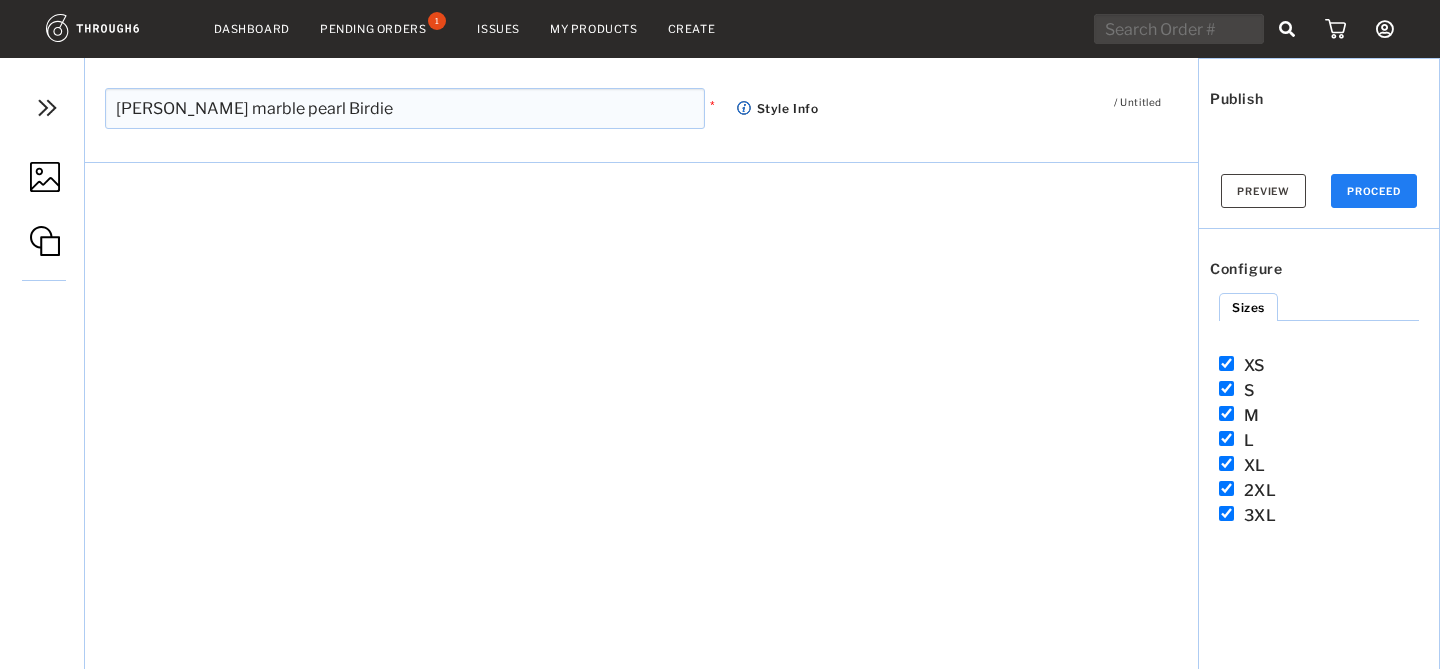 scroll, scrollTop: 0, scrollLeft: 0, axis: both 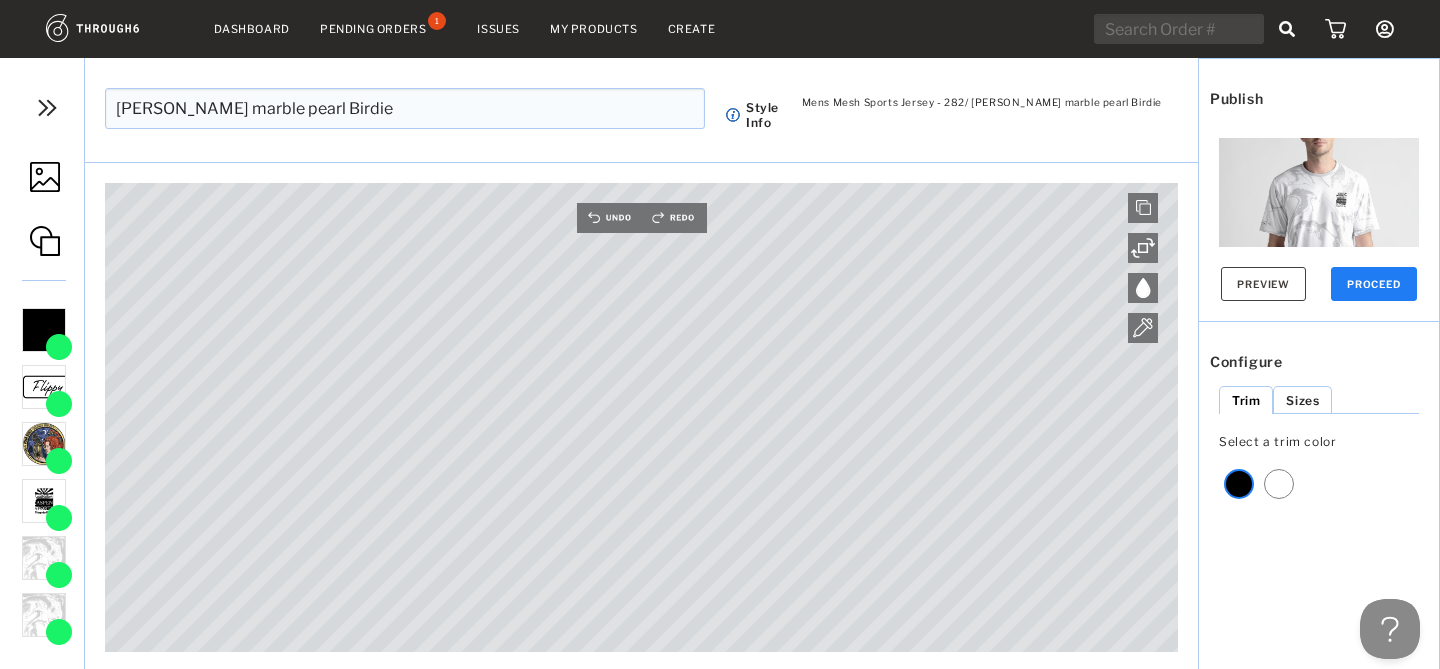 click on "CD KADY marble pearl Birdie" at bounding box center (405, 108) 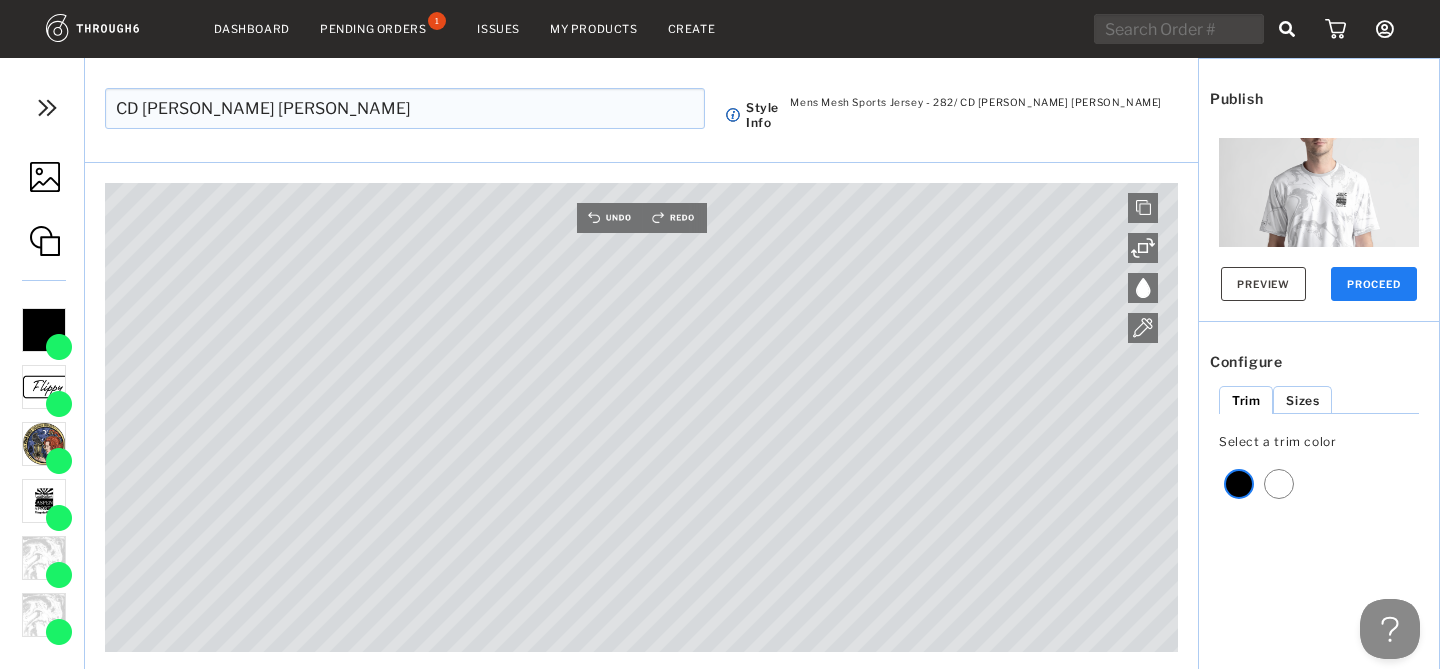 type on "CD Brandon marble pearl Birdie" 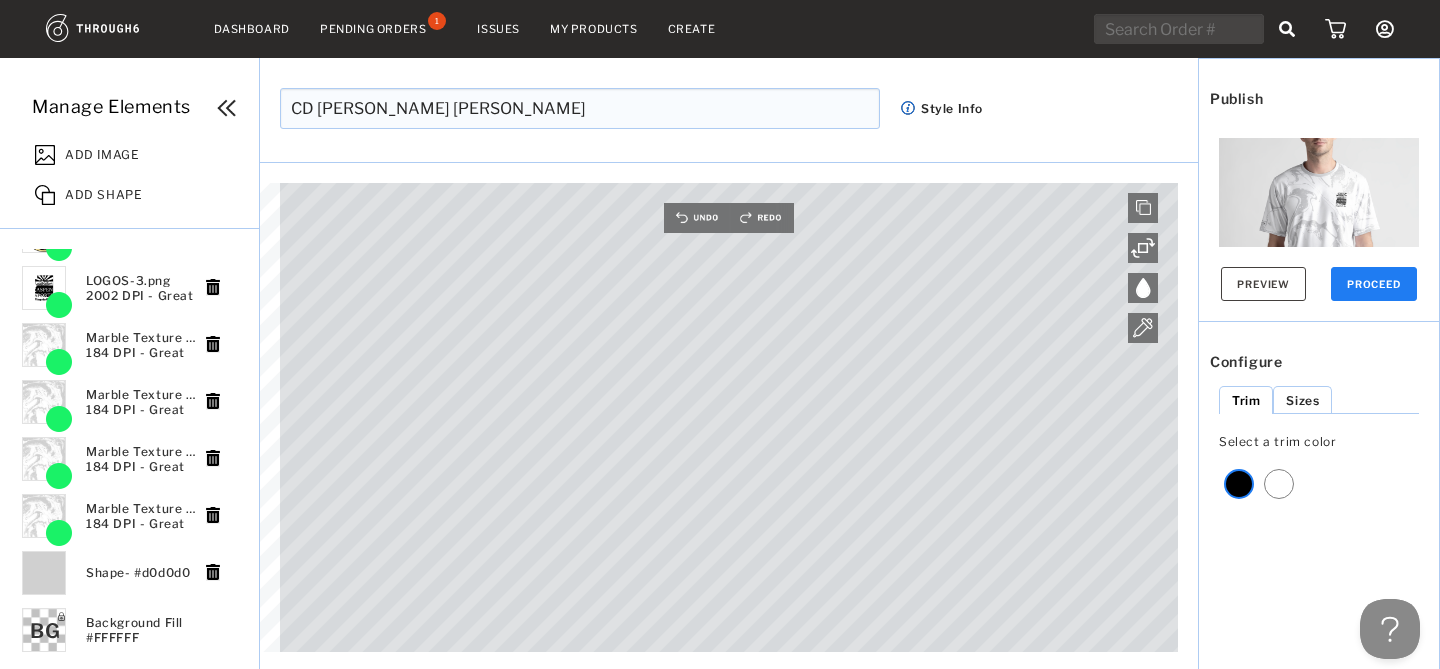 scroll, scrollTop: 0, scrollLeft: 0, axis: both 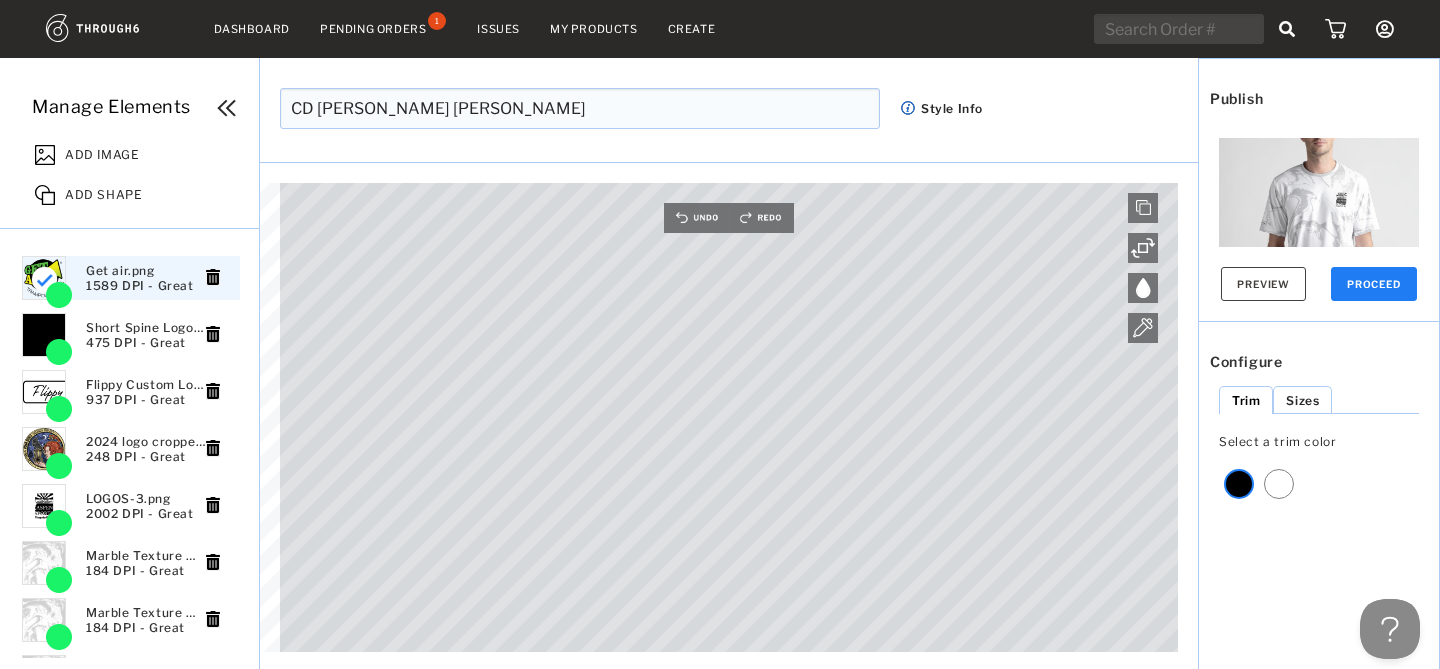 click at bounding box center (227, 108) 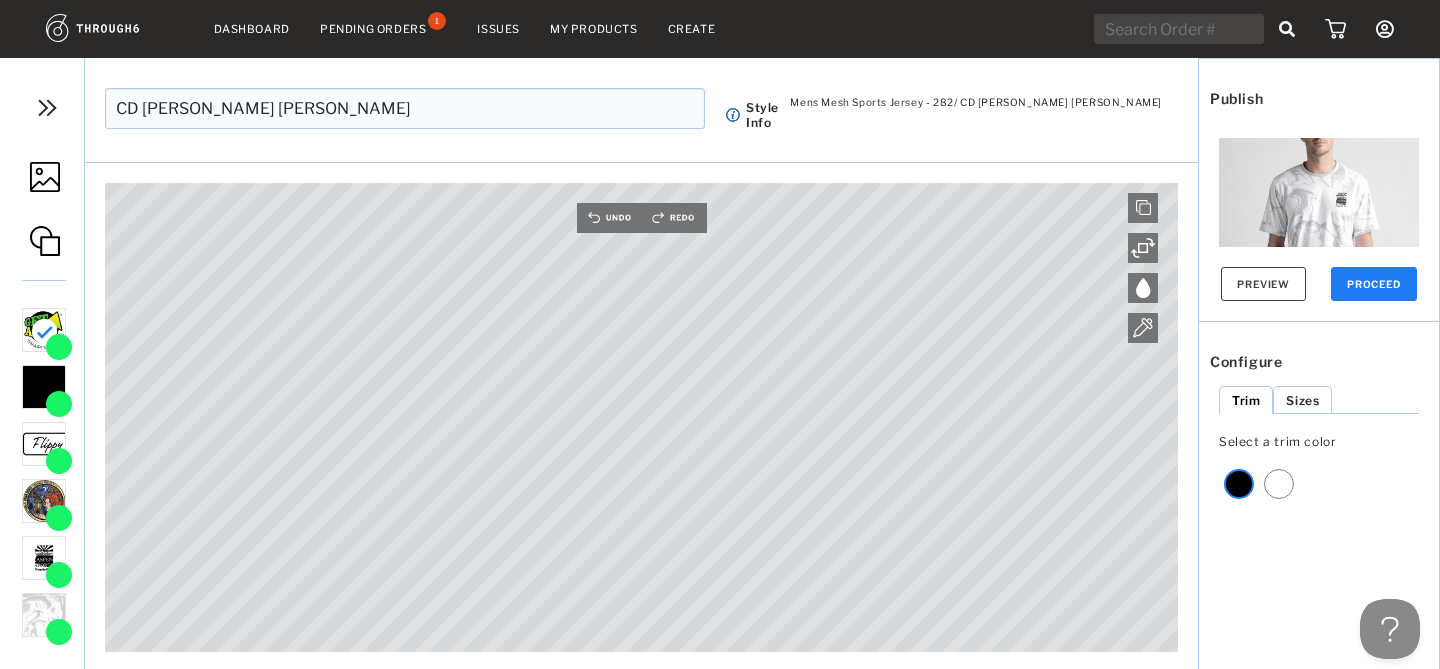 click at bounding box center [47, 108] 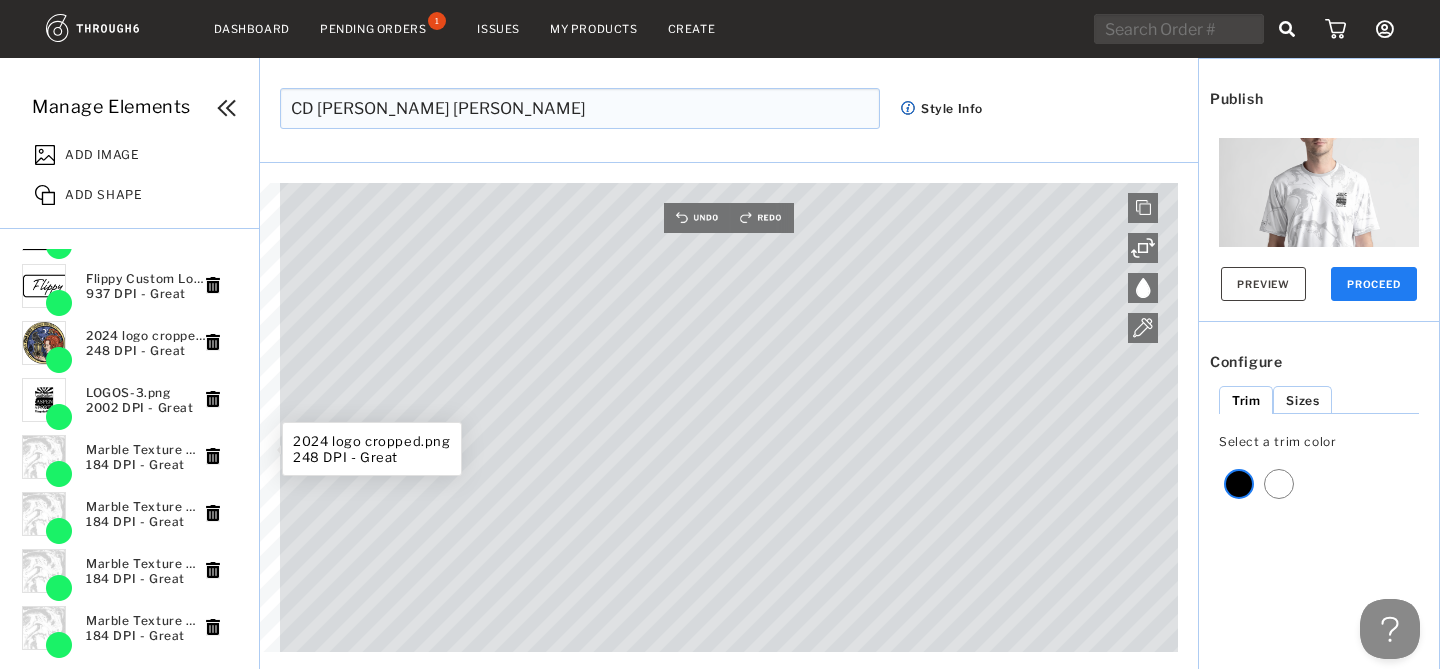 scroll, scrollTop: 115, scrollLeft: 0, axis: vertical 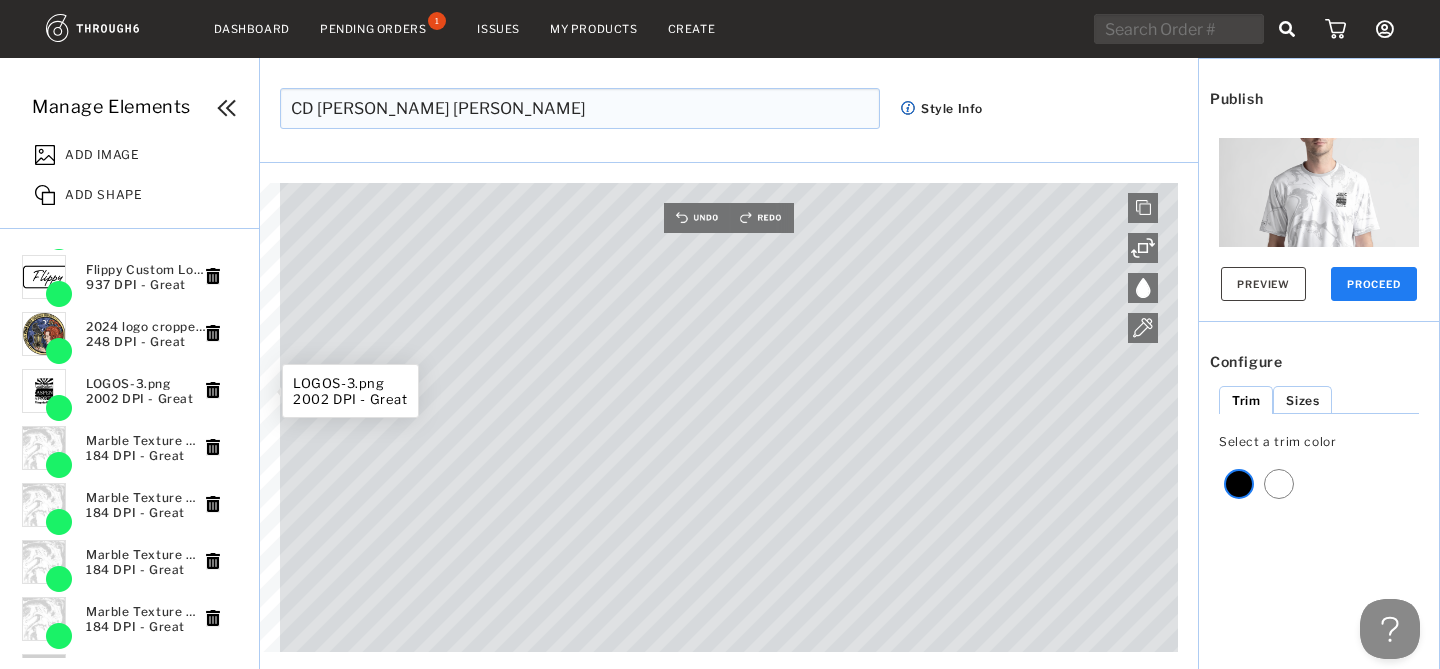 click on "LOGOS-3.png   2002   DPI -   Great" at bounding box center [146, 391] 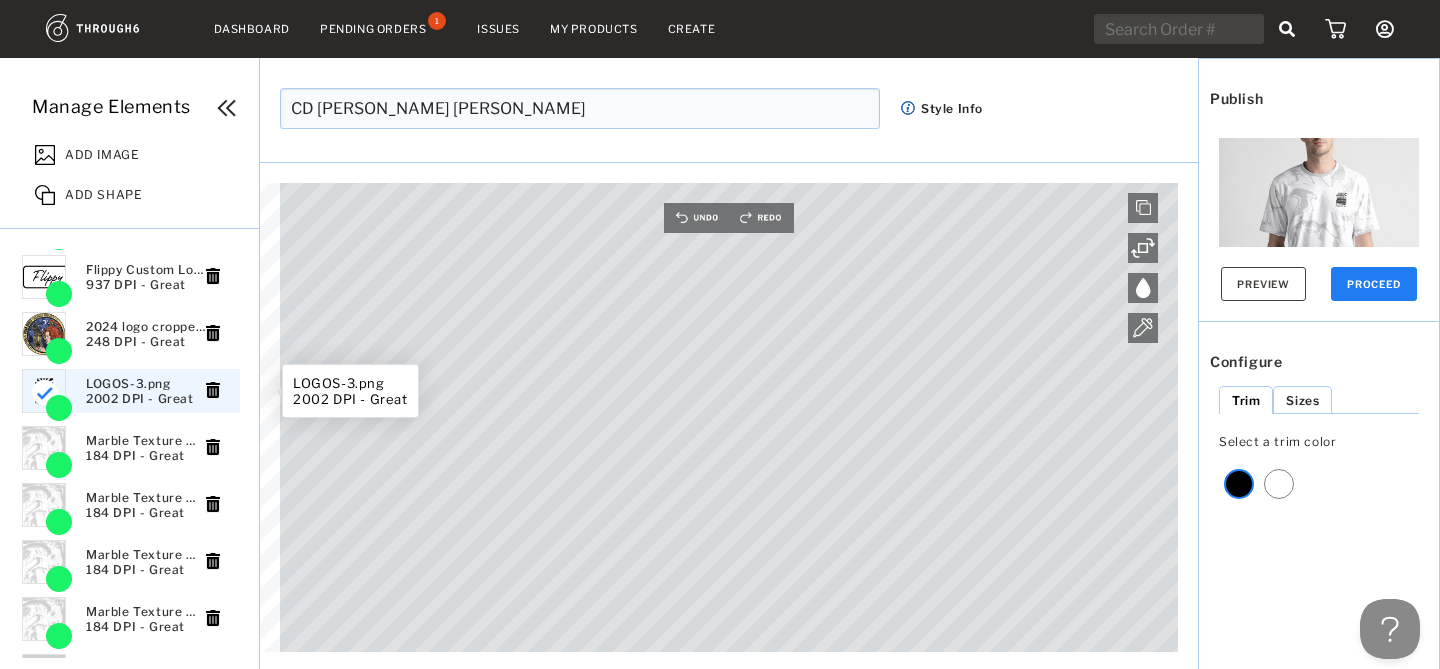 click at bounding box center (213, 390) 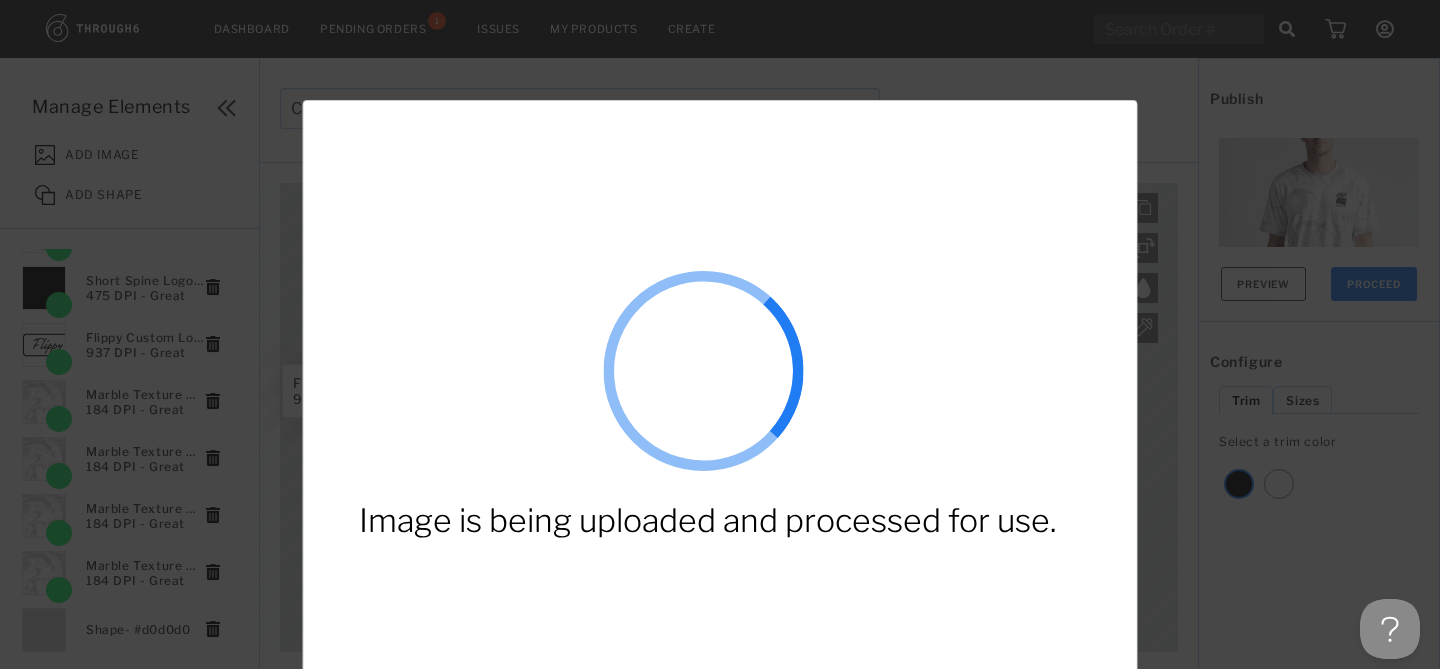 scroll, scrollTop: 218, scrollLeft: 0, axis: vertical 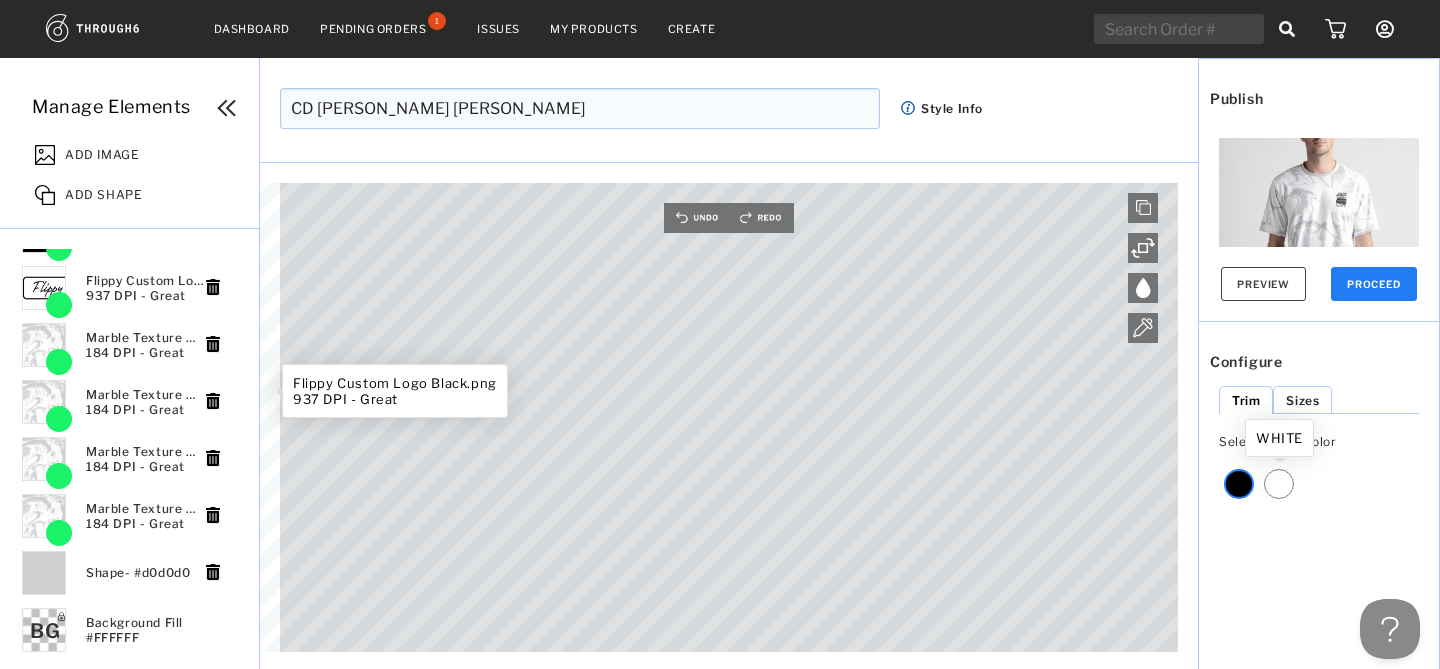 click at bounding box center [1279, 484] 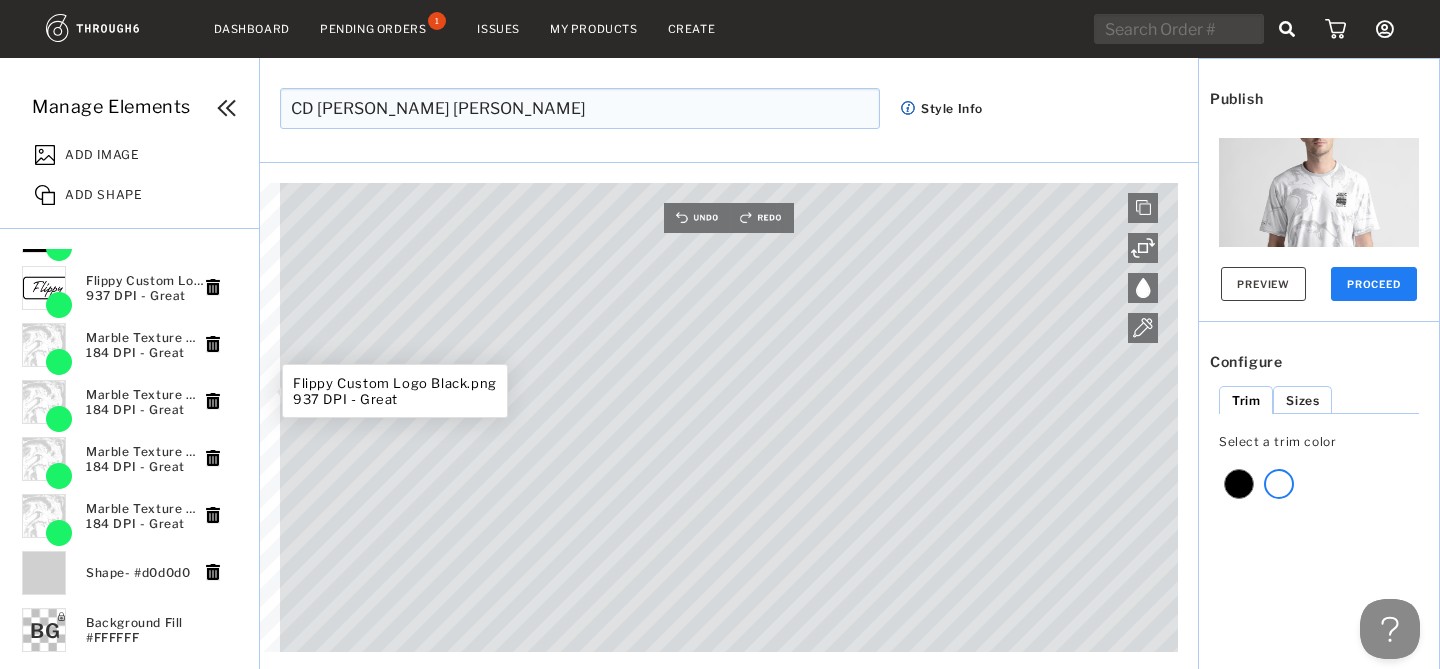click on "PROCEED" at bounding box center (1374, 284) 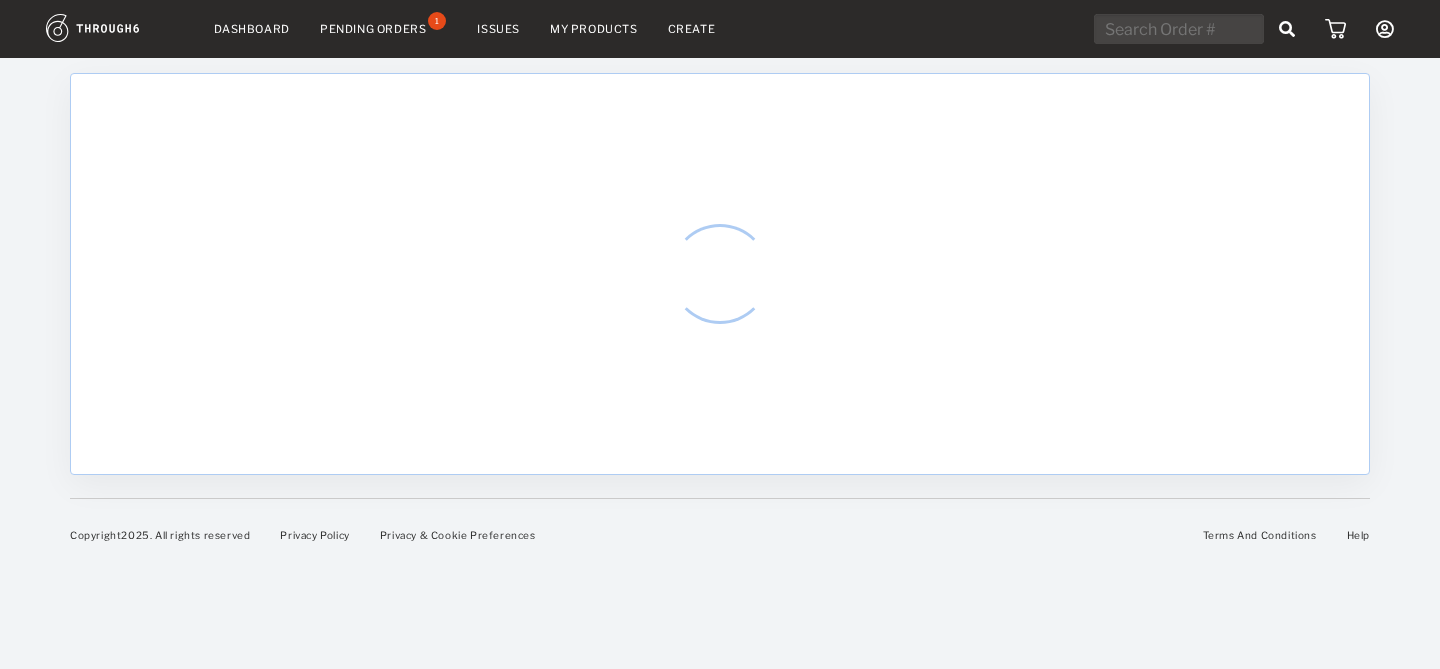 scroll, scrollTop: 0, scrollLeft: 0, axis: both 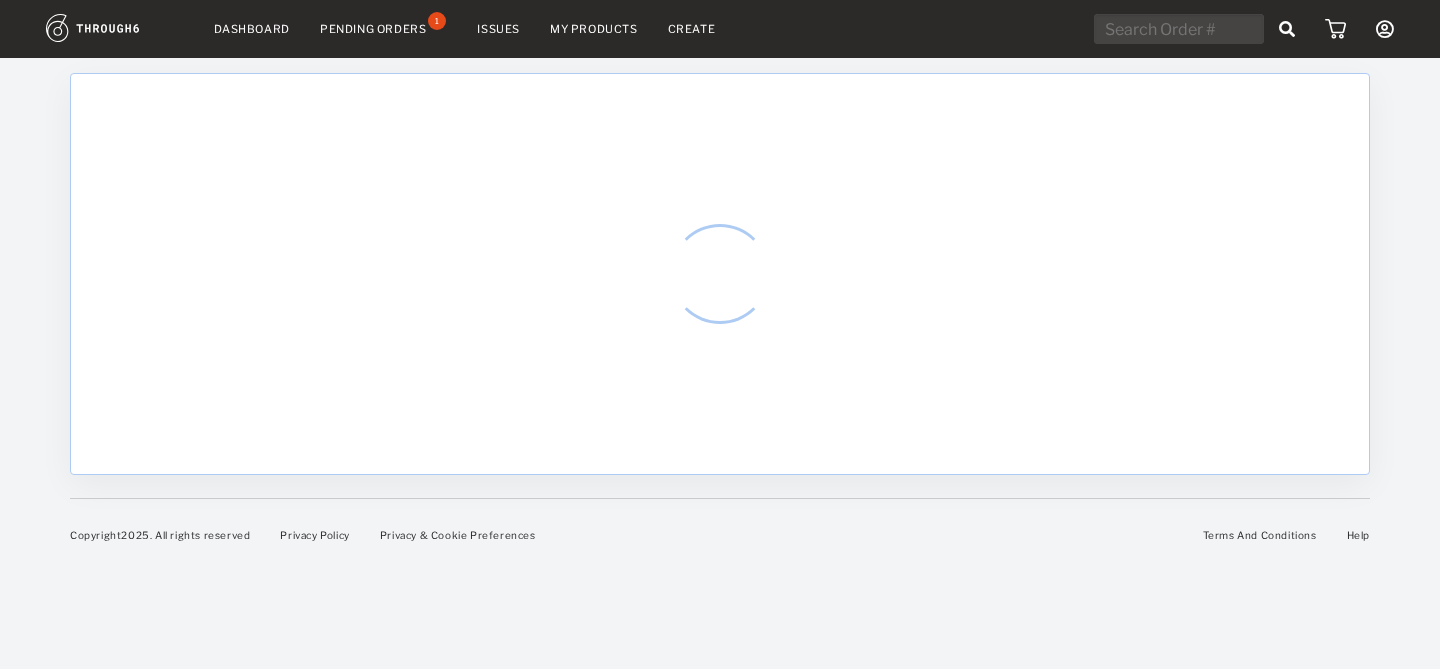select on "6" 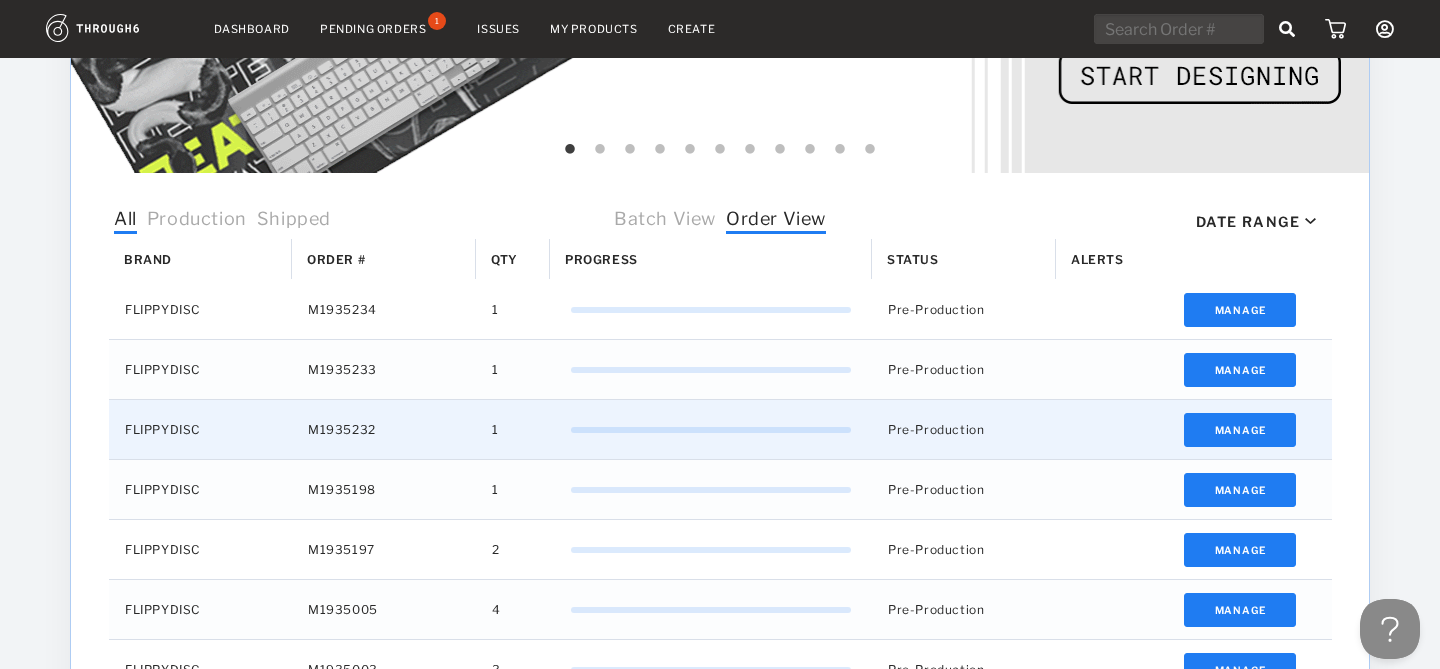scroll, scrollTop: 0, scrollLeft: 0, axis: both 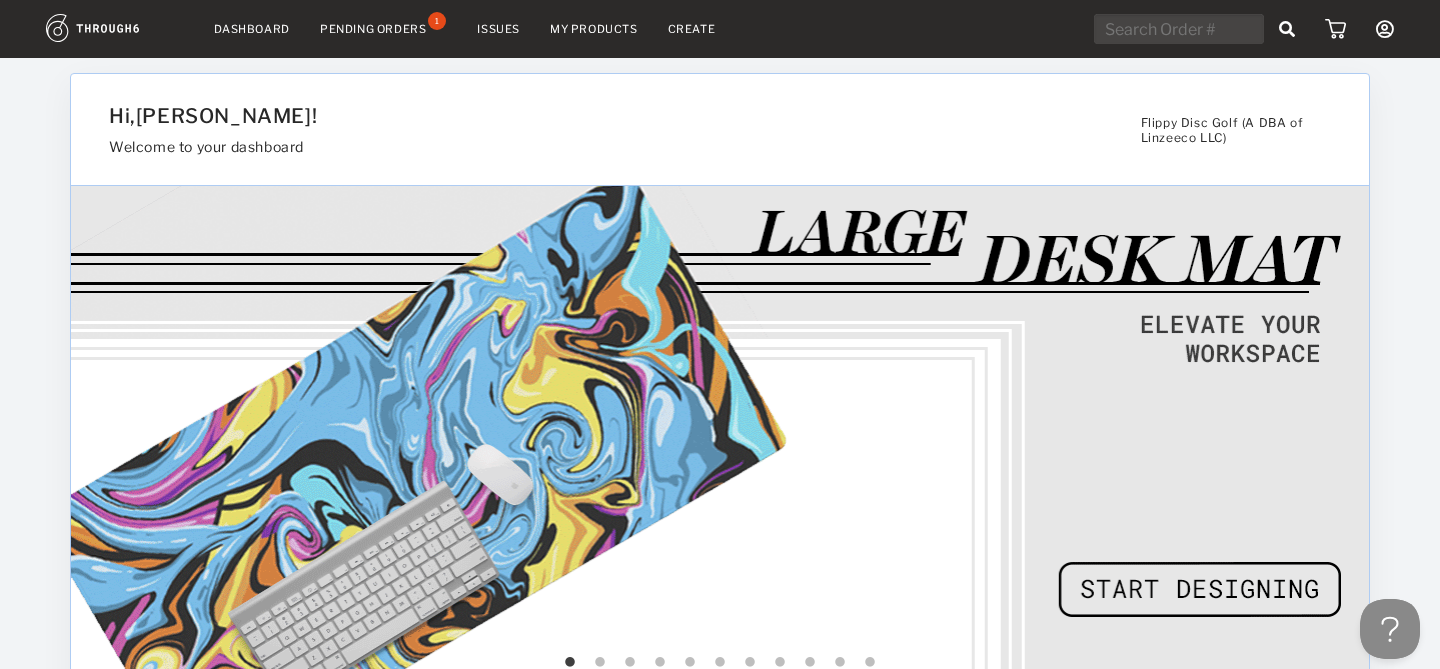 click at bounding box center [115, 28] 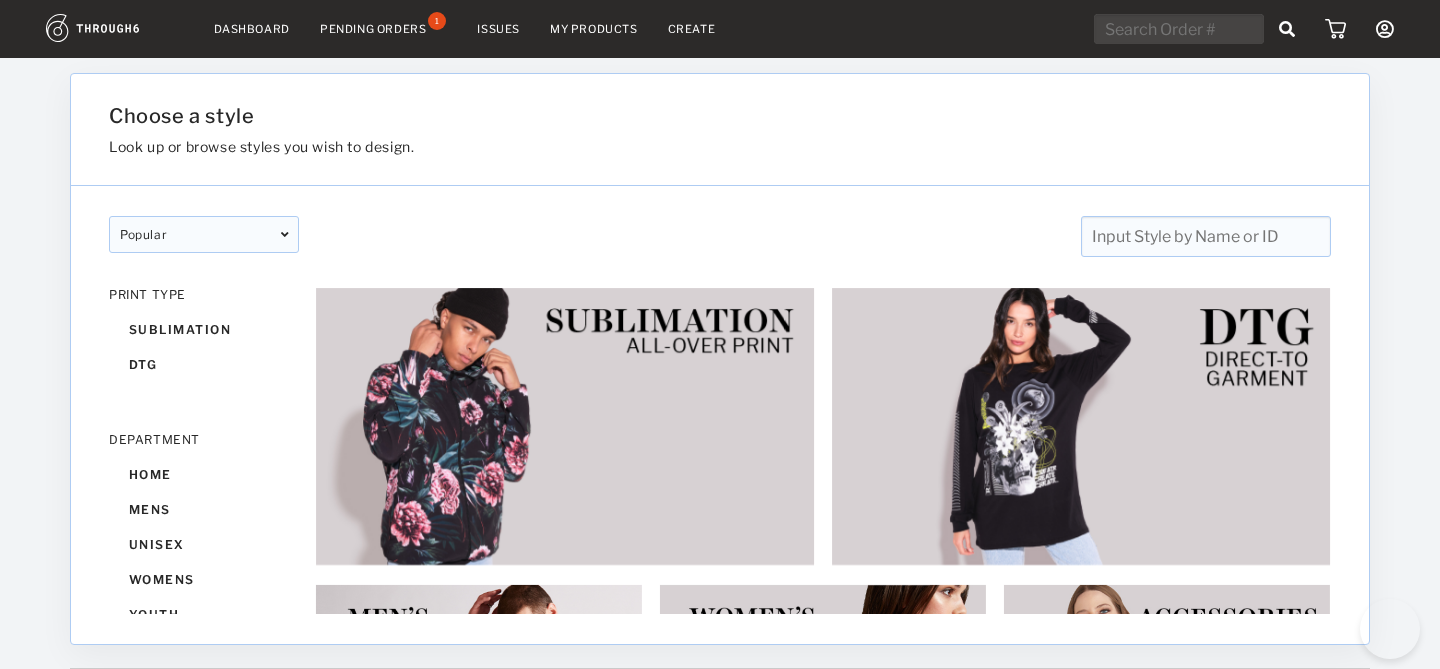 scroll, scrollTop: 0, scrollLeft: 0, axis: both 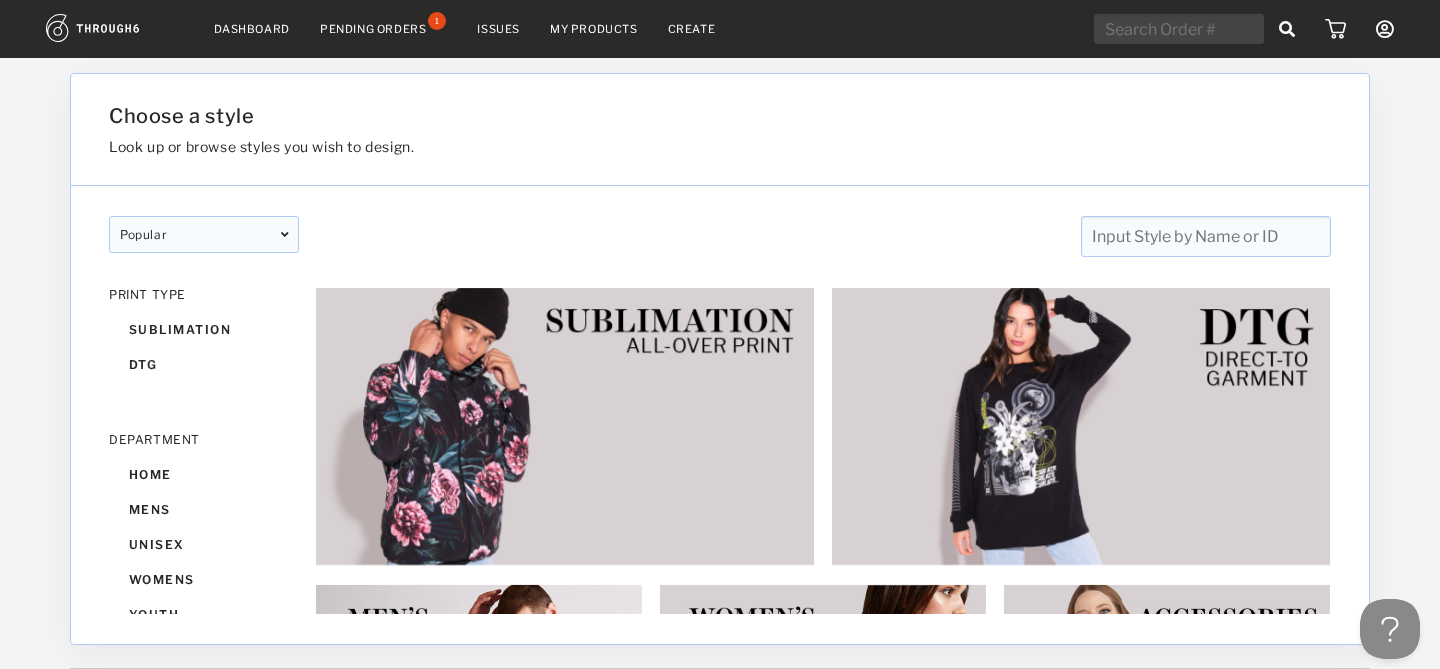 click at bounding box center [1206, 236] 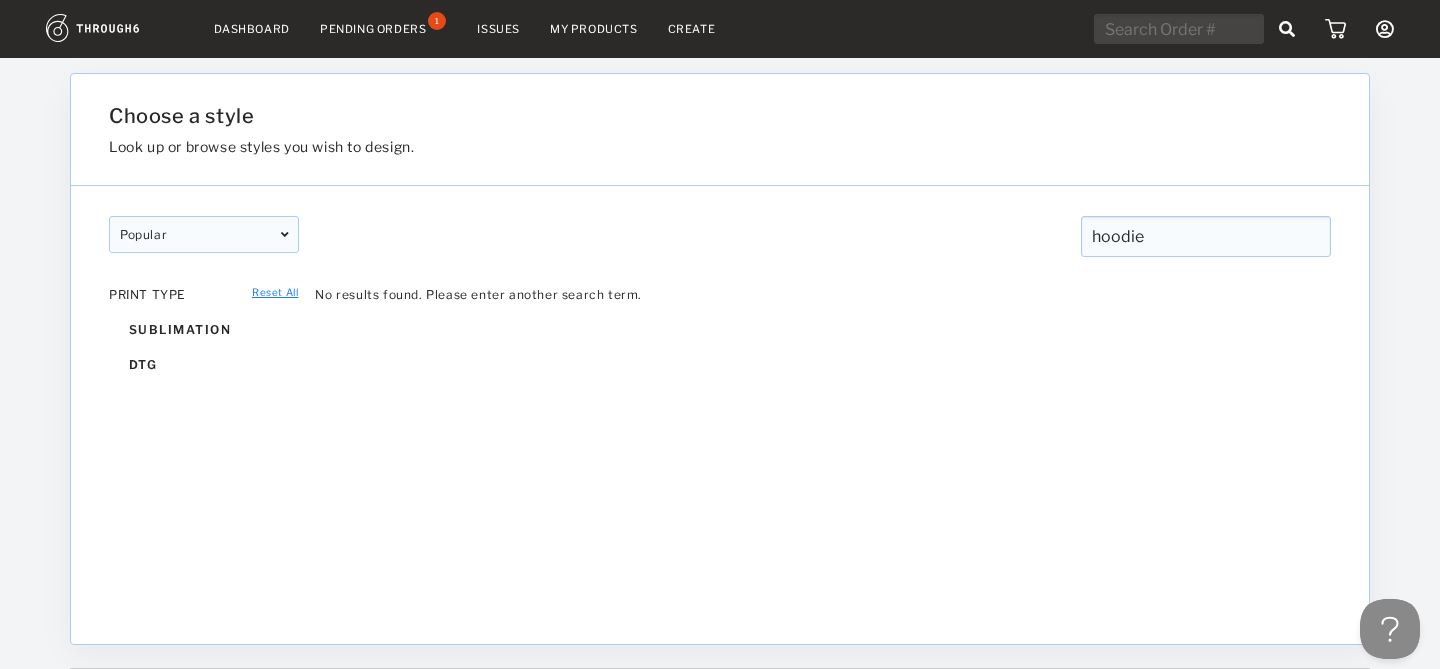 type on "hoodie" 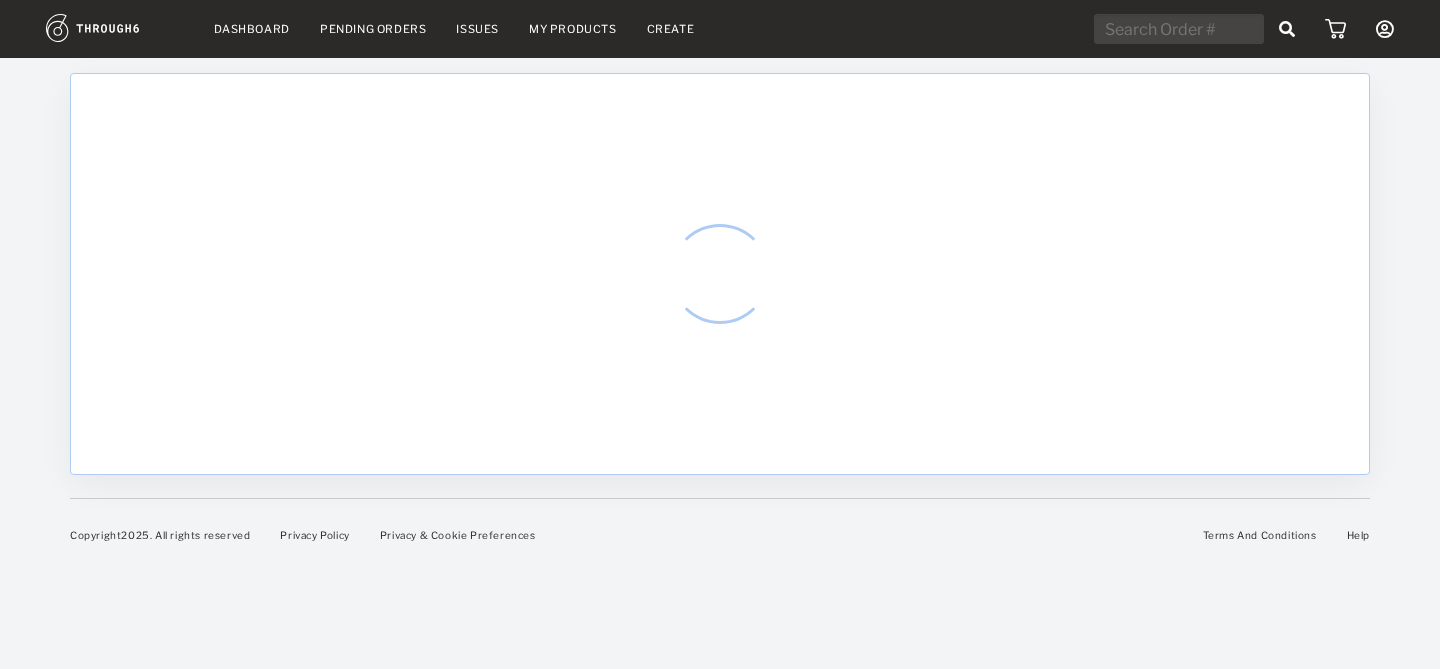scroll, scrollTop: 0, scrollLeft: 0, axis: both 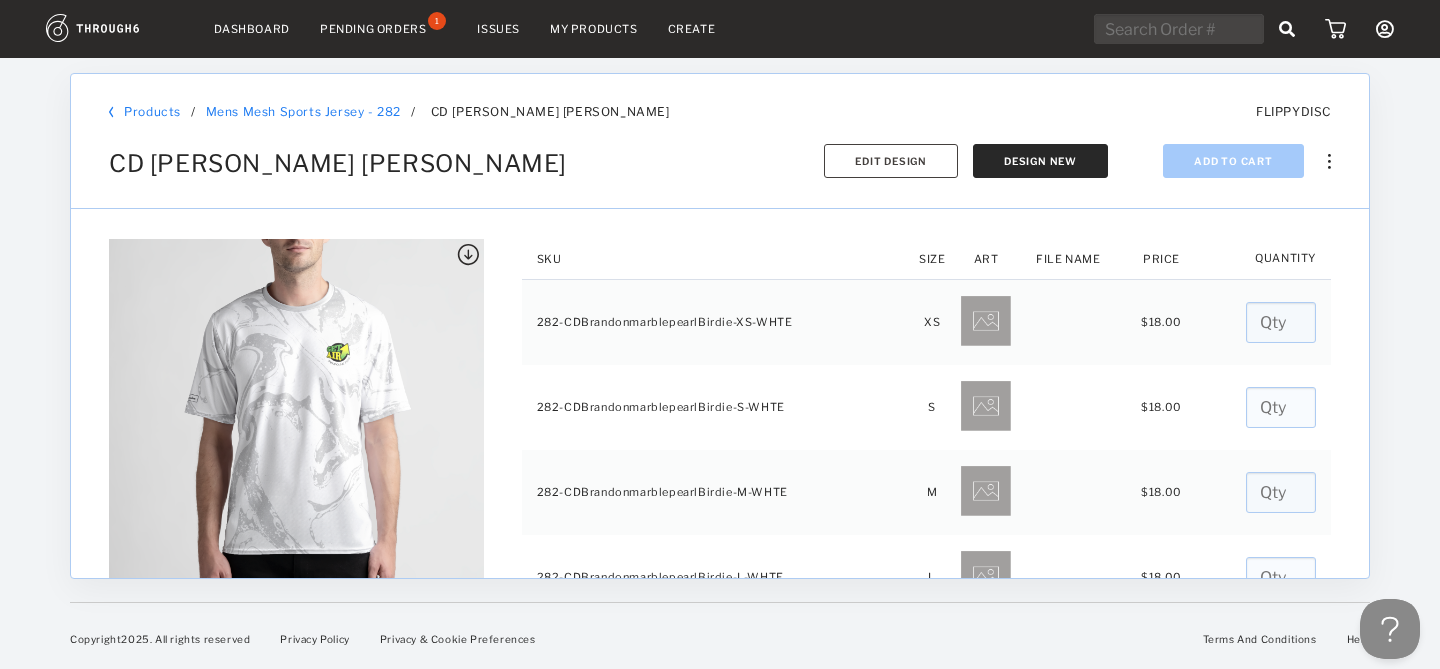 click on "Dashboard   Pending Orders 1 Issues My Products Create  My Account  Create New Brand  Users  Brand Settings Payment History  Sign Out" at bounding box center [720, 29] 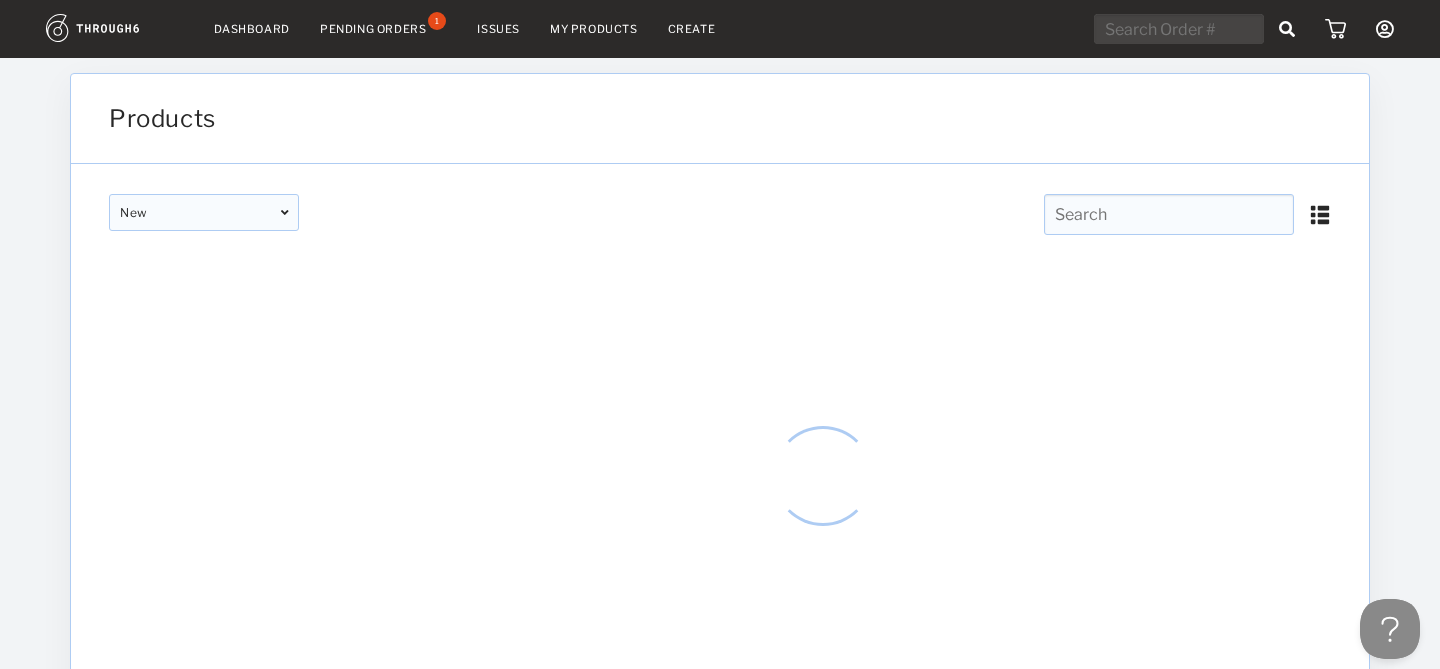 scroll, scrollTop: 0, scrollLeft: 0, axis: both 